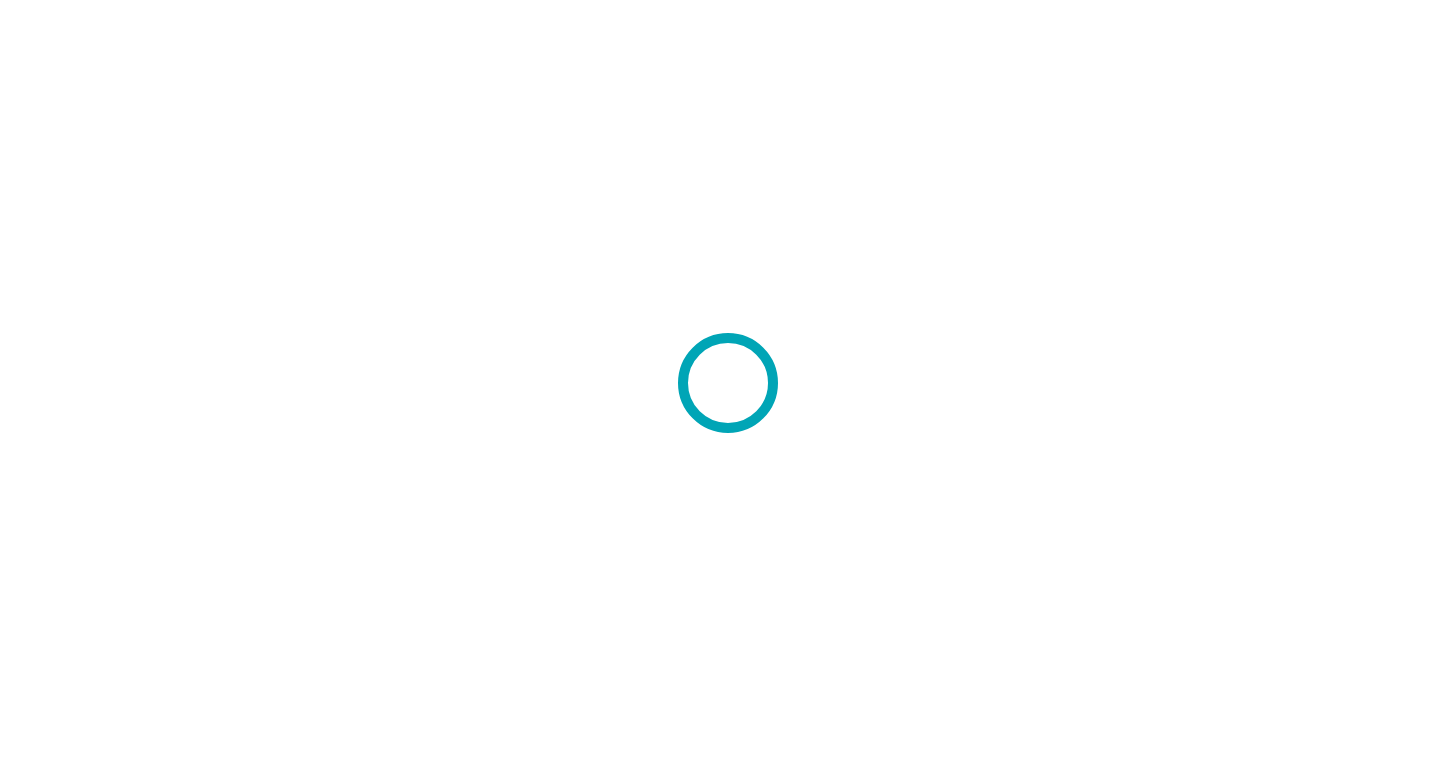 scroll, scrollTop: 0, scrollLeft: 0, axis: both 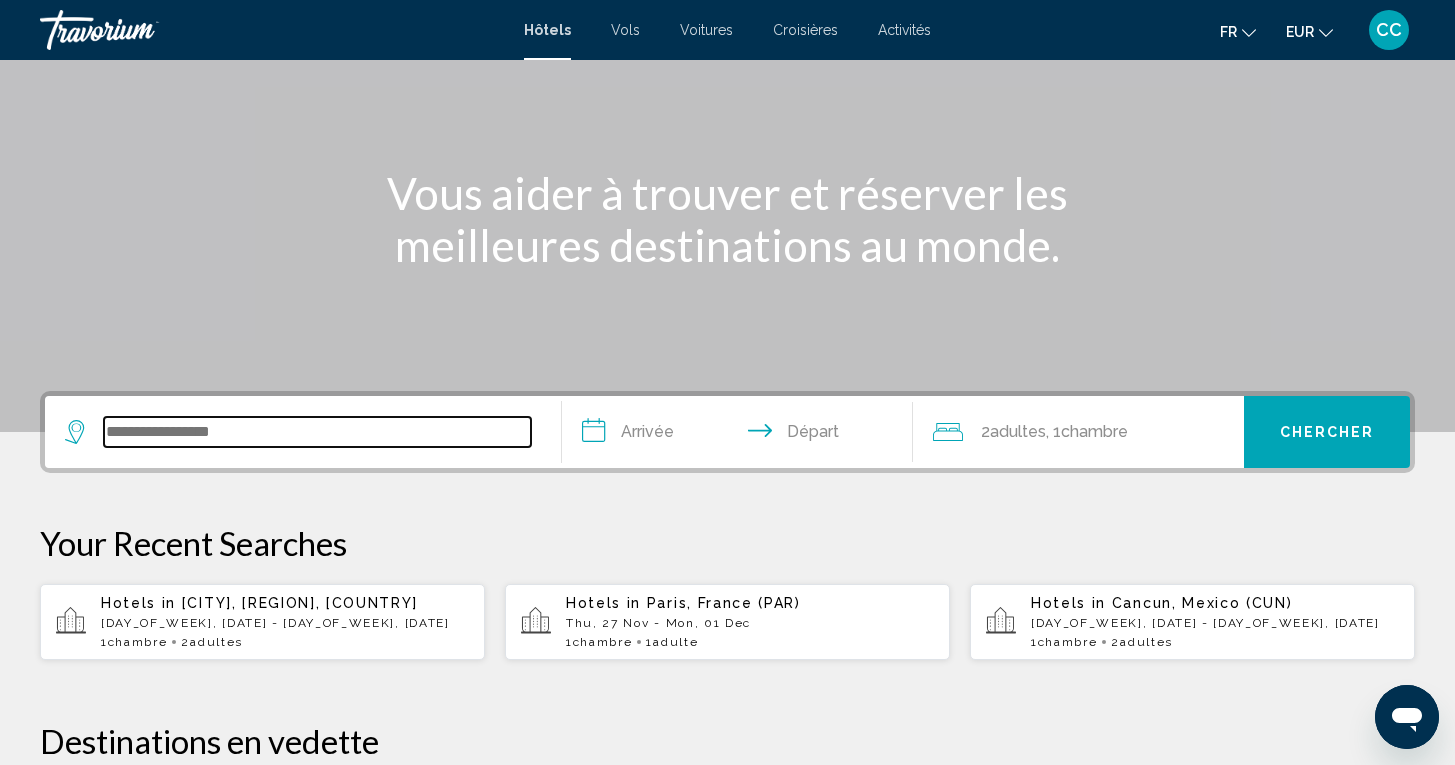 click at bounding box center (317, 432) 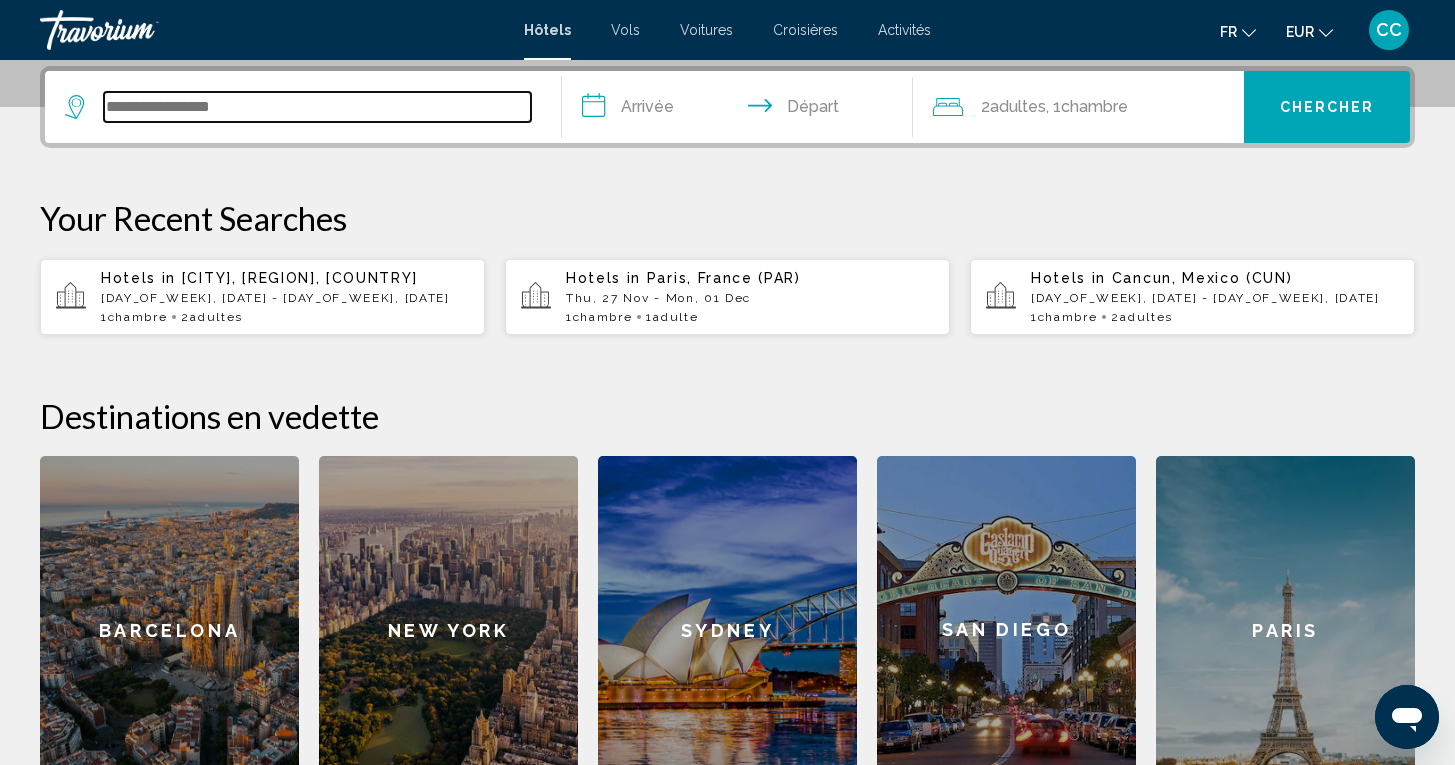 scroll, scrollTop: 494, scrollLeft: 0, axis: vertical 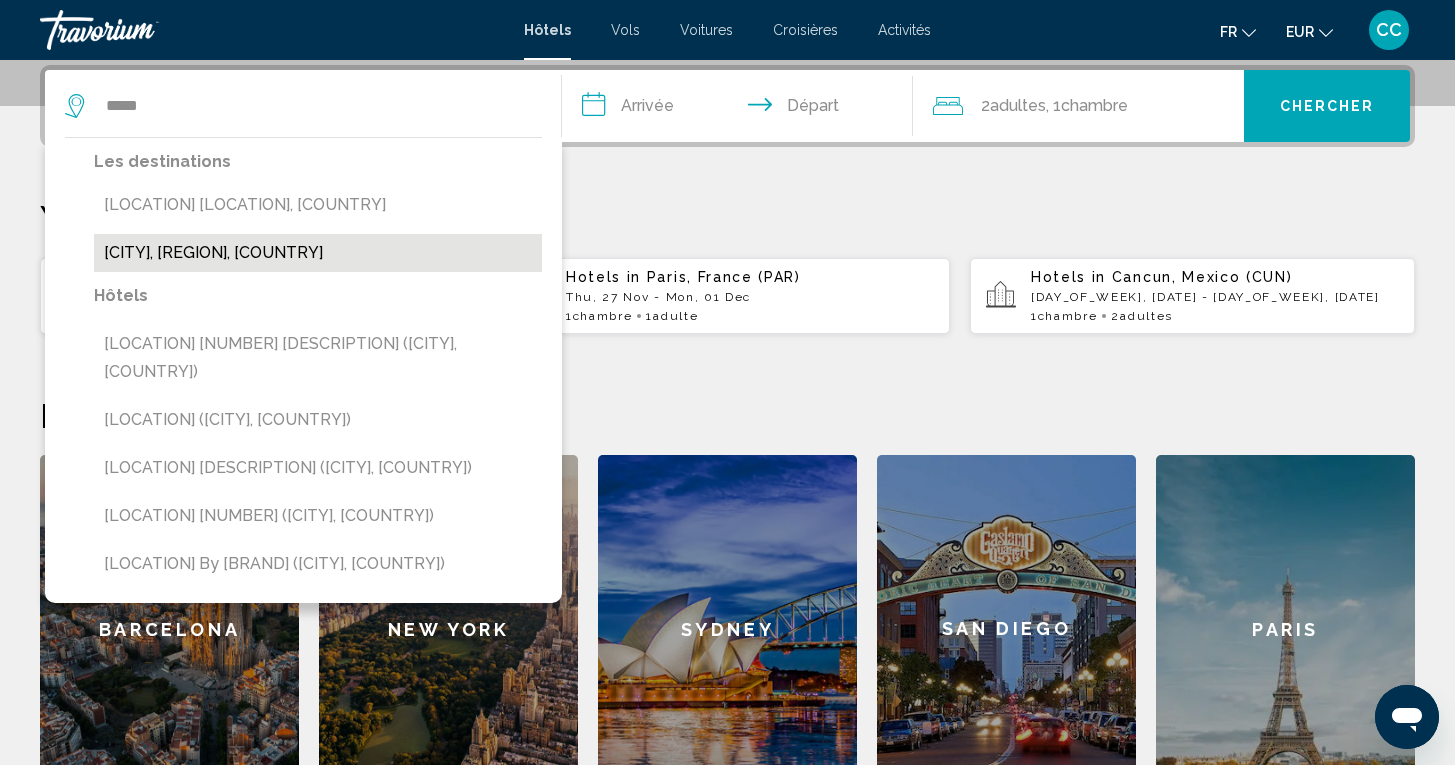 click on "[CITY], [REGION], [COUNTRY]" at bounding box center [318, 253] 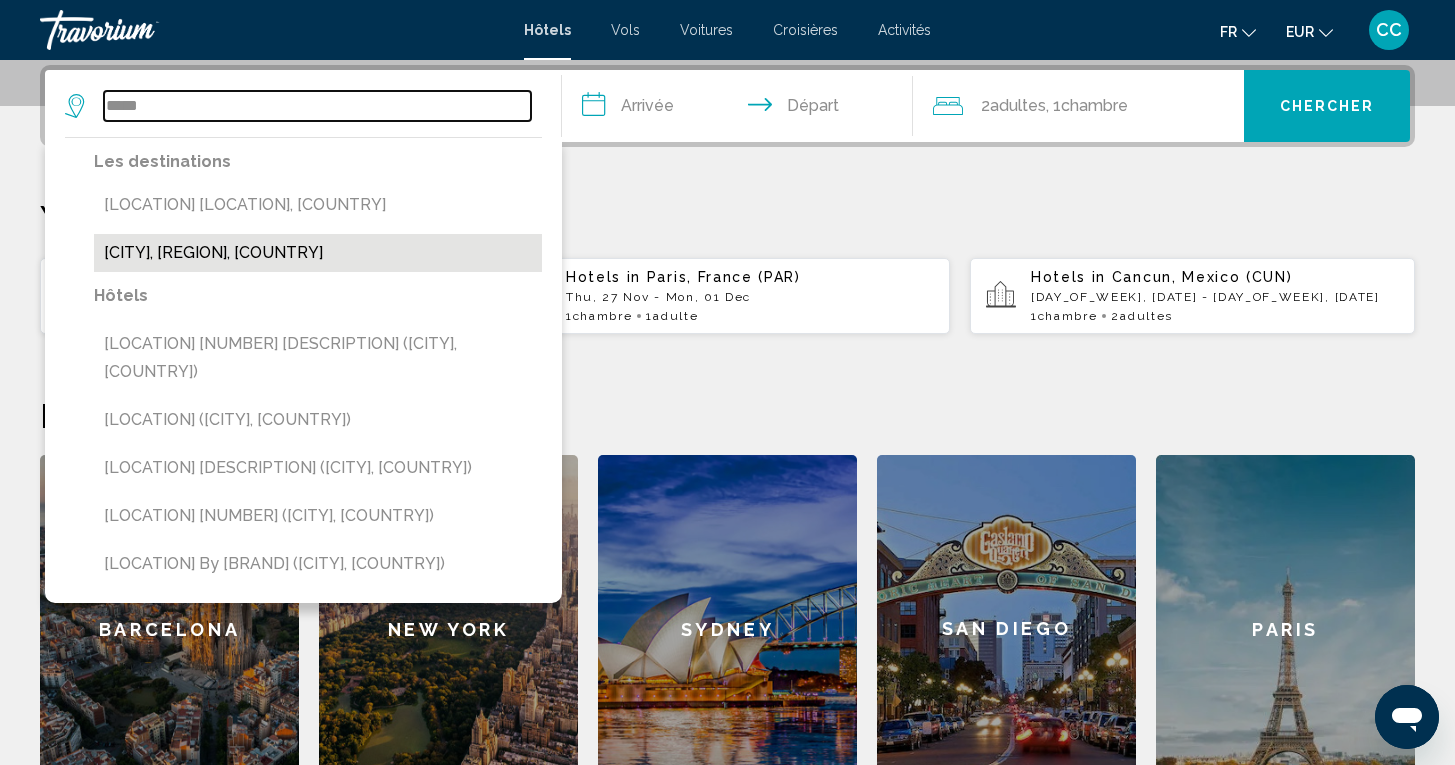 type on "**********" 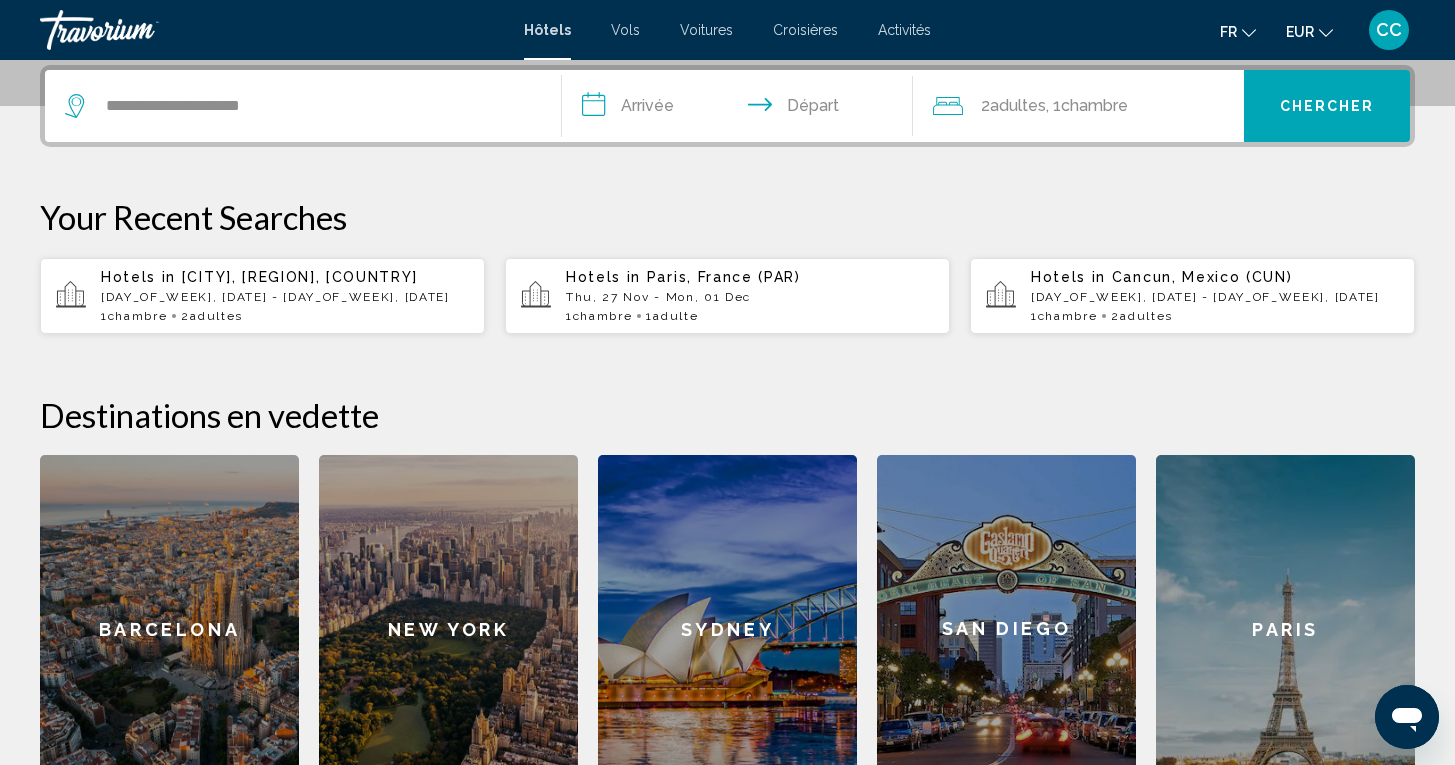 click on "**********" at bounding box center [741, 109] 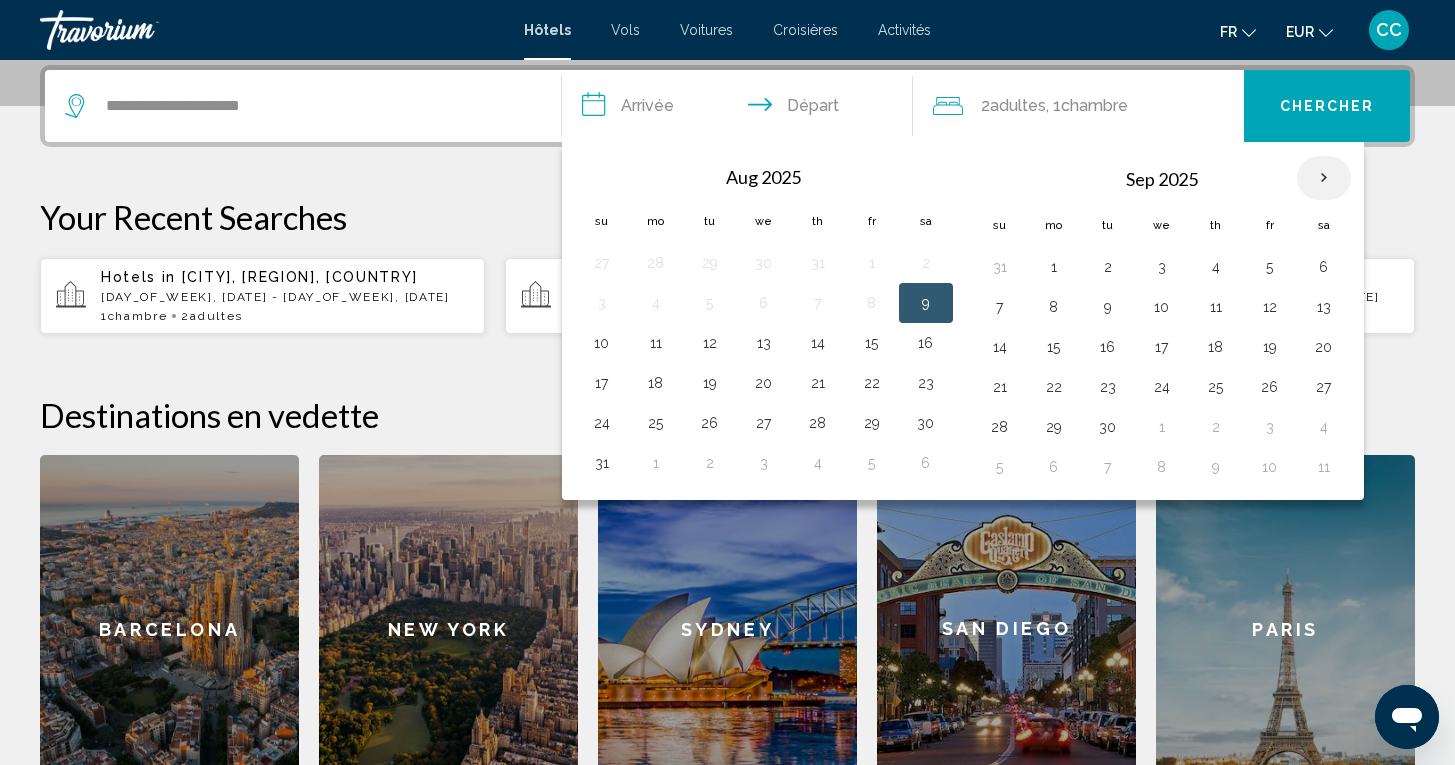 click at bounding box center [1324, 178] 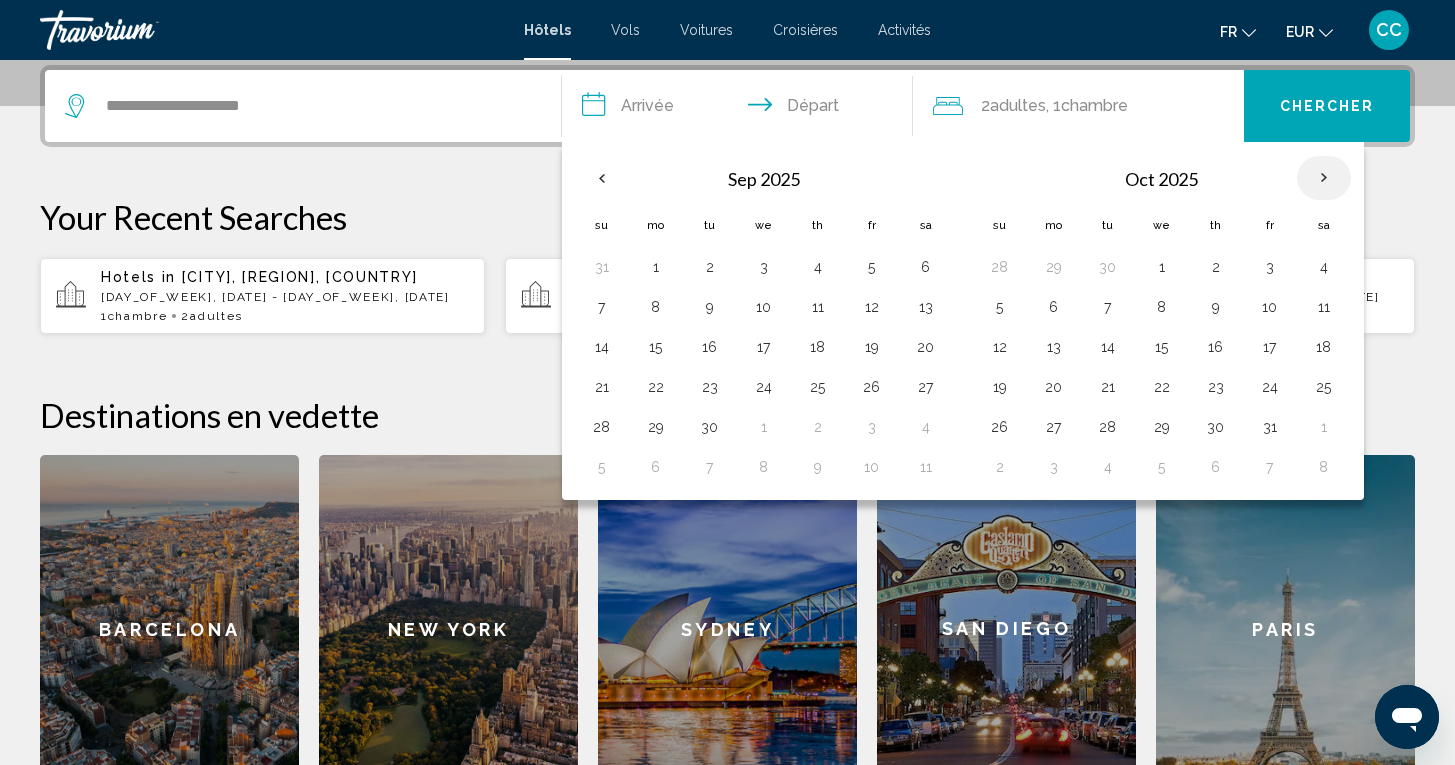 click at bounding box center [1324, 178] 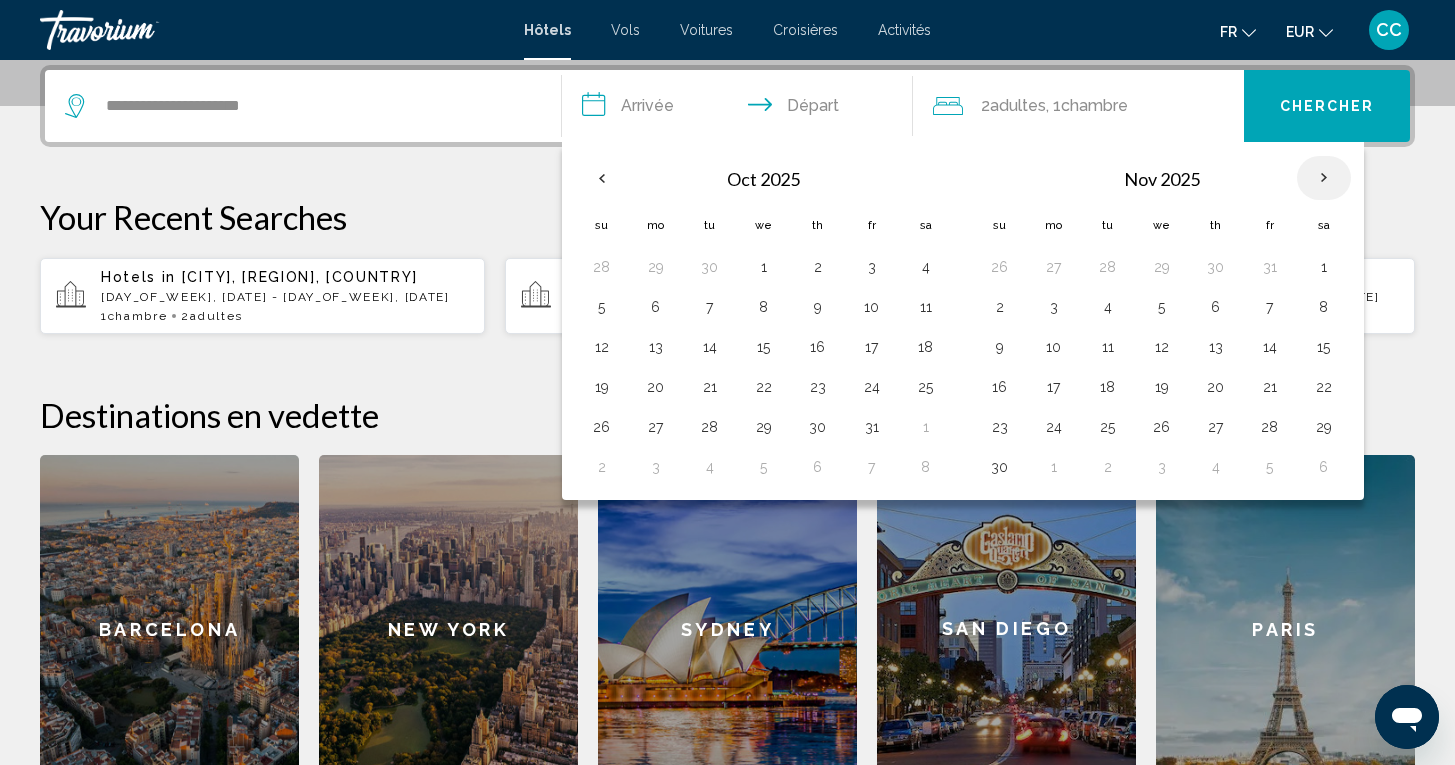 click at bounding box center [1324, 178] 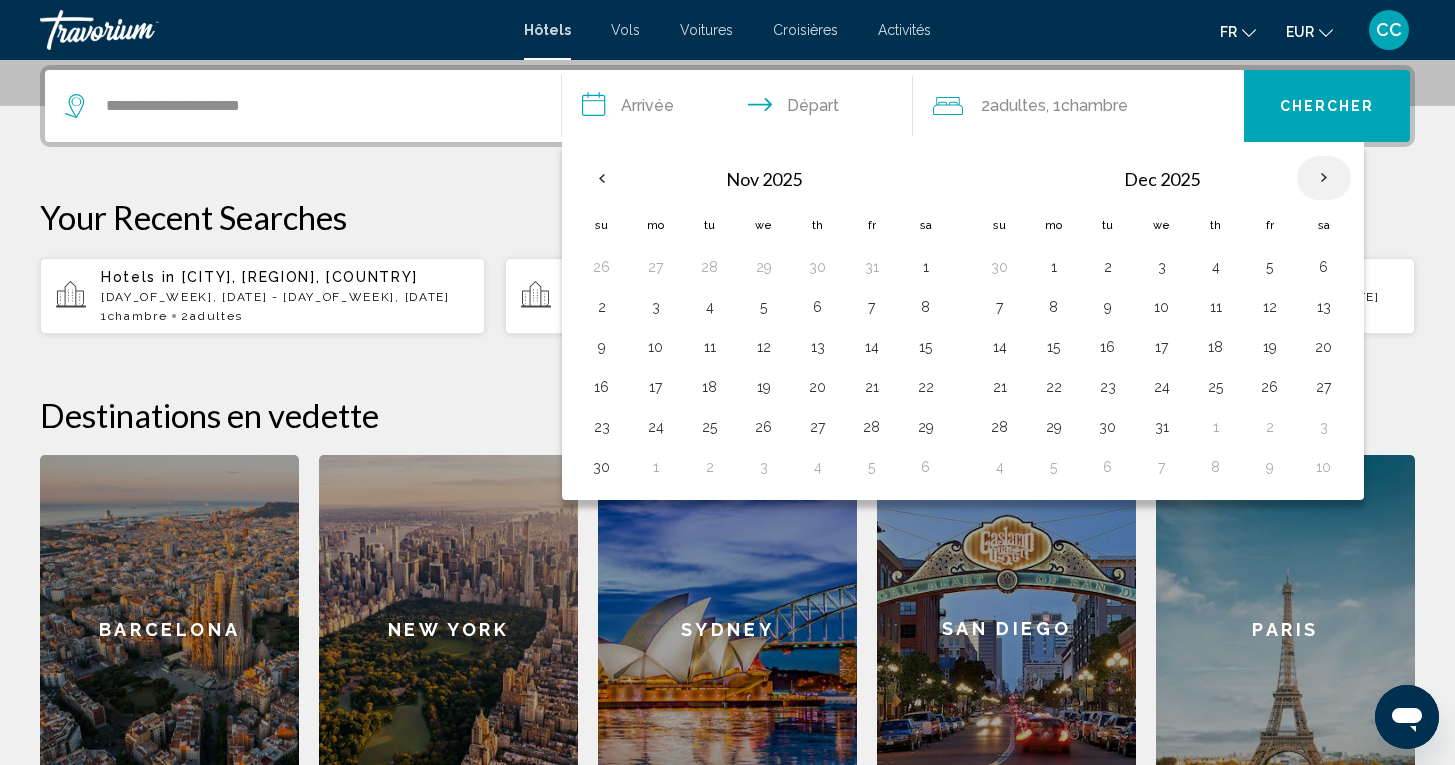 click at bounding box center (1324, 178) 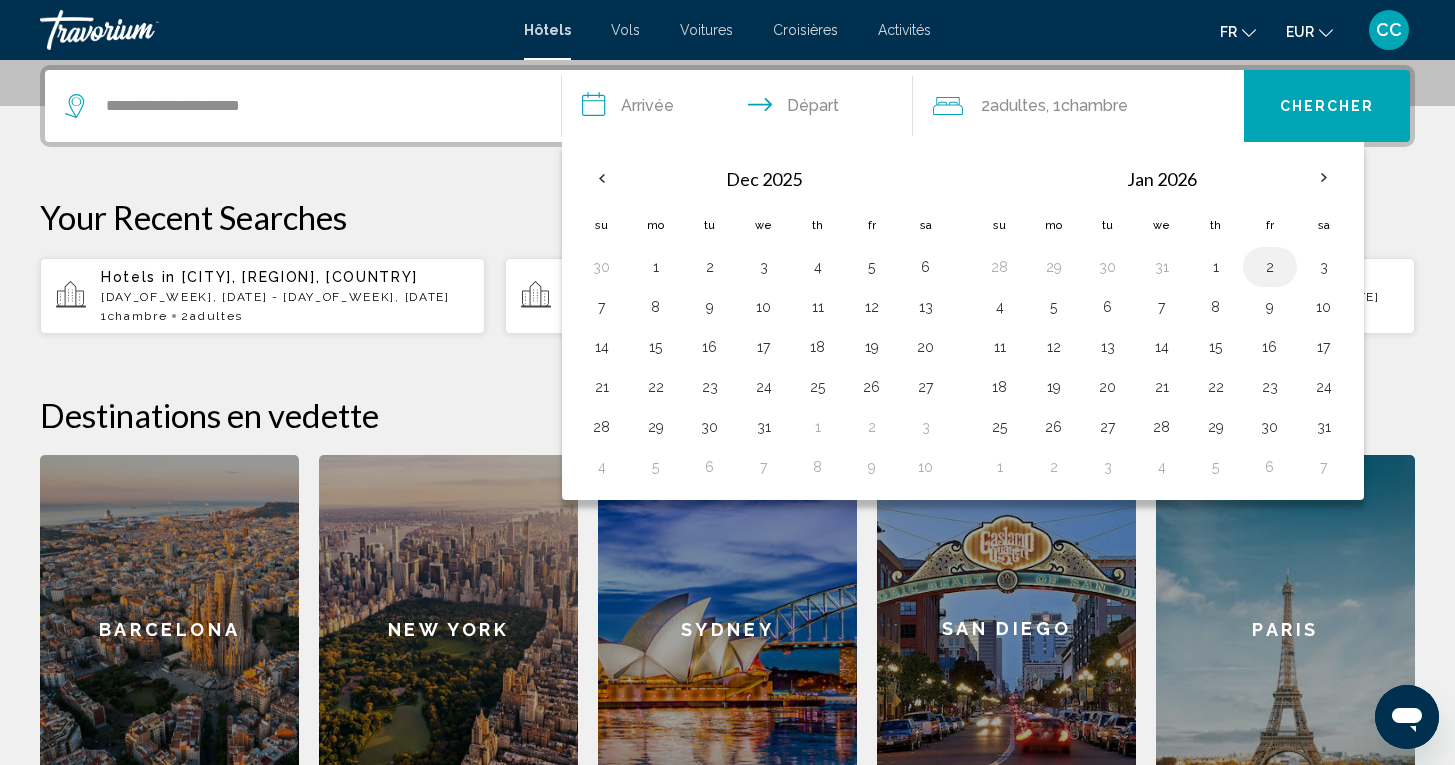 click on "2" at bounding box center [1270, 267] 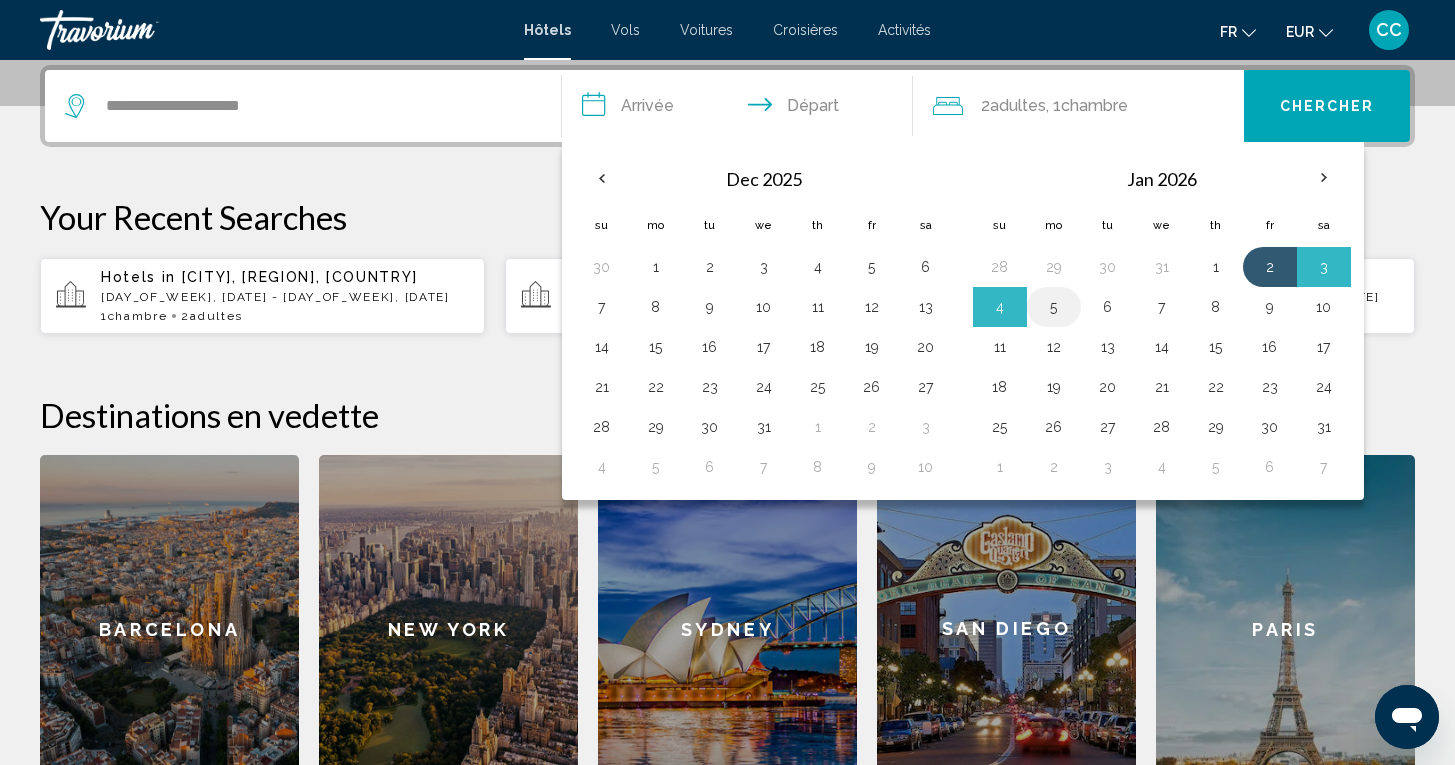 click on "5" at bounding box center (1054, 307) 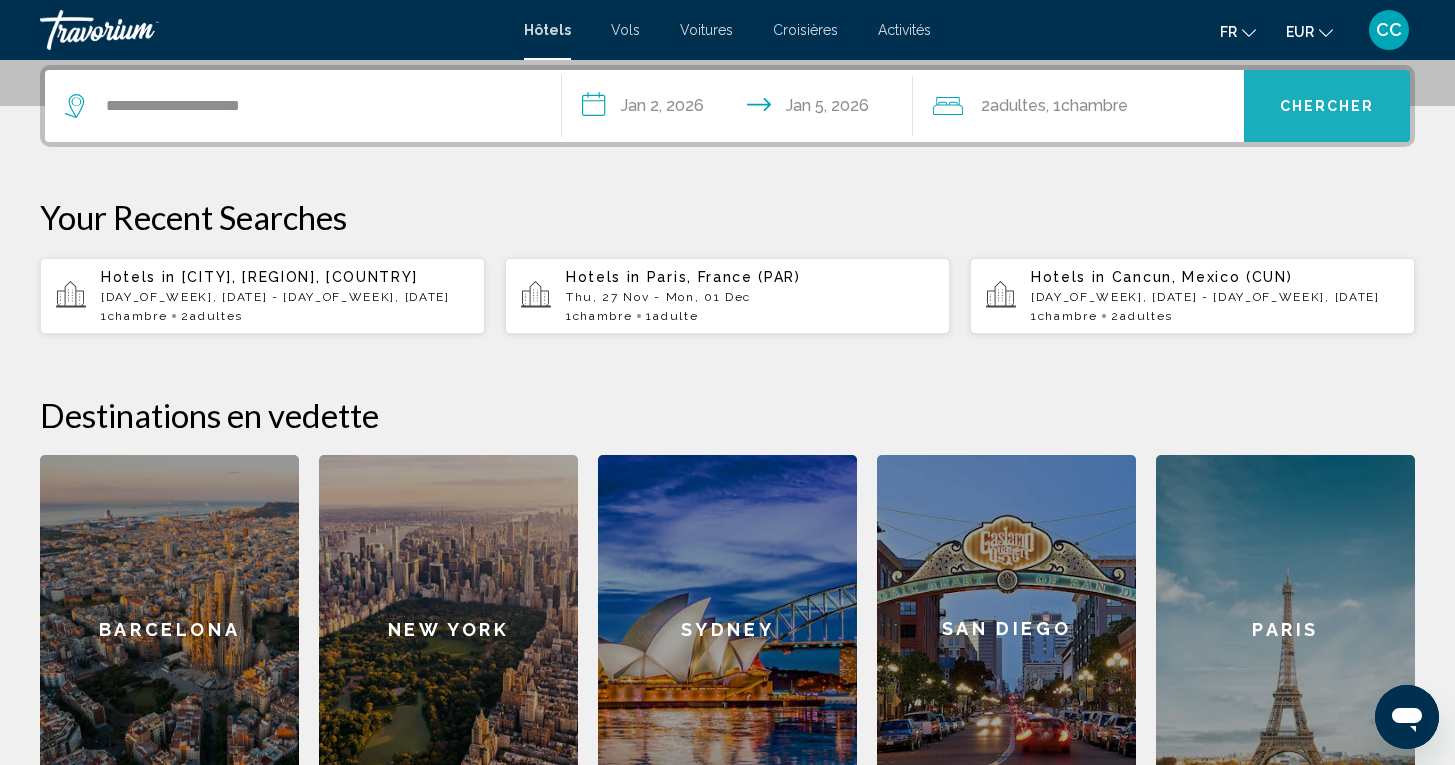 click on "Chercher" at bounding box center [1327, 107] 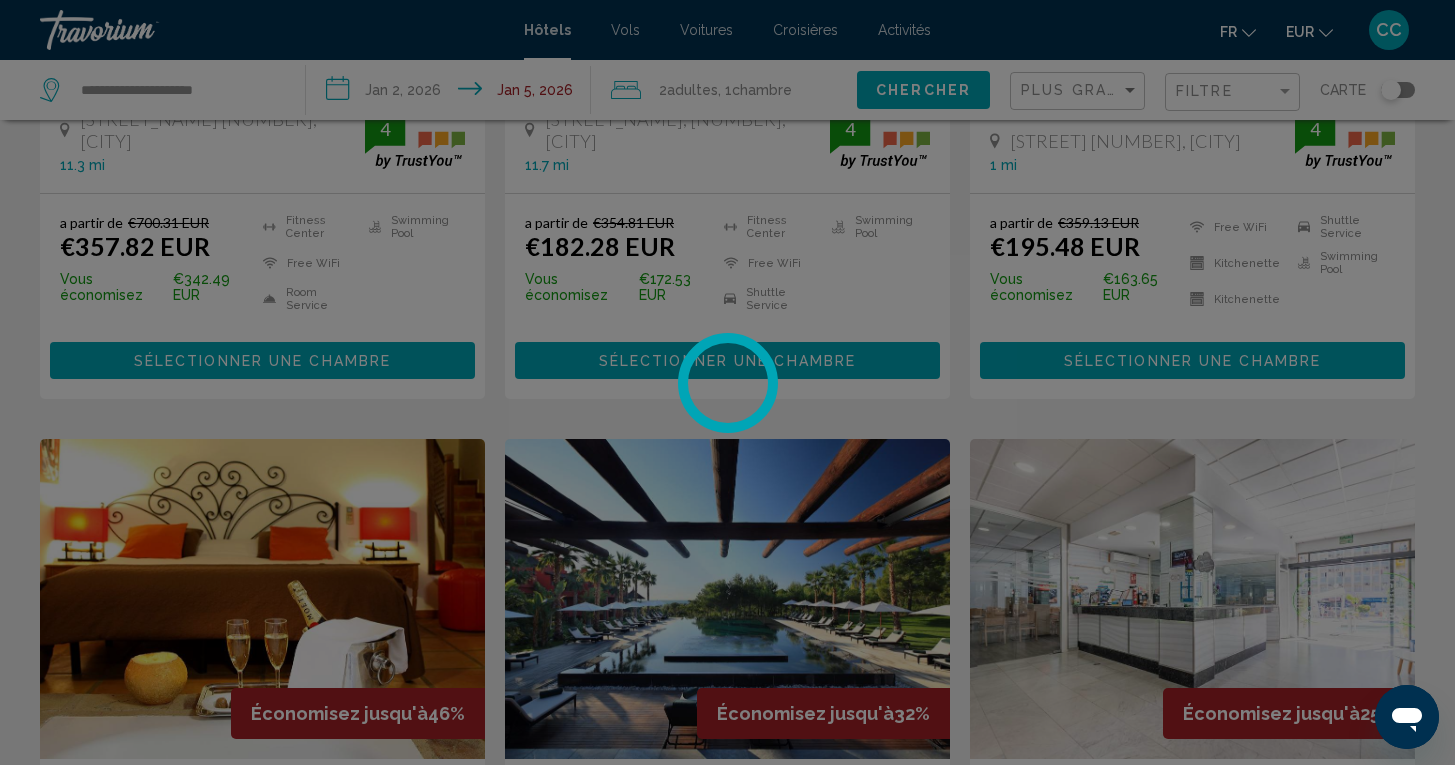 scroll, scrollTop: 0, scrollLeft: 0, axis: both 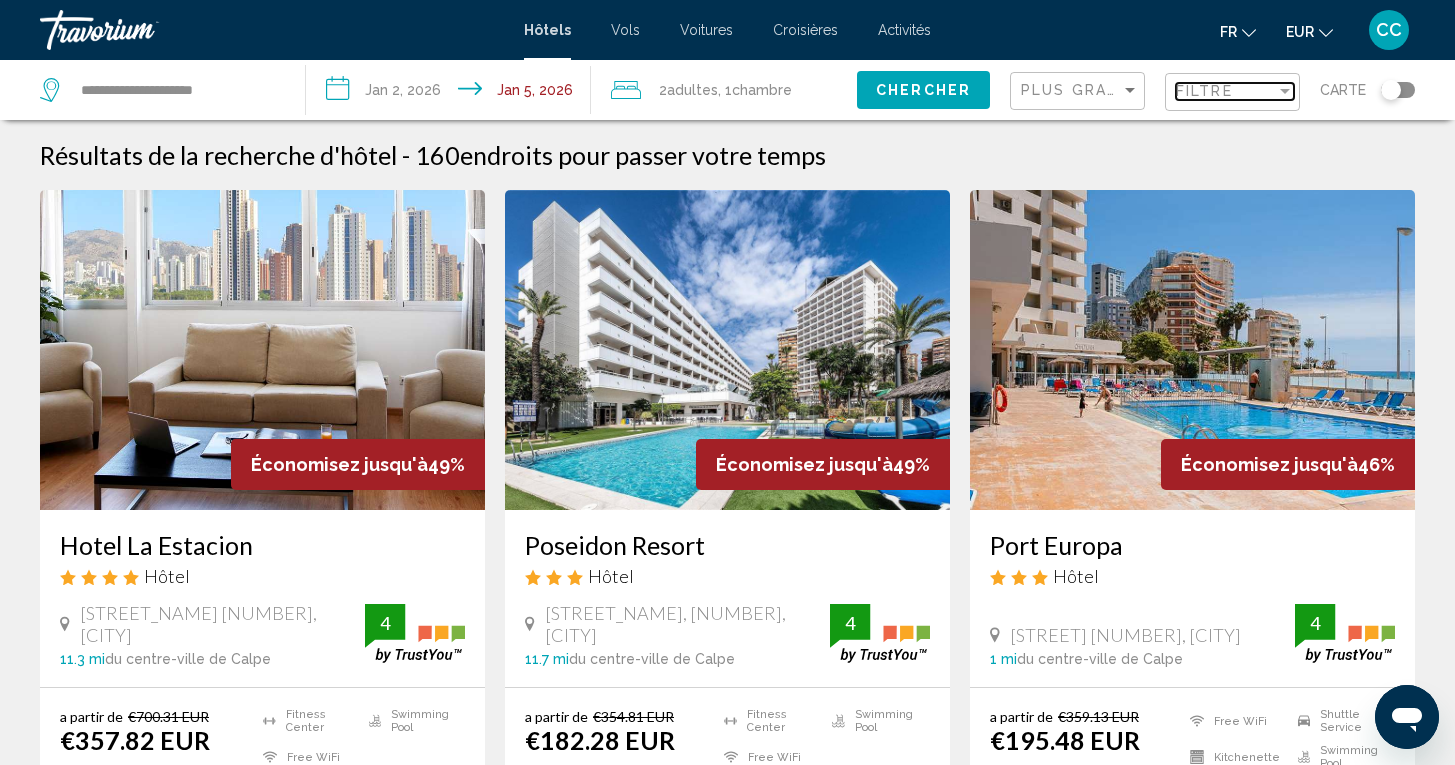 click on "Filtre" at bounding box center [1226, 91] 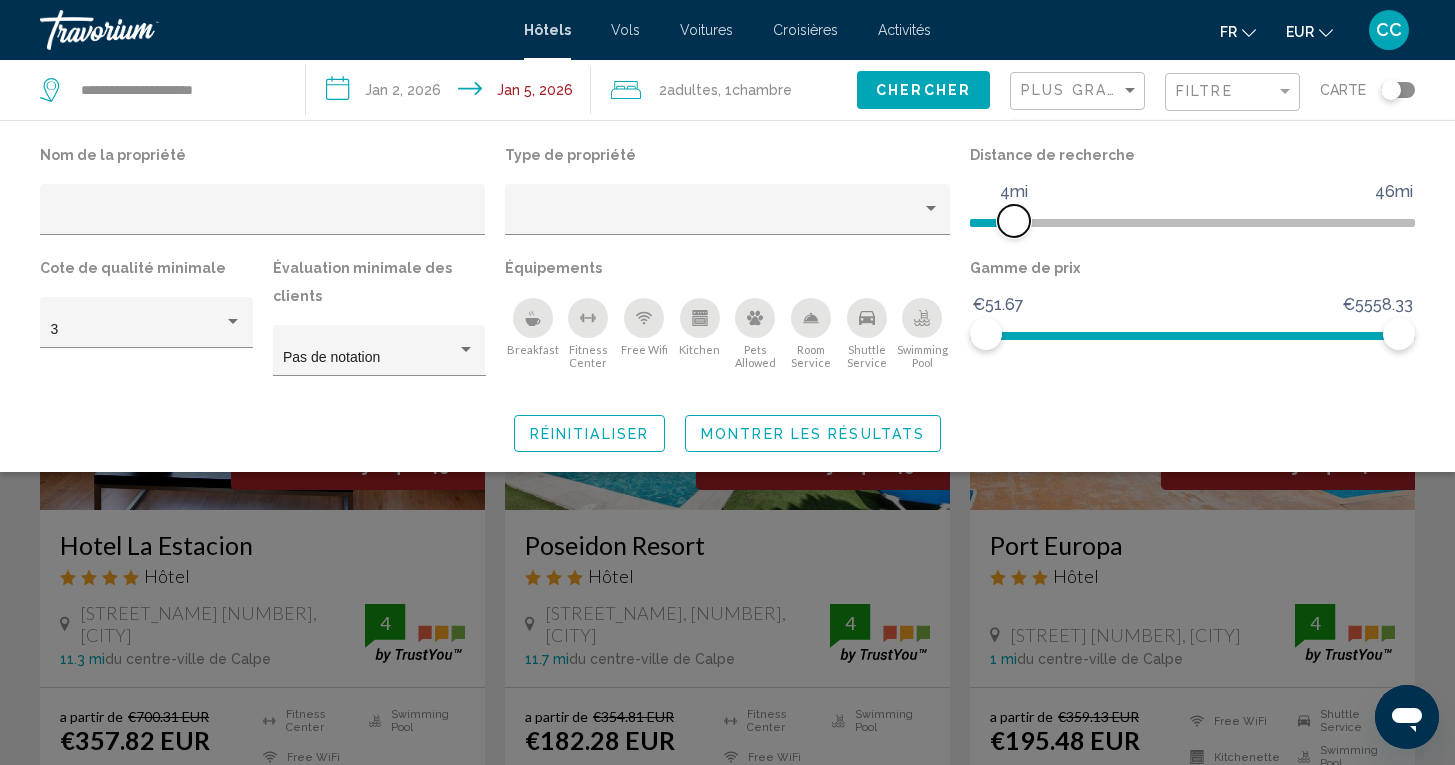 drag, startPoint x: 1242, startPoint y: 208, endPoint x: 1009, endPoint y: 225, distance: 233.61935 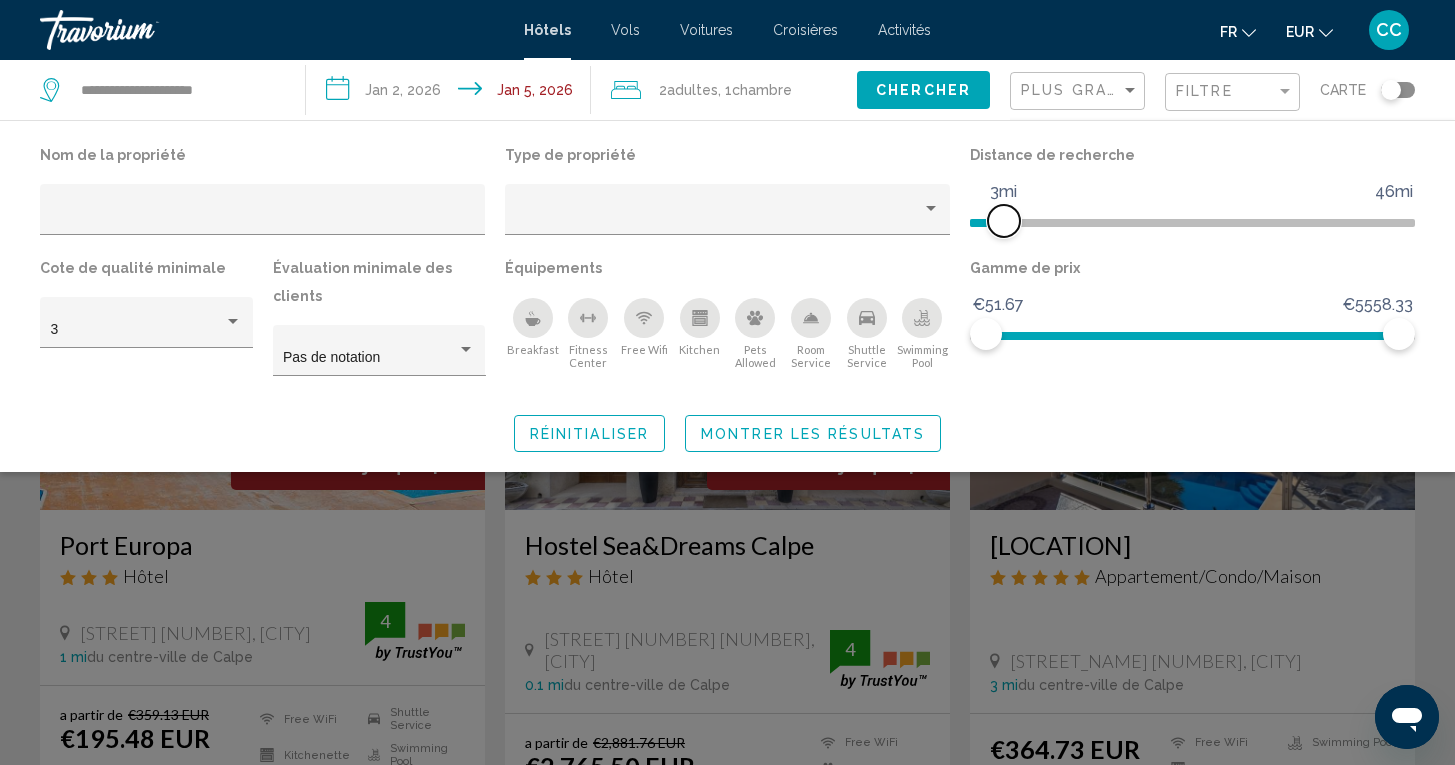 click 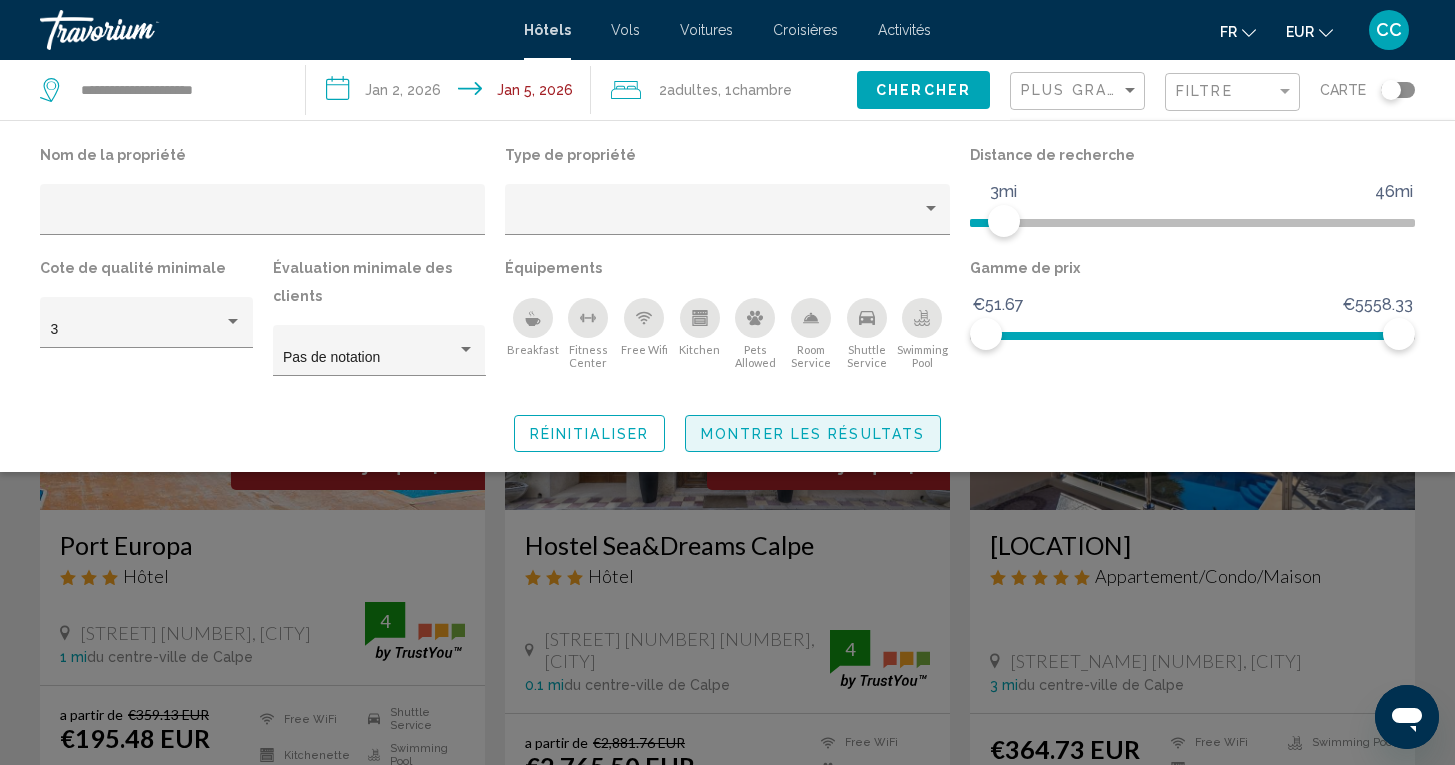 click on "Montrer les résultats" 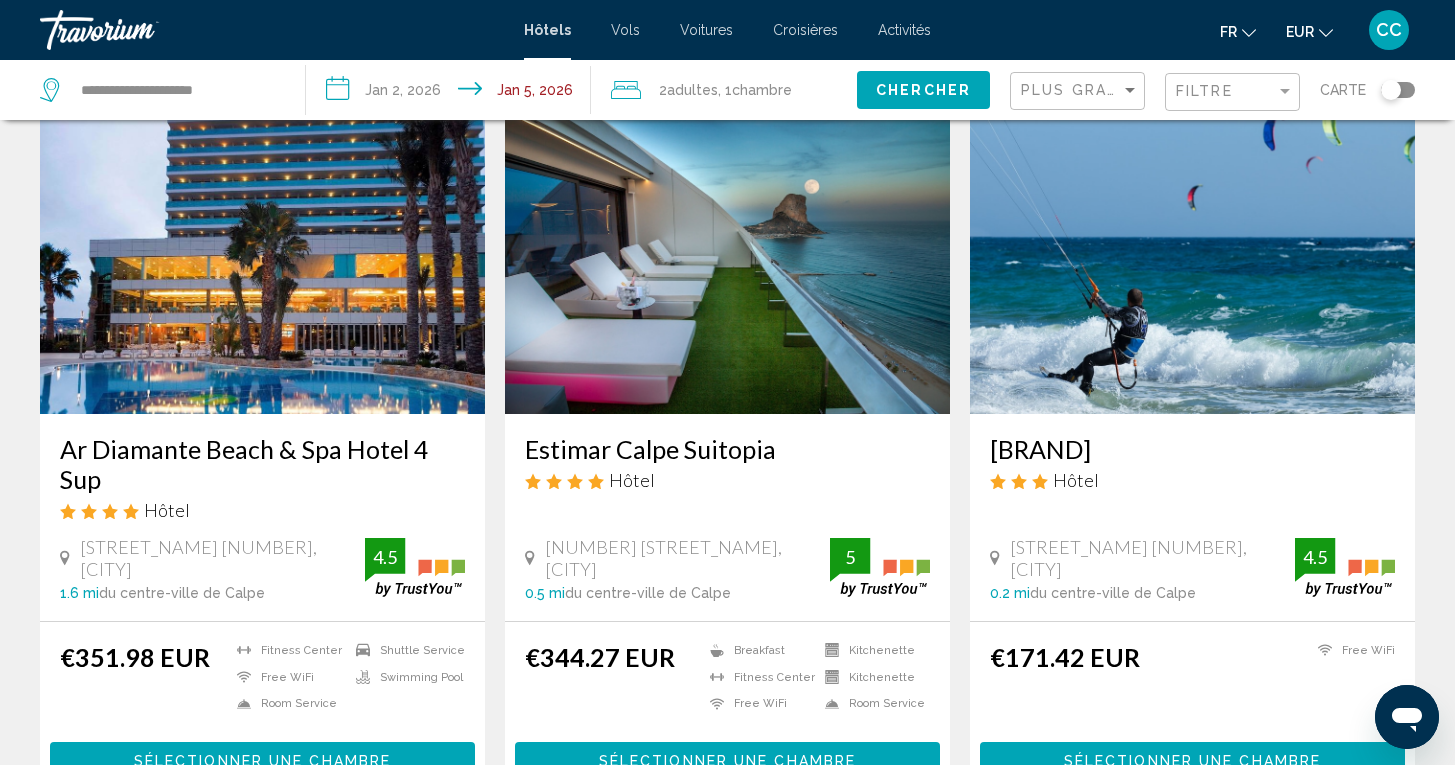 scroll, scrollTop: 1539, scrollLeft: 0, axis: vertical 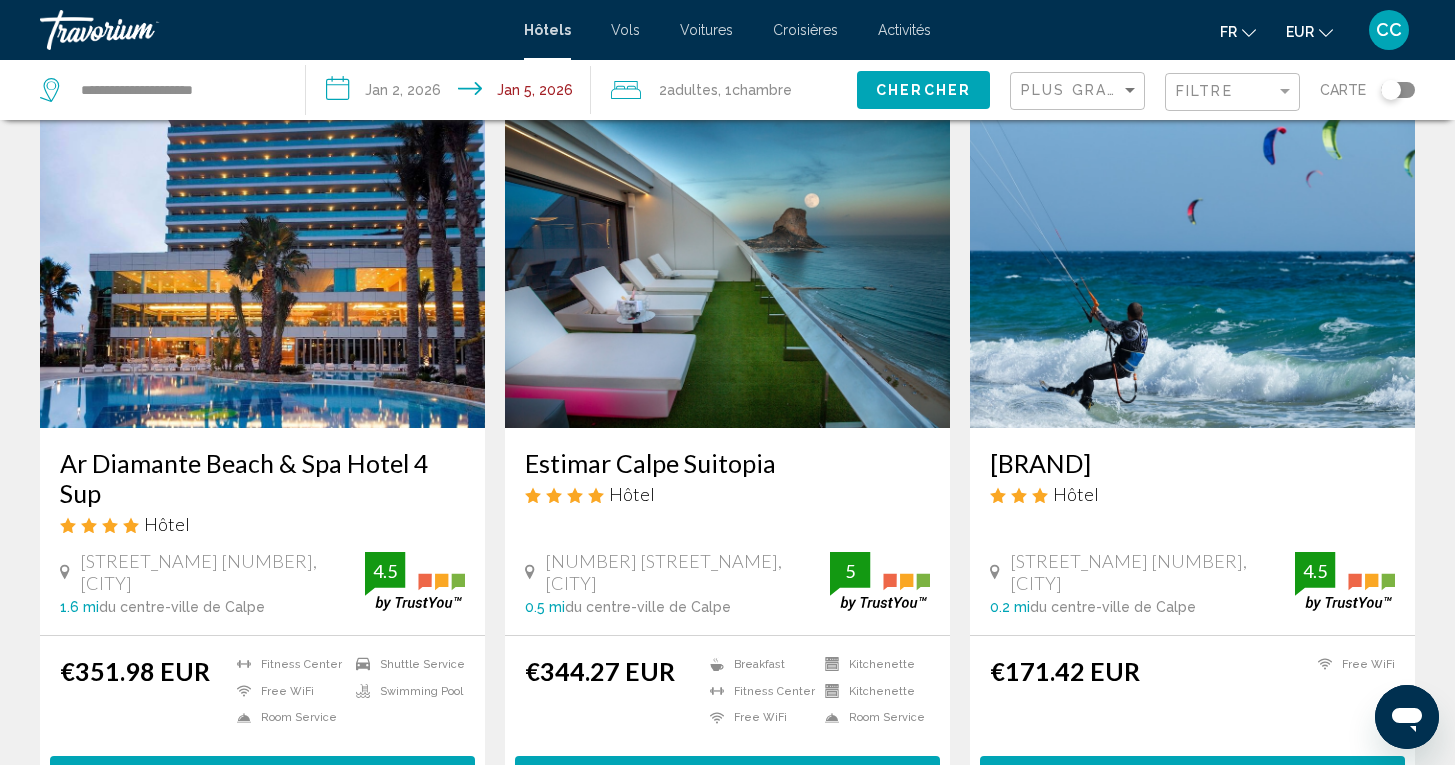 click on "Ar Diamante Beach & Spa Hotel 4 Sup" at bounding box center [262, 478] 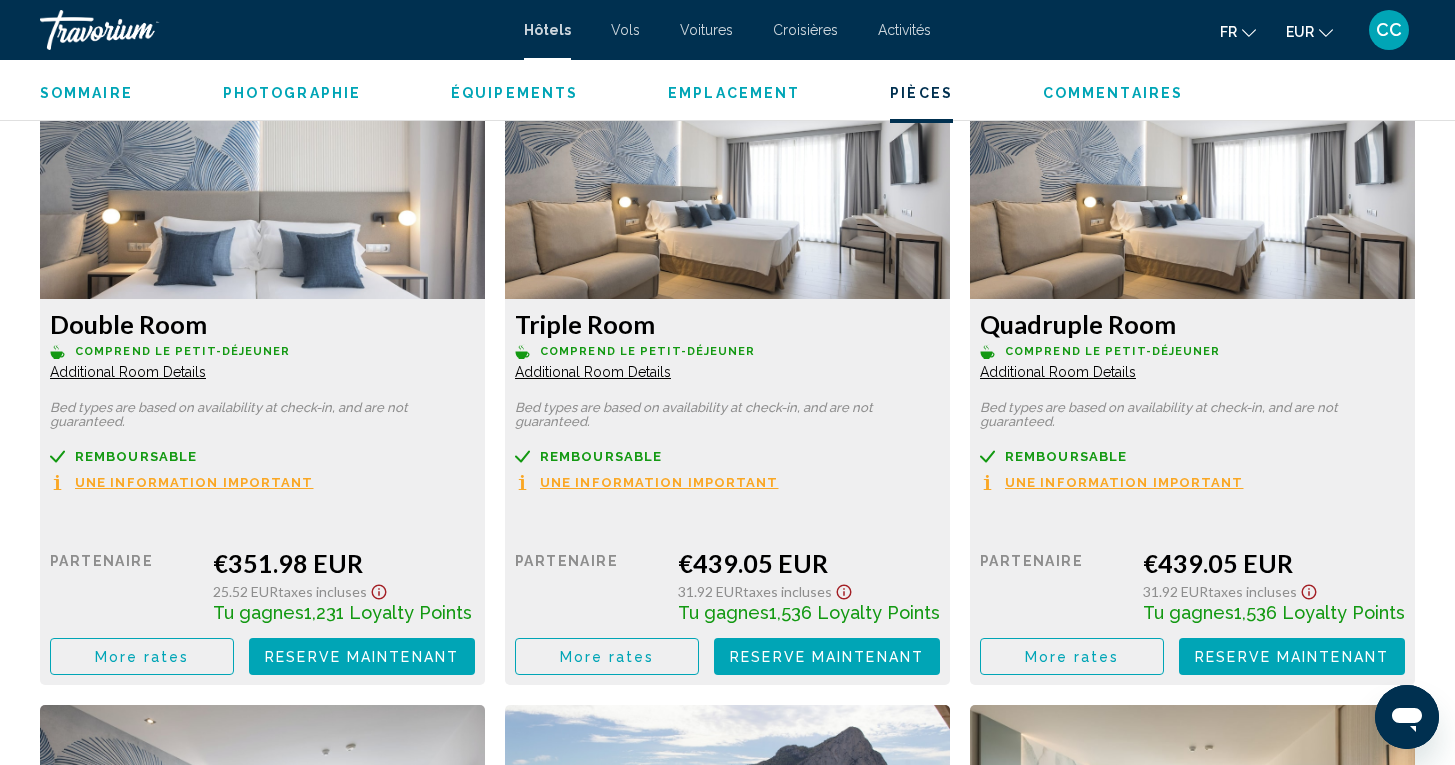 scroll, scrollTop: 2696, scrollLeft: 0, axis: vertical 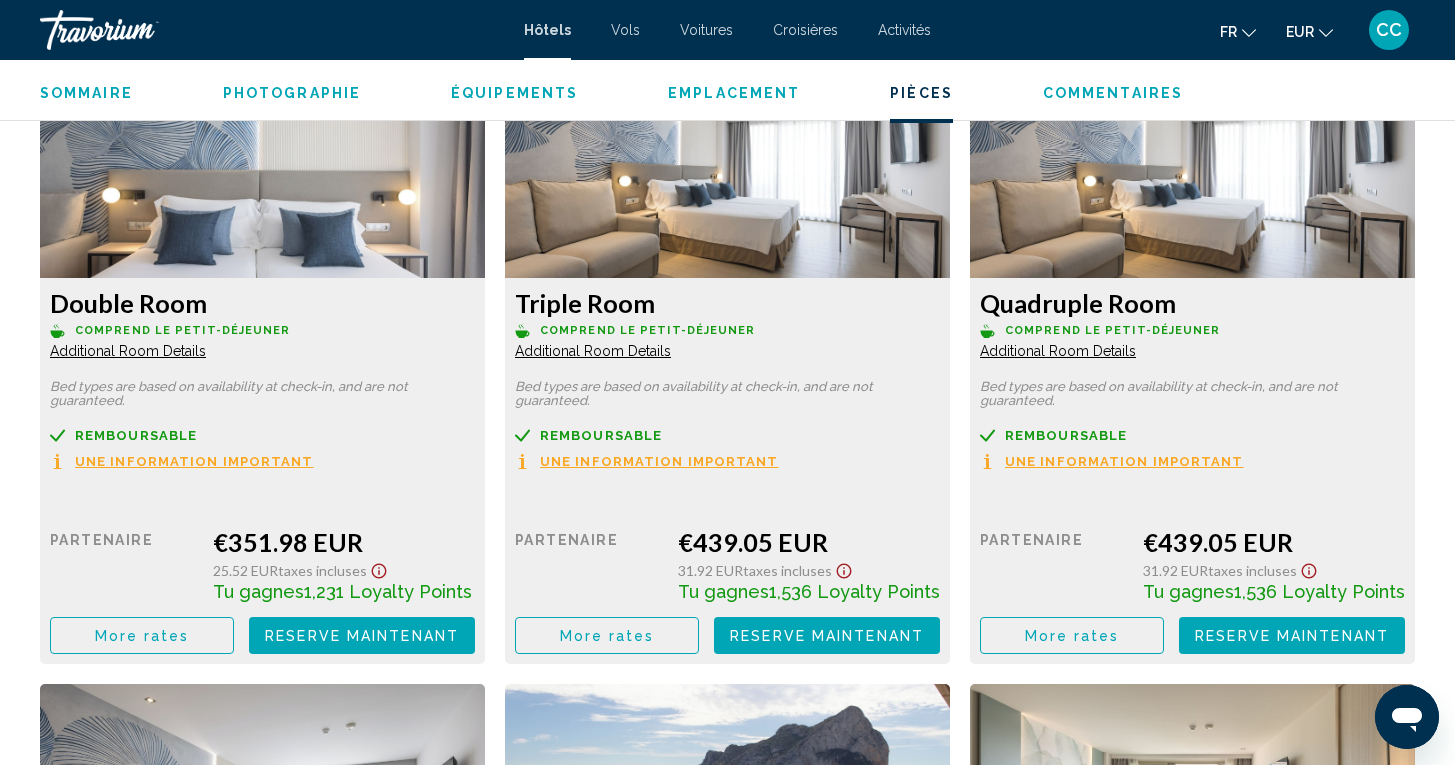 click on "Additional Room Details" at bounding box center [128, 351] 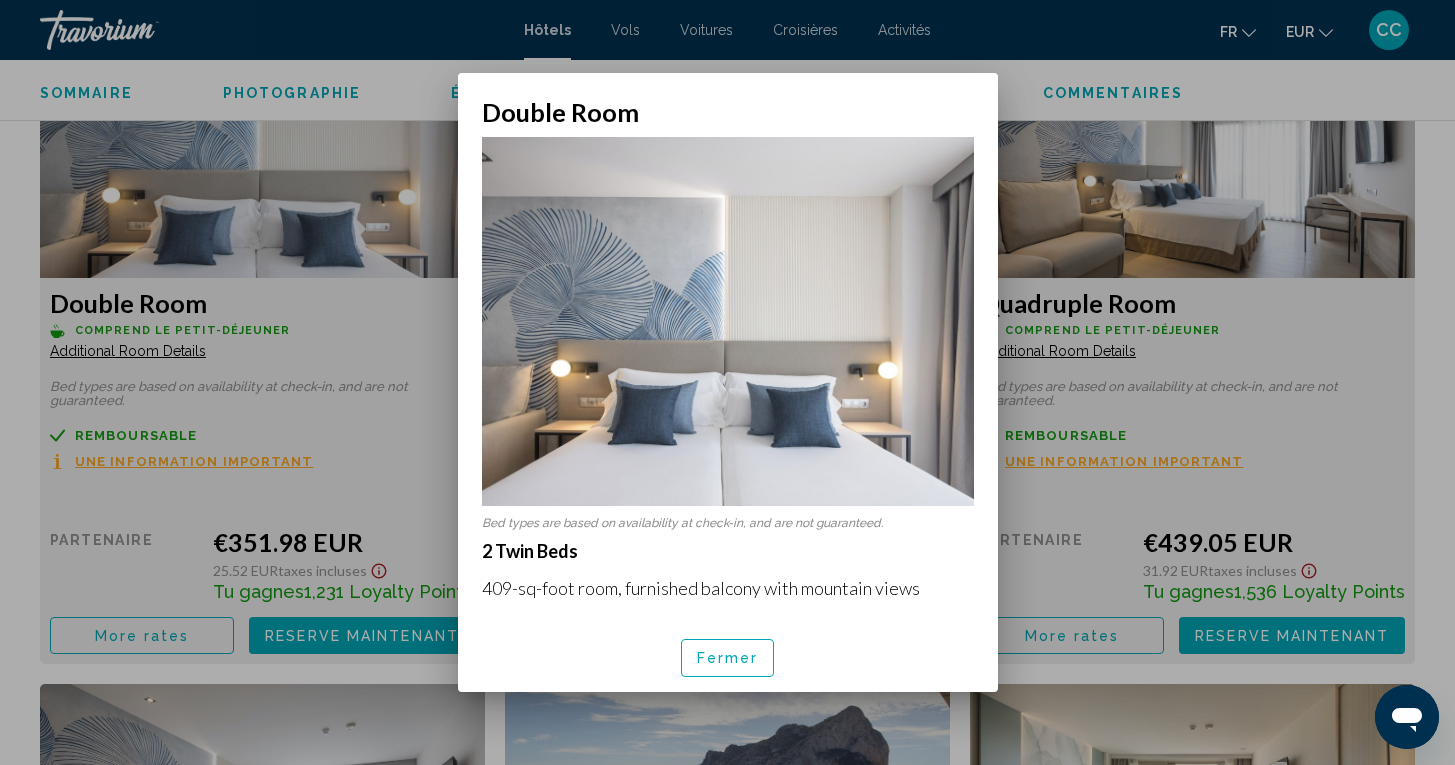 scroll, scrollTop: 0, scrollLeft: 0, axis: both 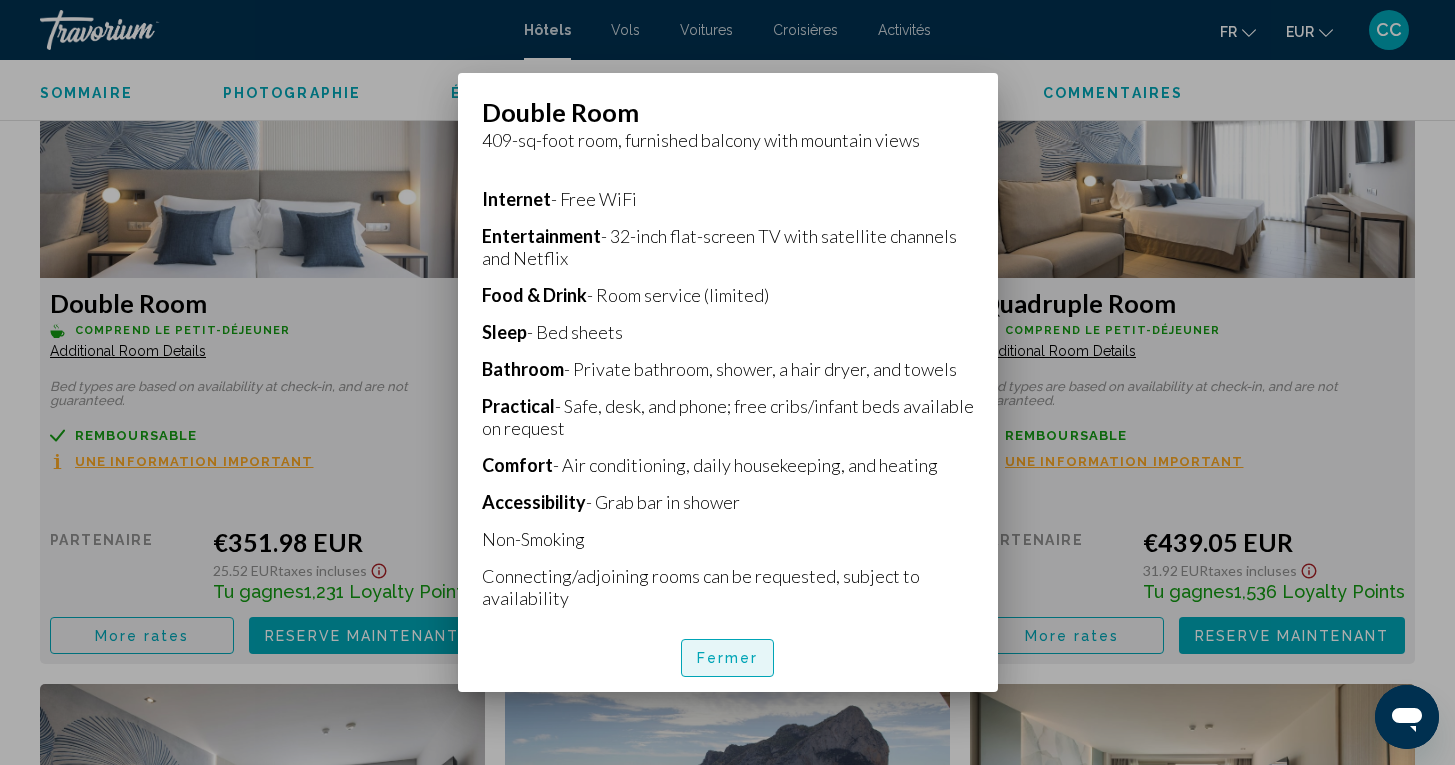 click on "Fermer" at bounding box center [728, 659] 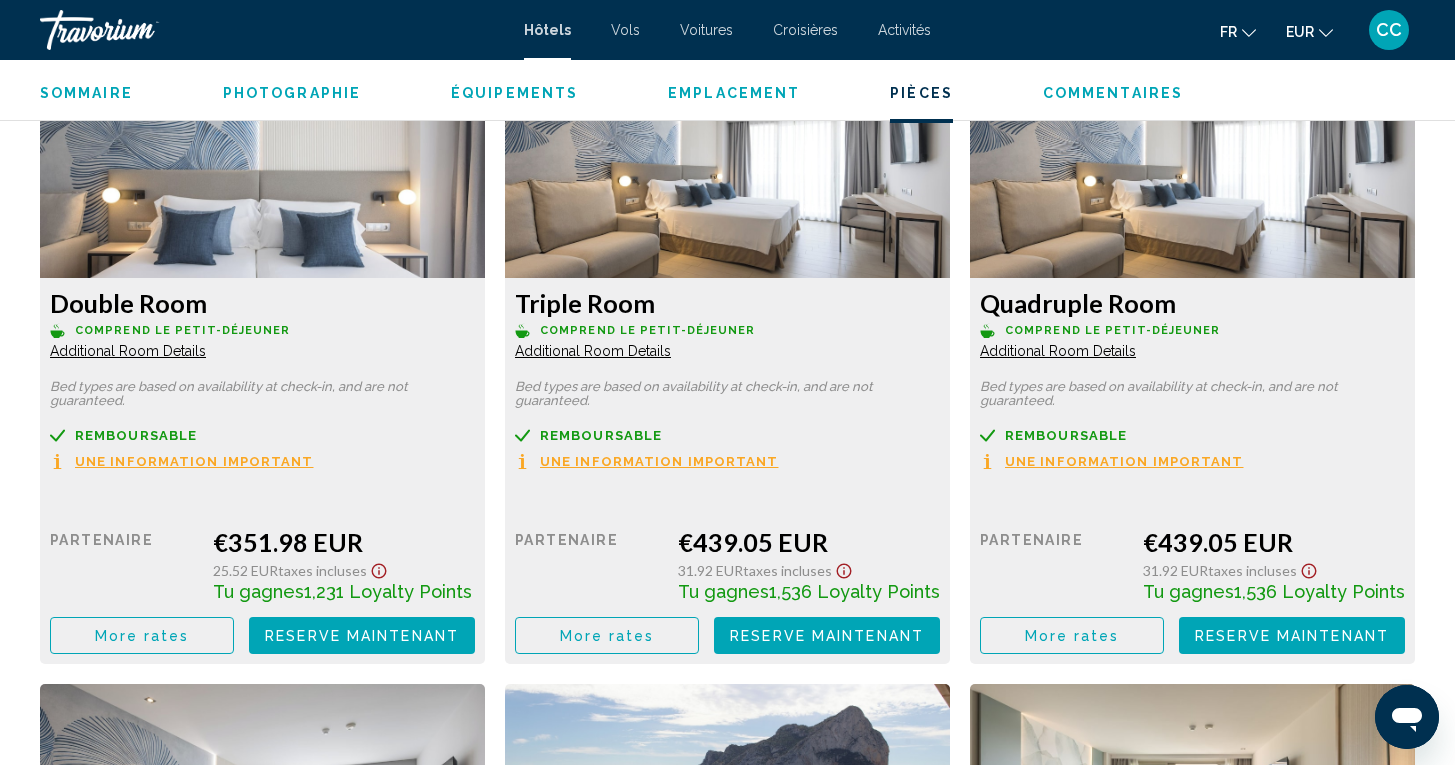 click on "More rates" at bounding box center [142, 636] 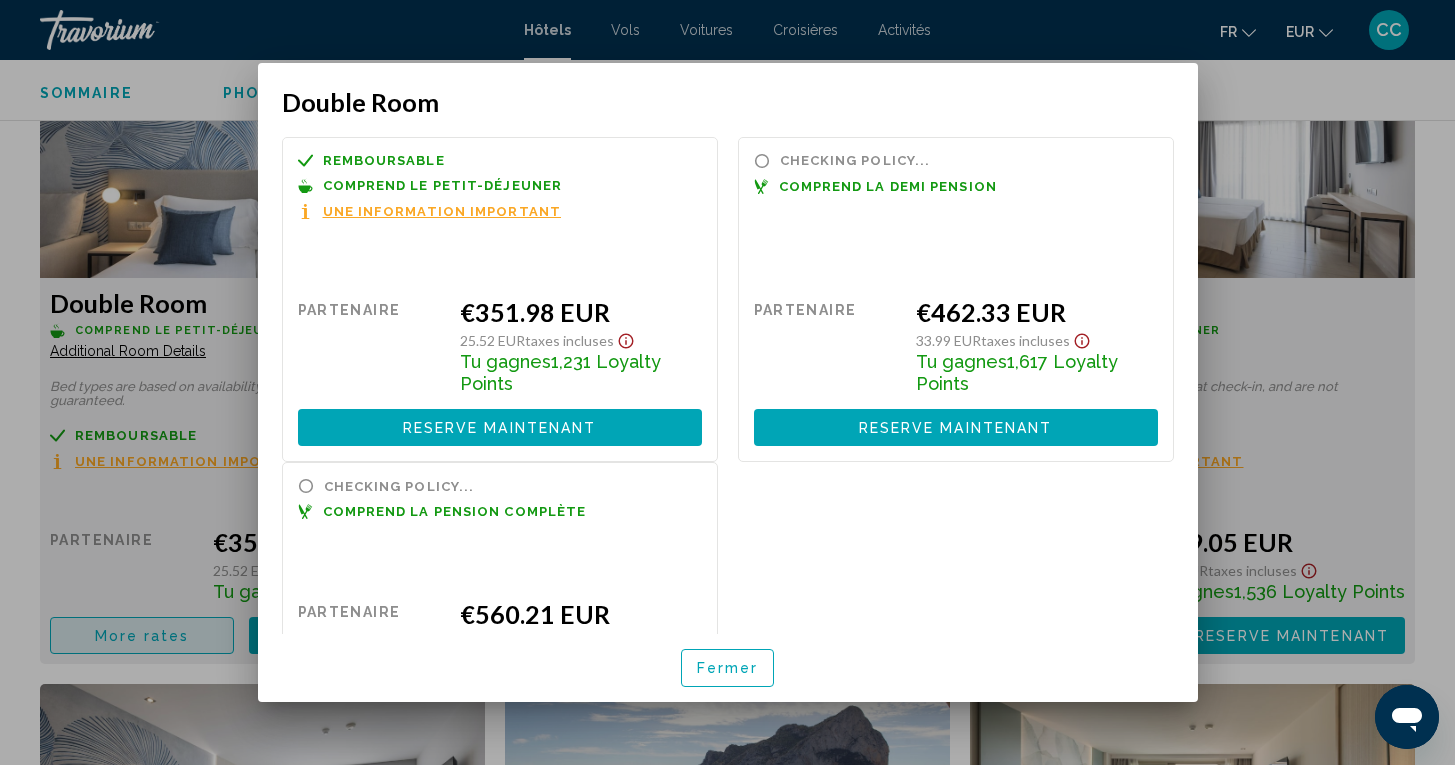 scroll, scrollTop: 0, scrollLeft: 0, axis: both 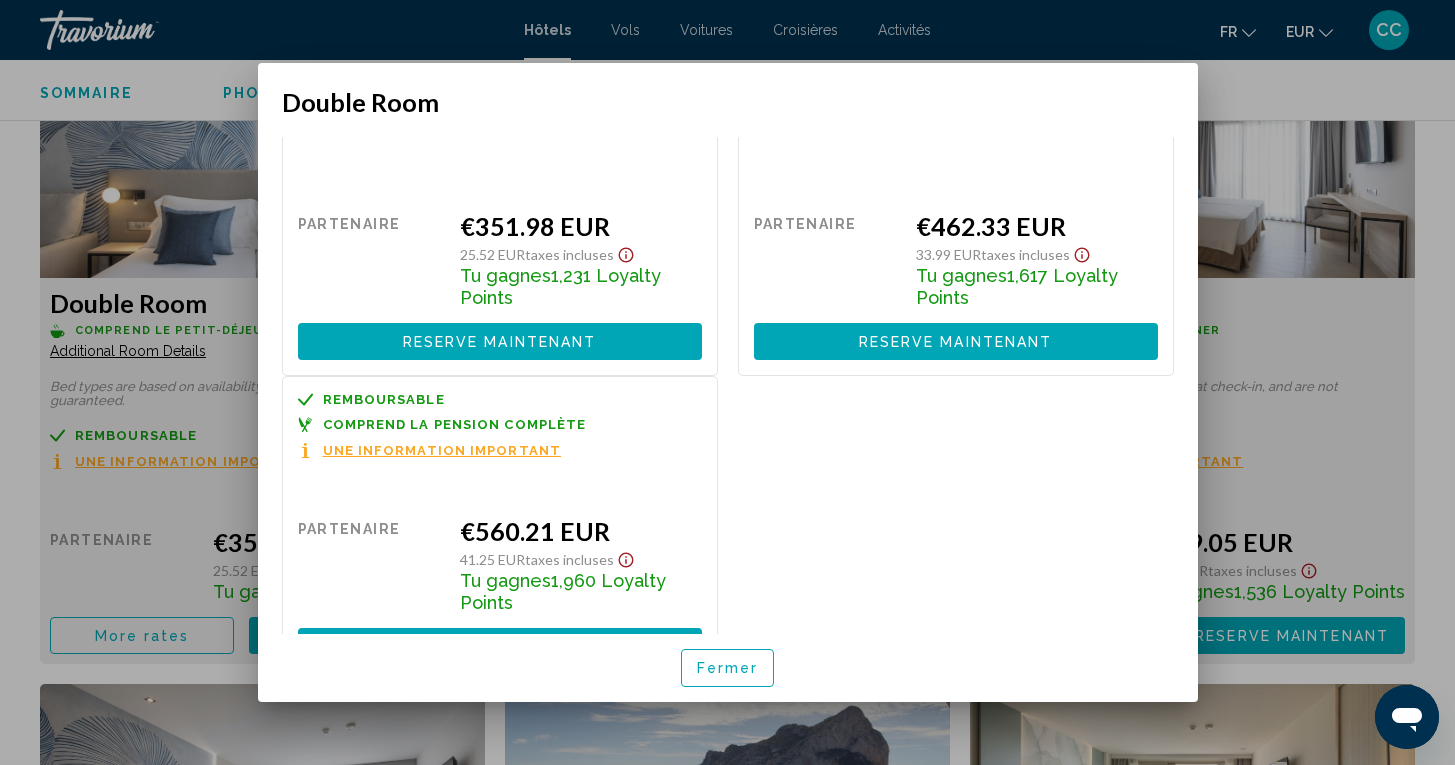 click on "Fermer" at bounding box center [728, 669] 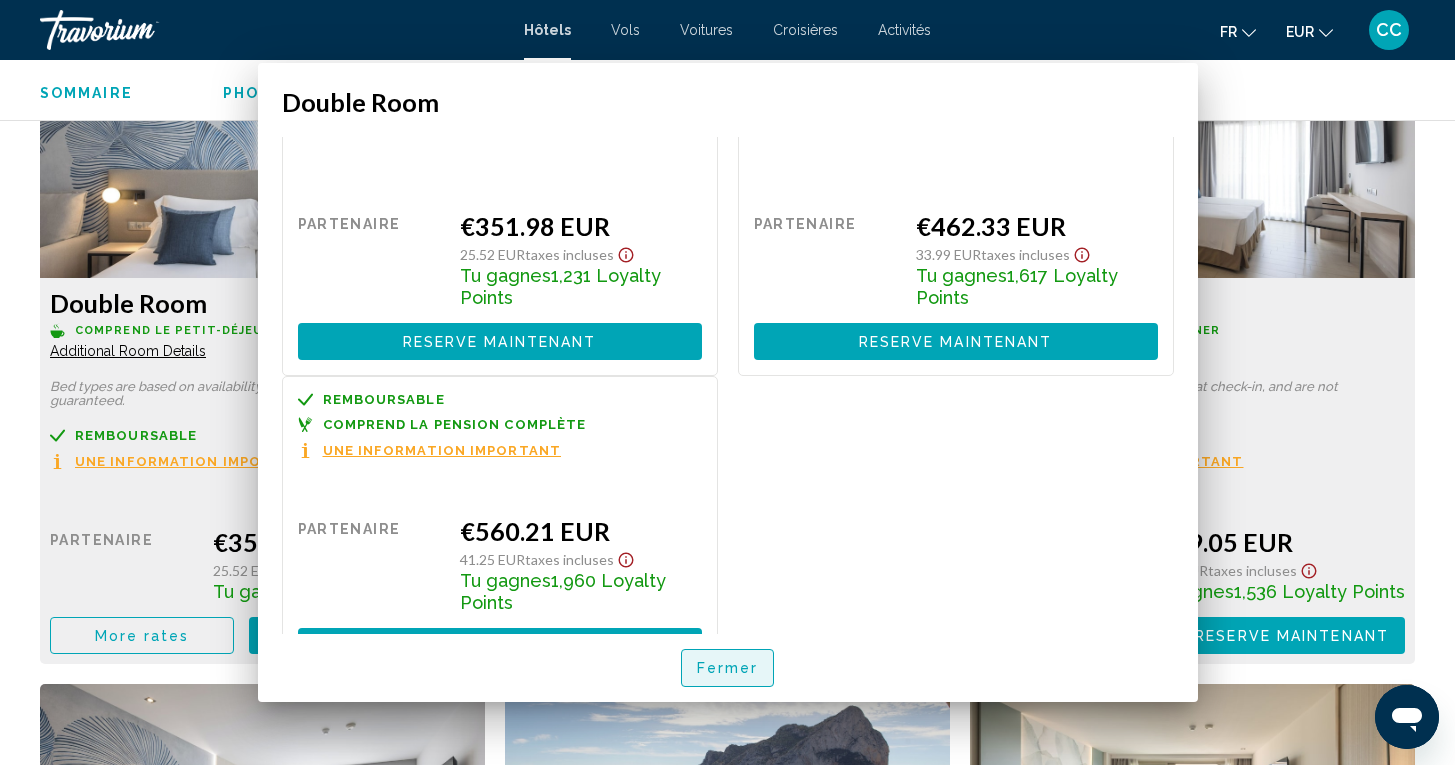 scroll, scrollTop: 2696, scrollLeft: 0, axis: vertical 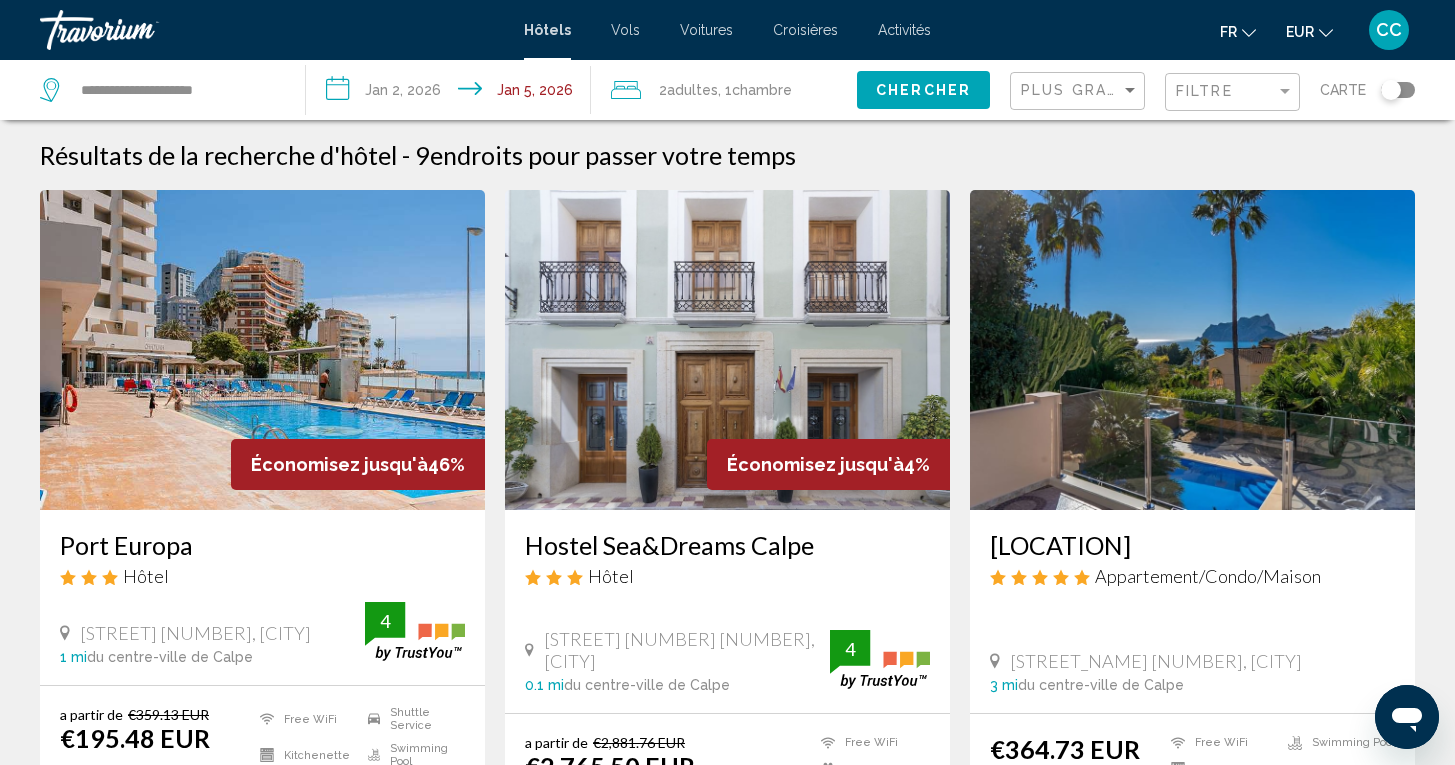 click on "**********" at bounding box center [453, 93] 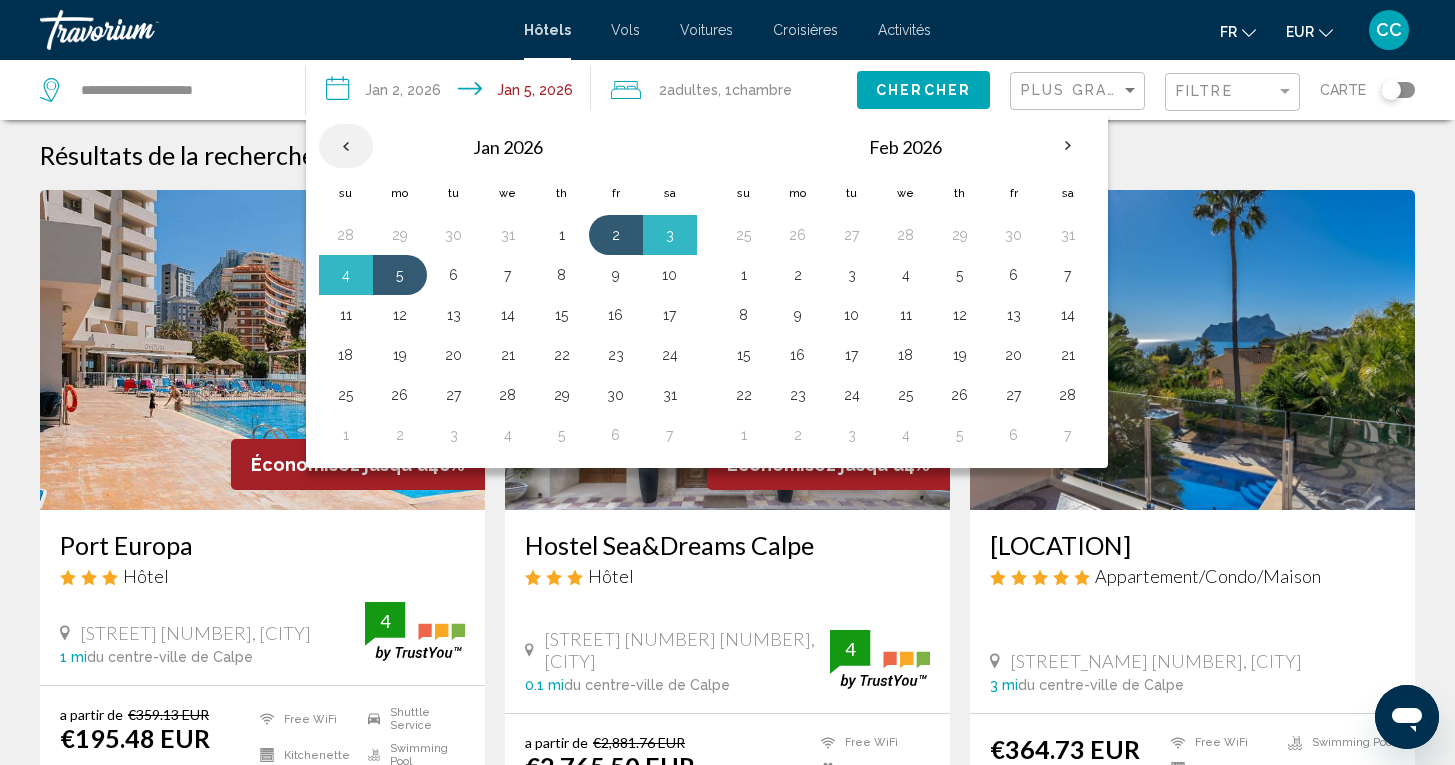 click at bounding box center [346, 146] 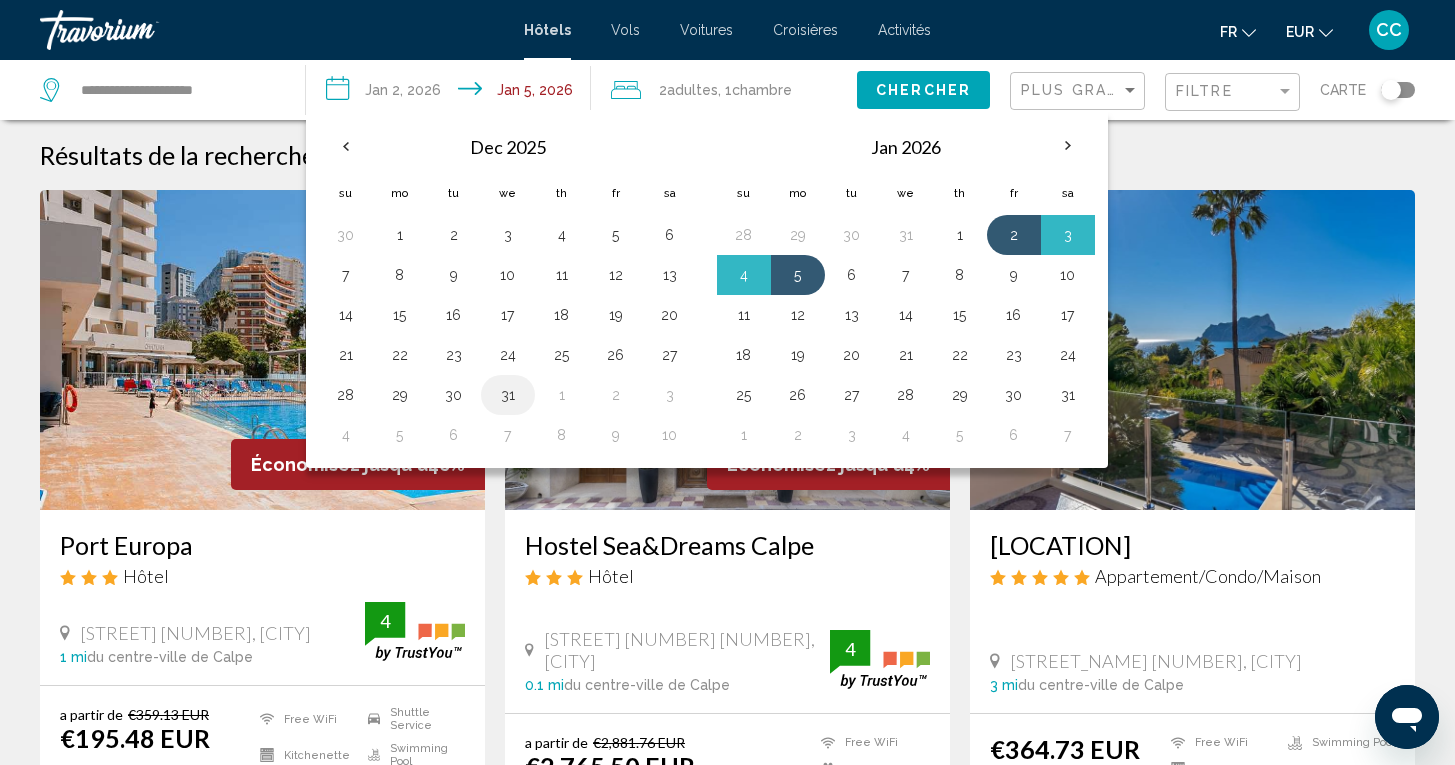 click on "31" at bounding box center (508, 395) 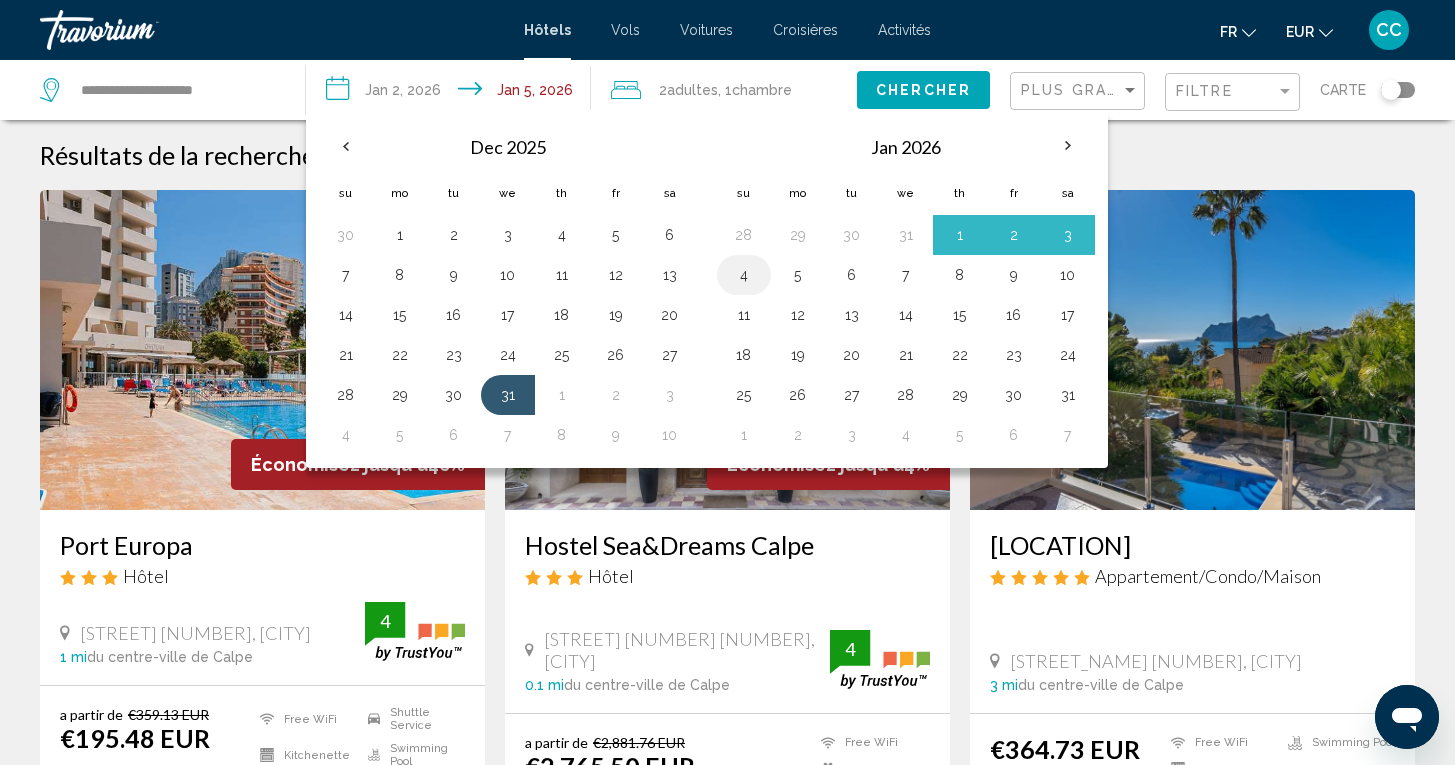 click on "4" at bounding box center (744, 275) 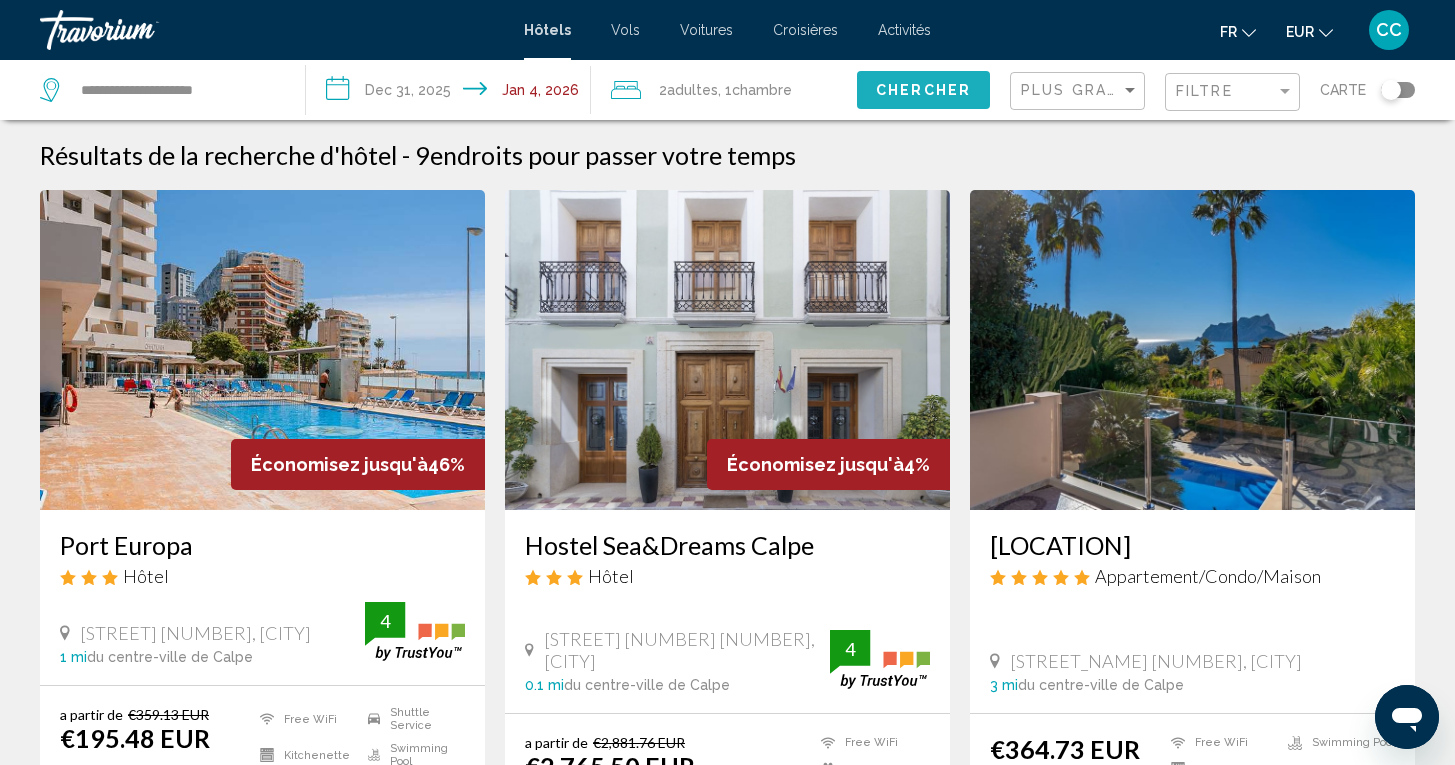 click on "Chercher" 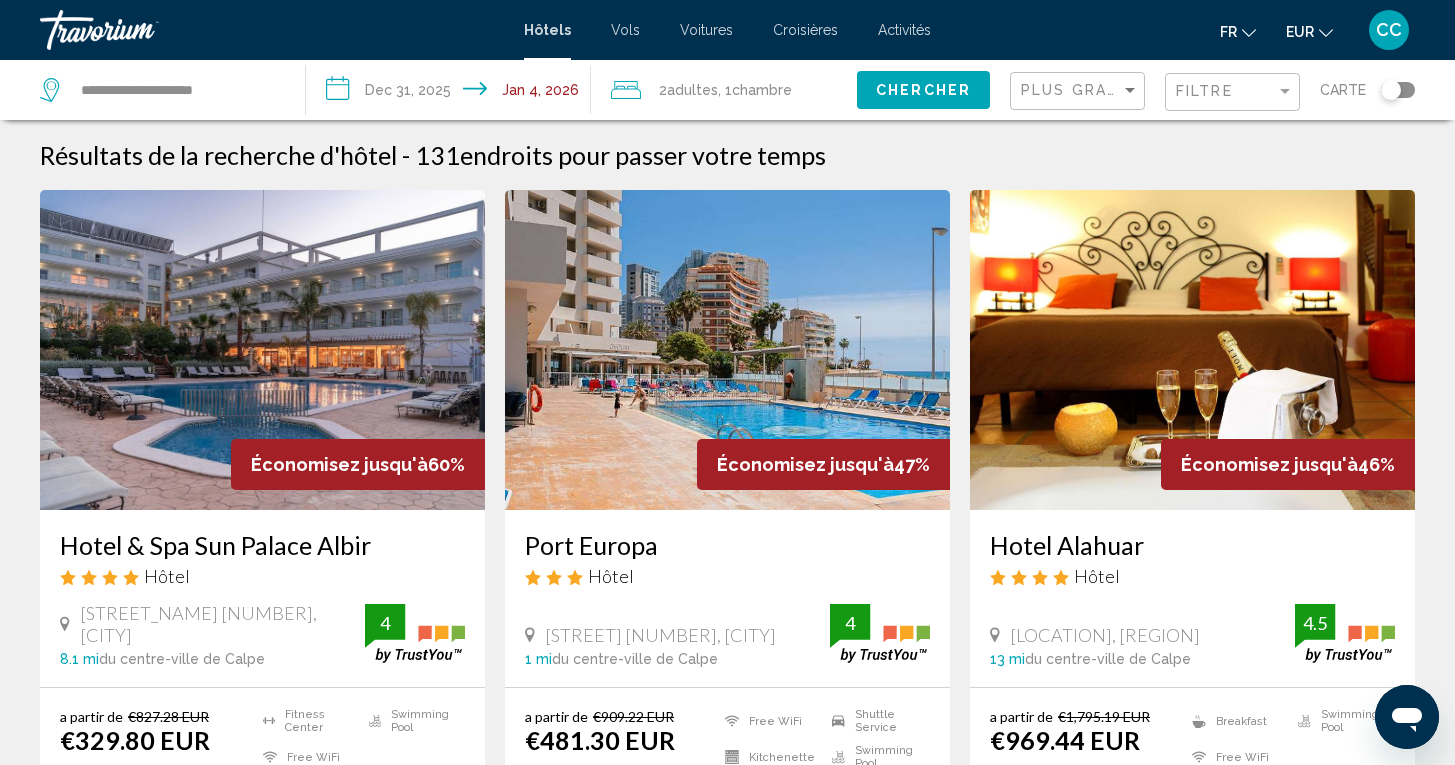 click on "**********" at bounding box center [453, 93] 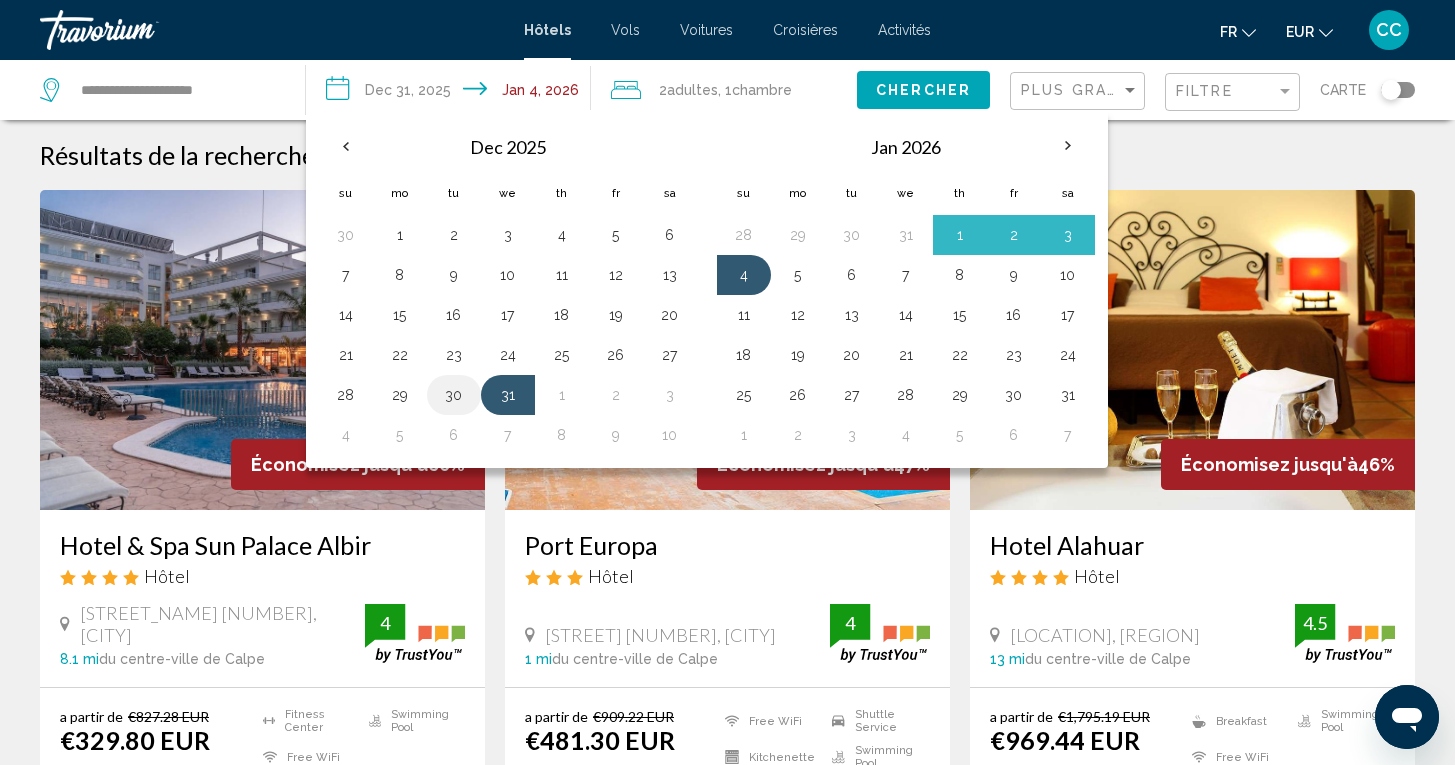 click on "30" at bounding box center [454, 395] 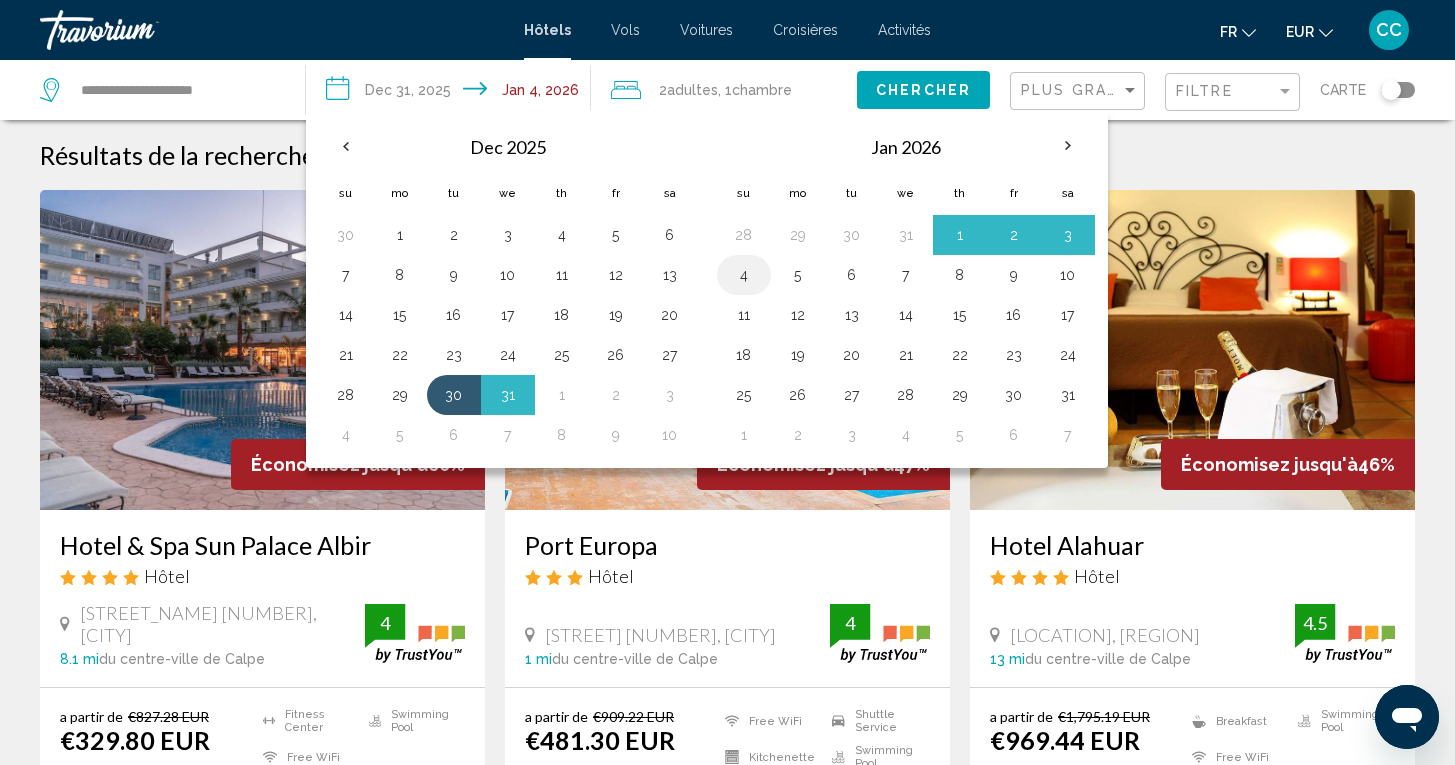 click on "4" at bounding box center (744, 275) 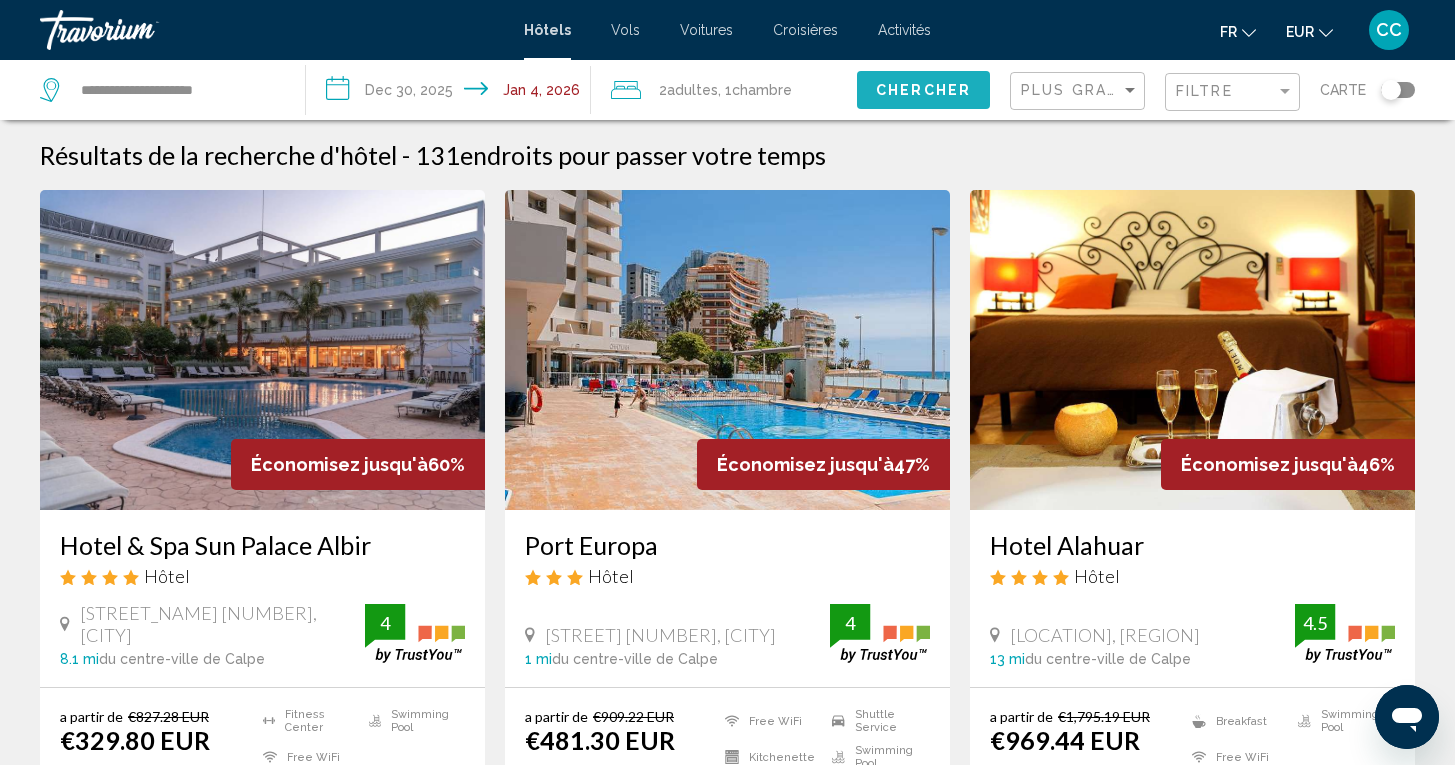 click on "Chercher" 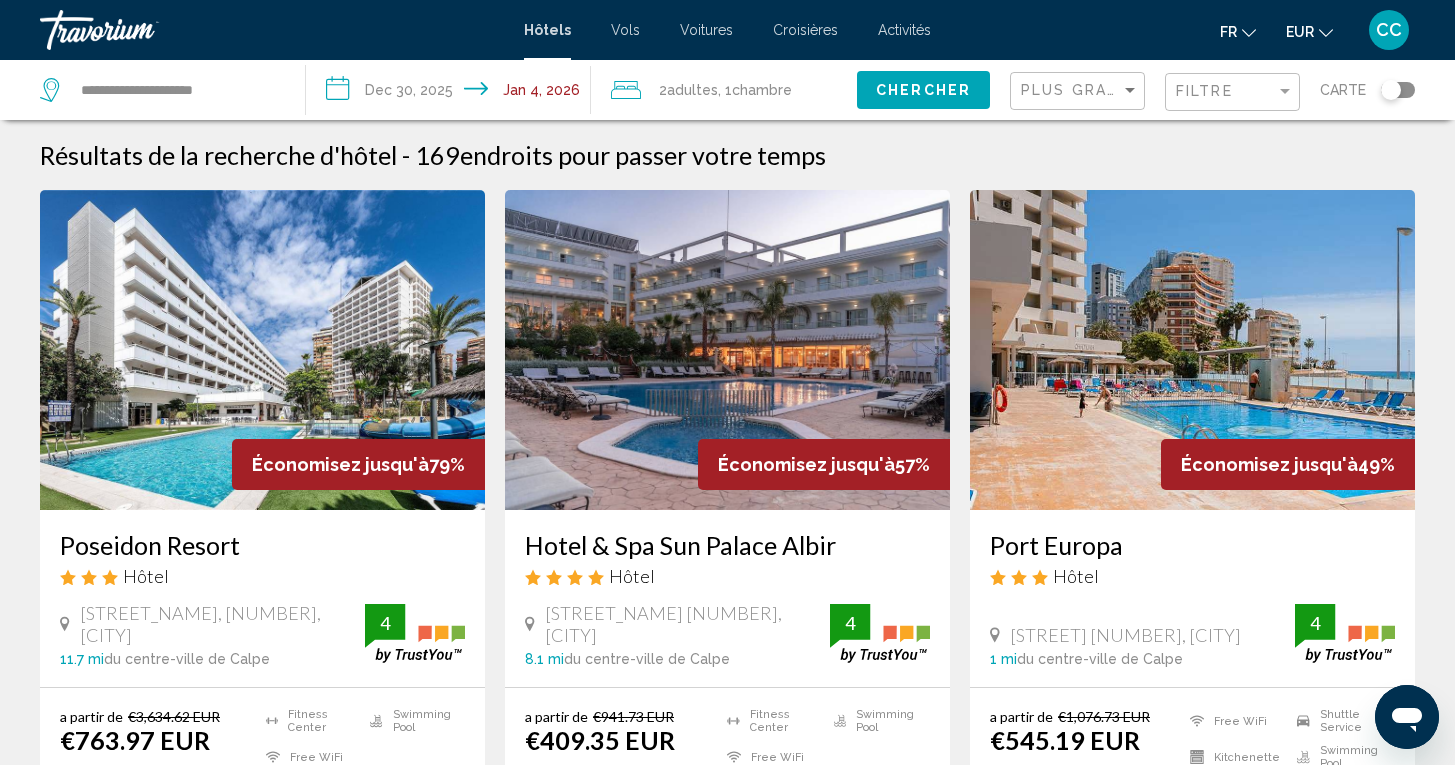 click on "Filtre" 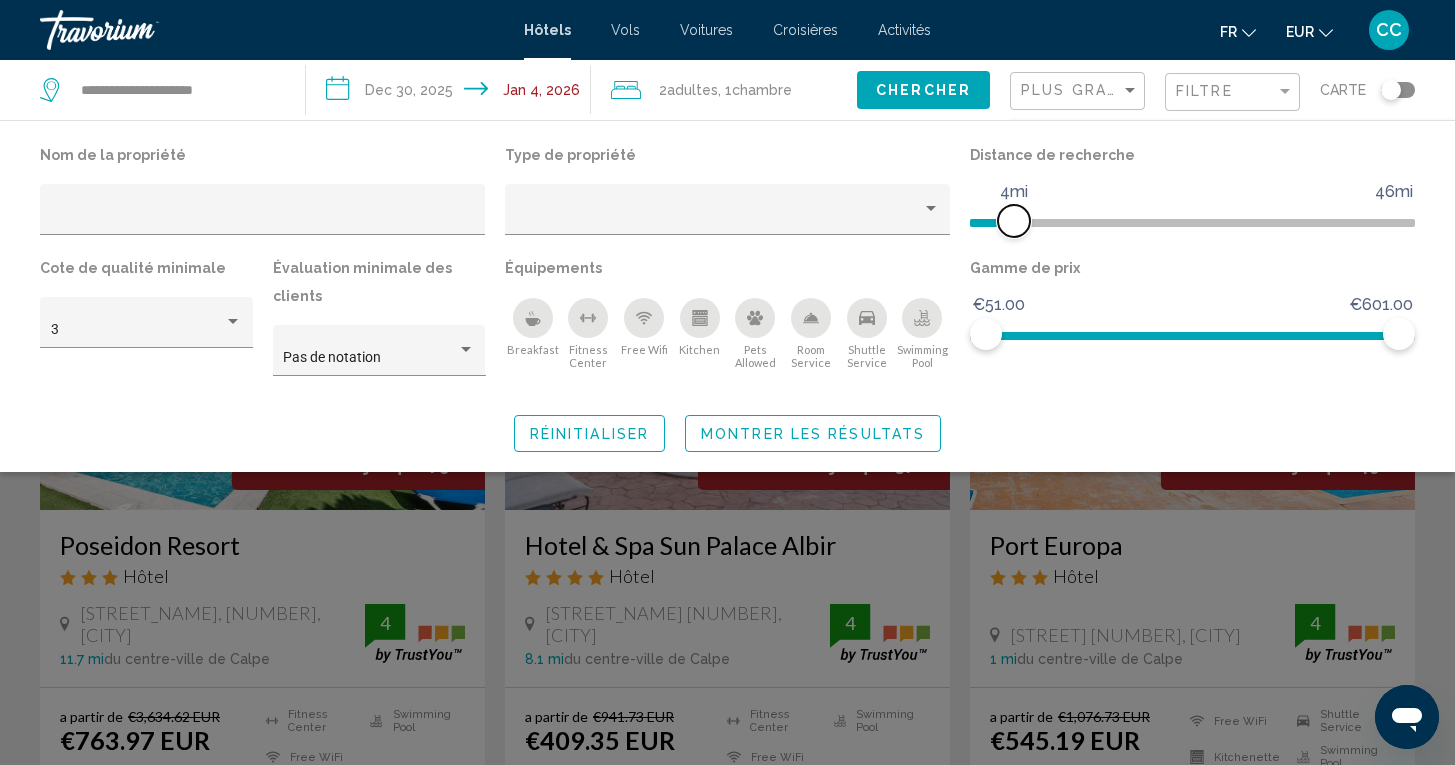 drag, startPoint x: 1253, startPoint y: 223, endPoint x: 1012, endPoint y: 220, distance: 241.01868 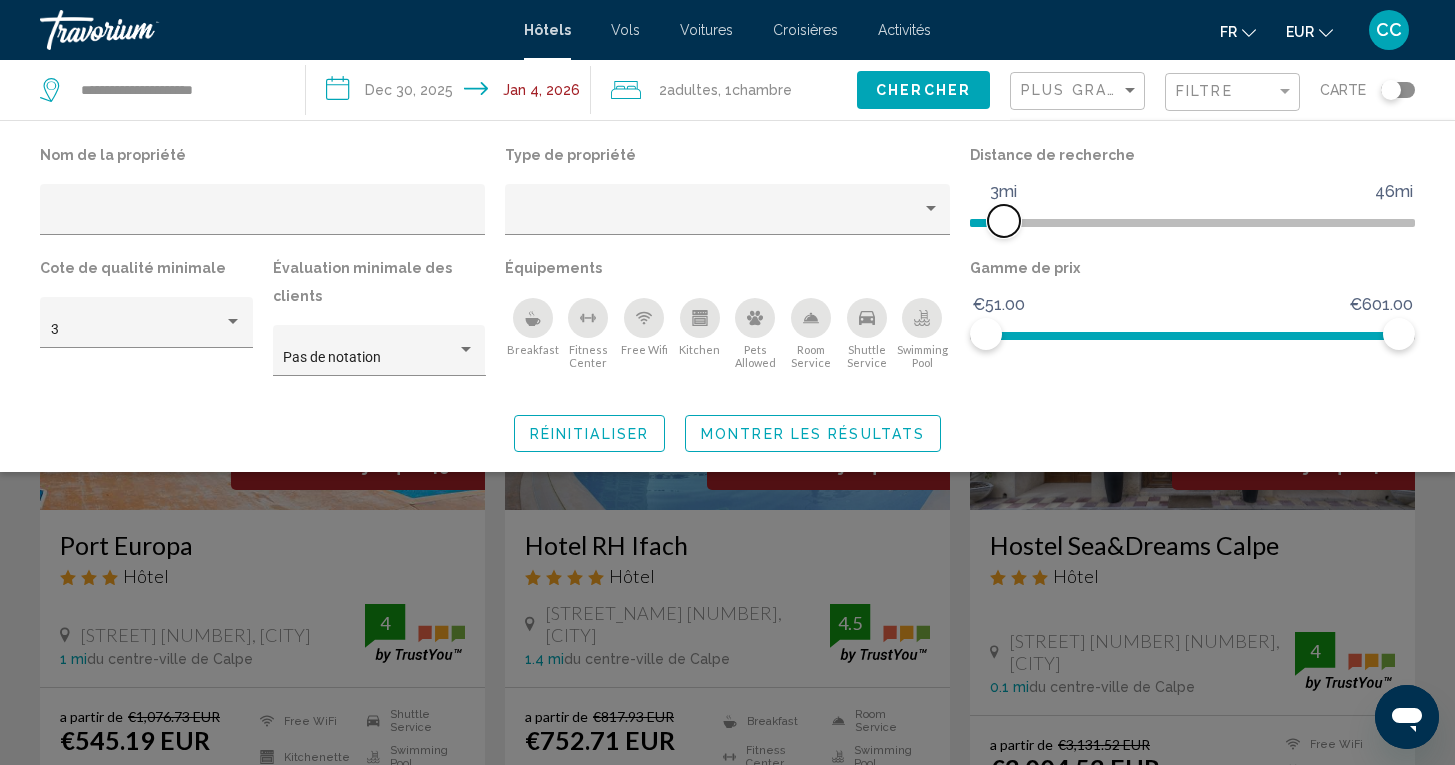 drag, startPoint x: 1013, startPoint y: 220, endPoint x: 1002, endPoint y: 222, distance: 11.18034 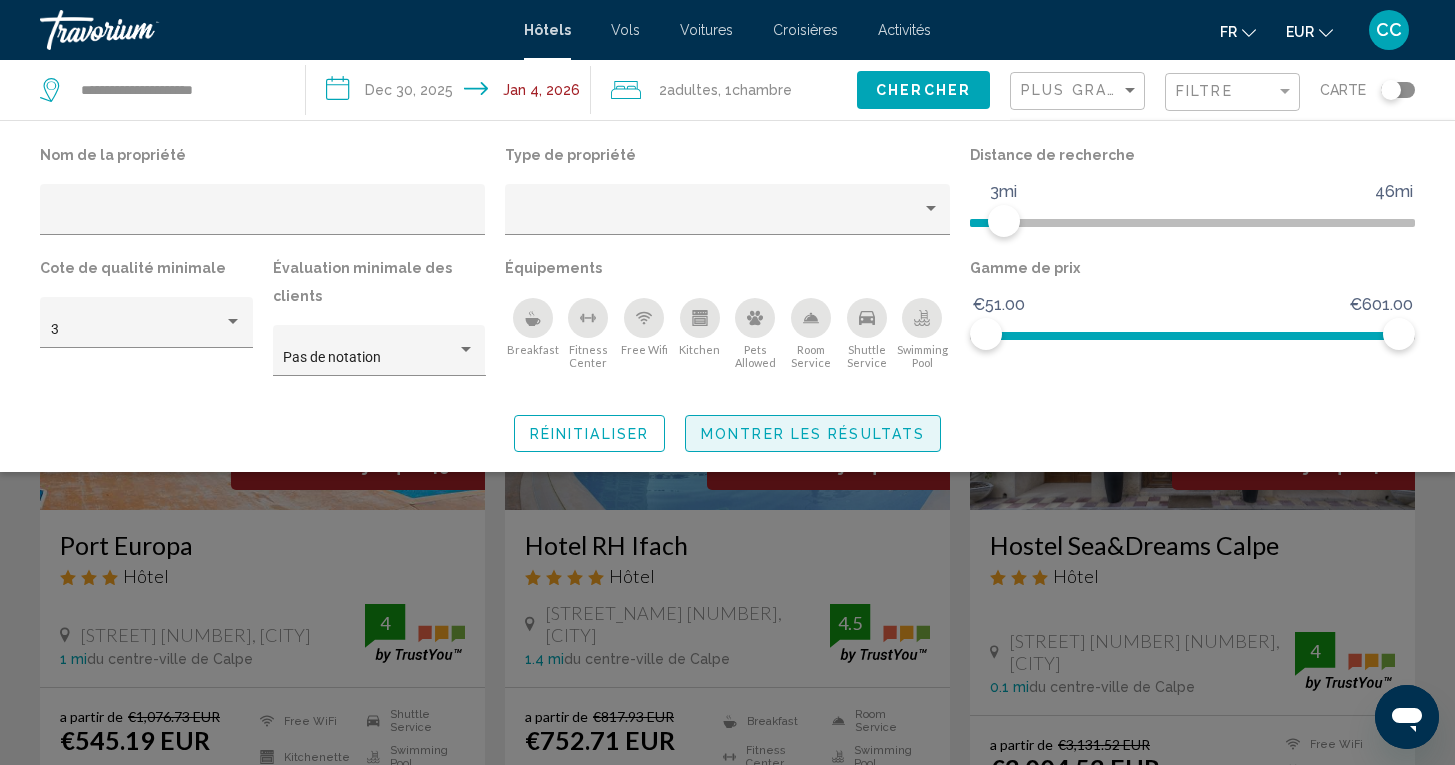 click on "Montrer les résultats" 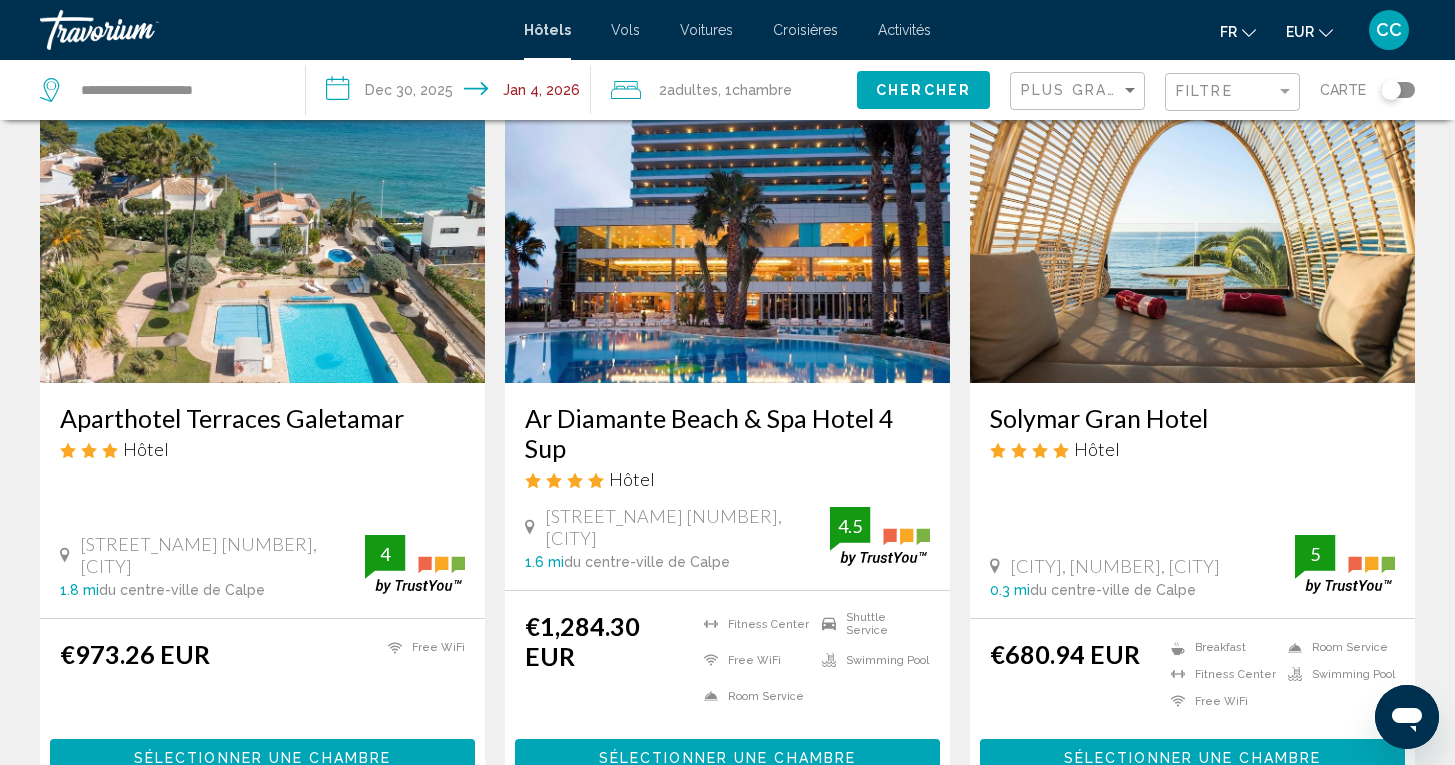 scroll, scrollTop: 871, scrollLeft: 0, axis: vertical 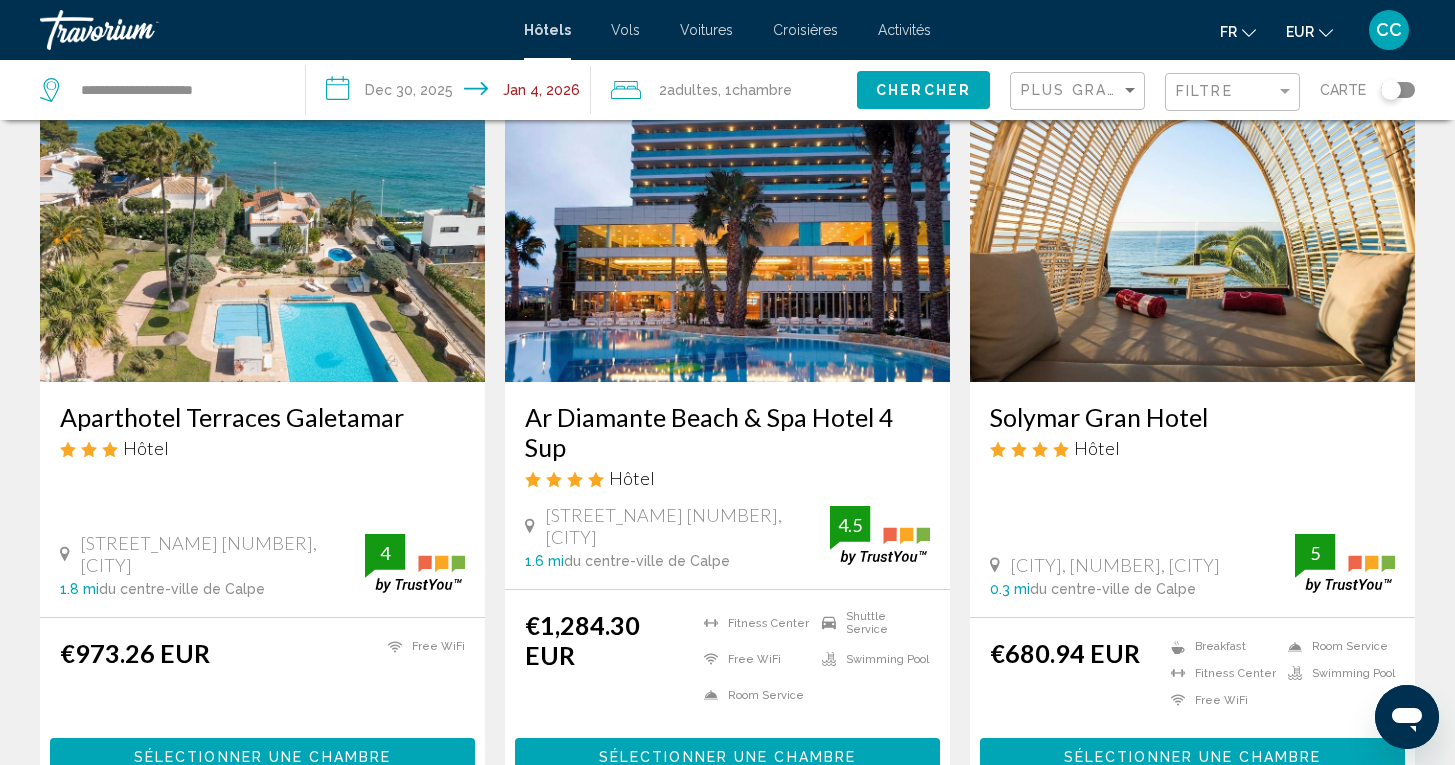 click on "Ar Diamante Beach & Spa Hotel 4 Sup" at bounding box center (727, 432) 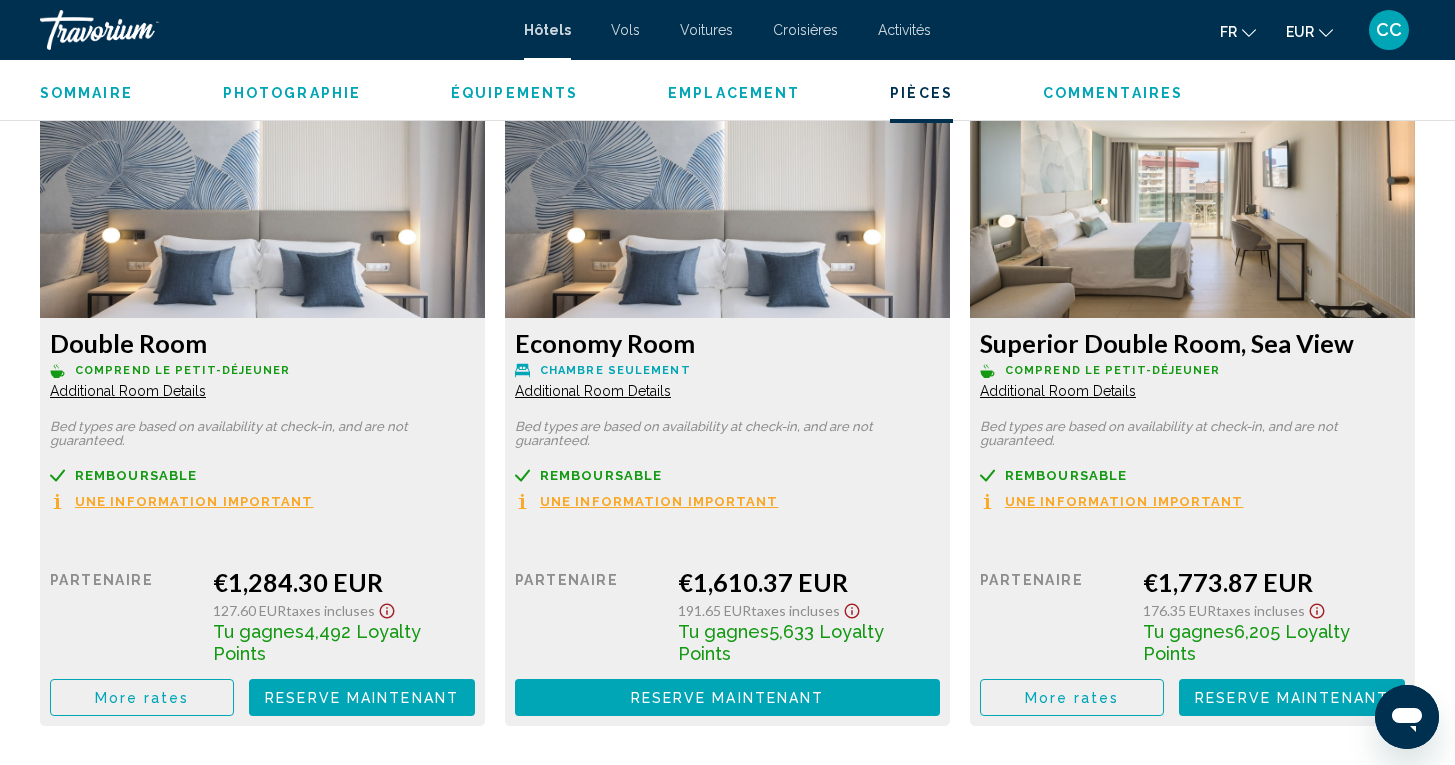scroll, scrollTop: 2661, scrollLeft: 0, axis: vertical 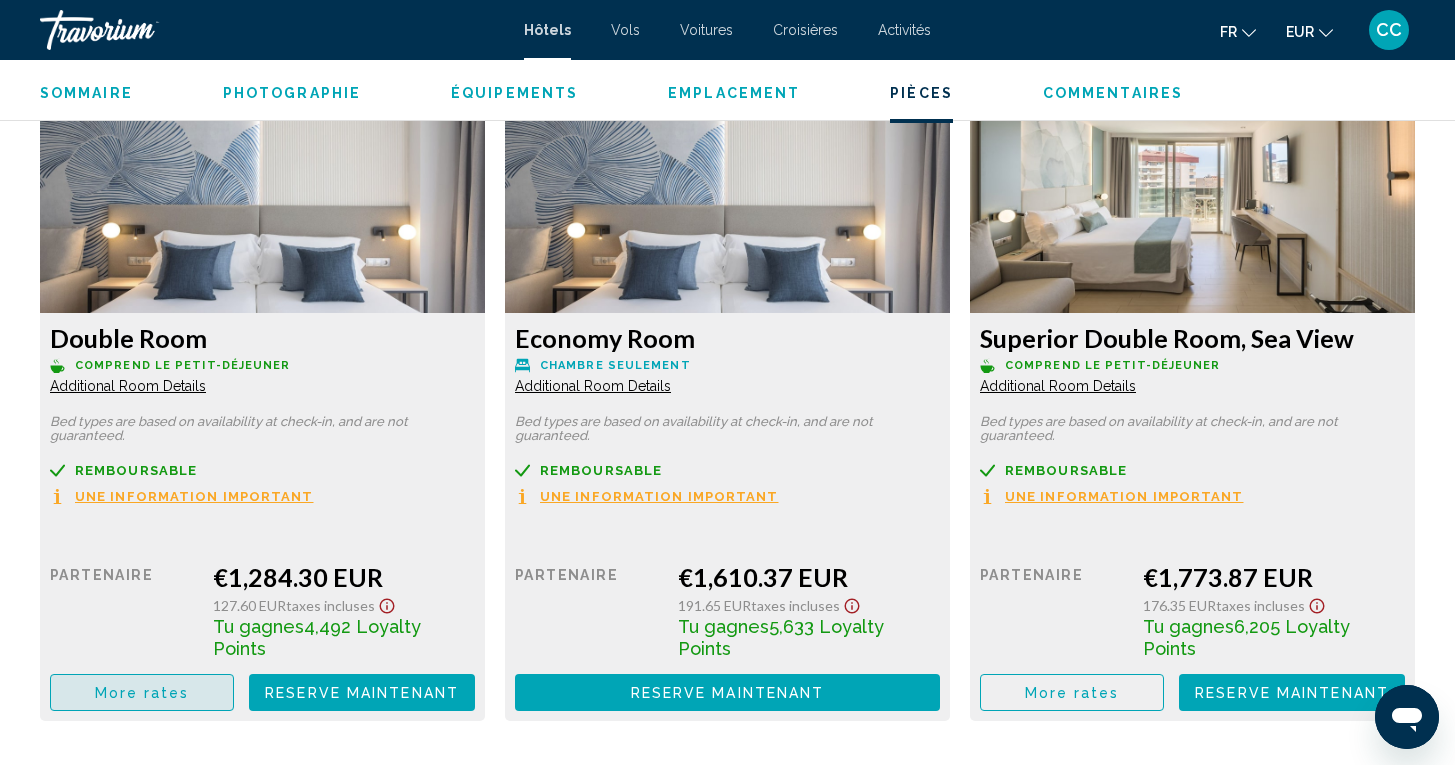 click on "More rates" at bounding box center (142, 692) 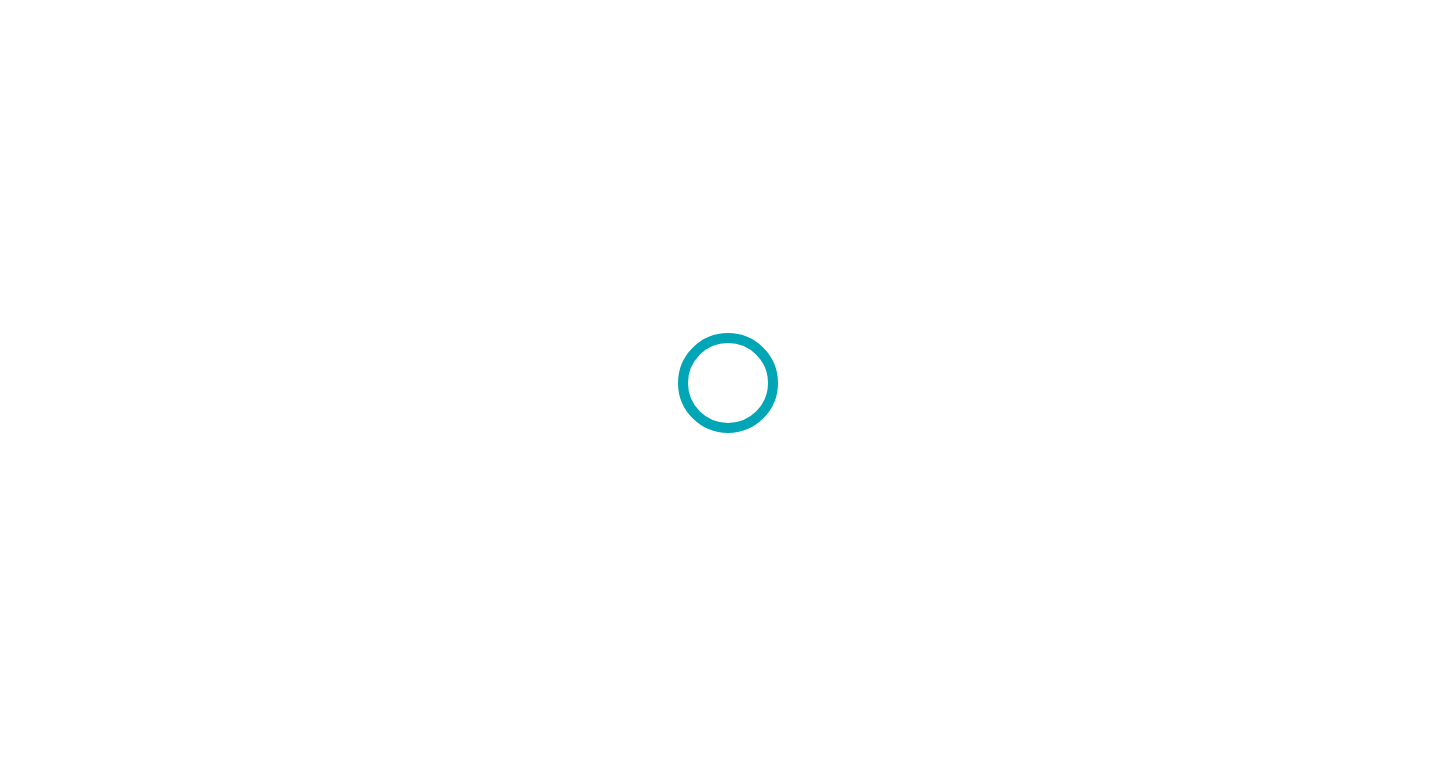 scroll, scrollTop: 0, scrollLeft: 0, axis: both 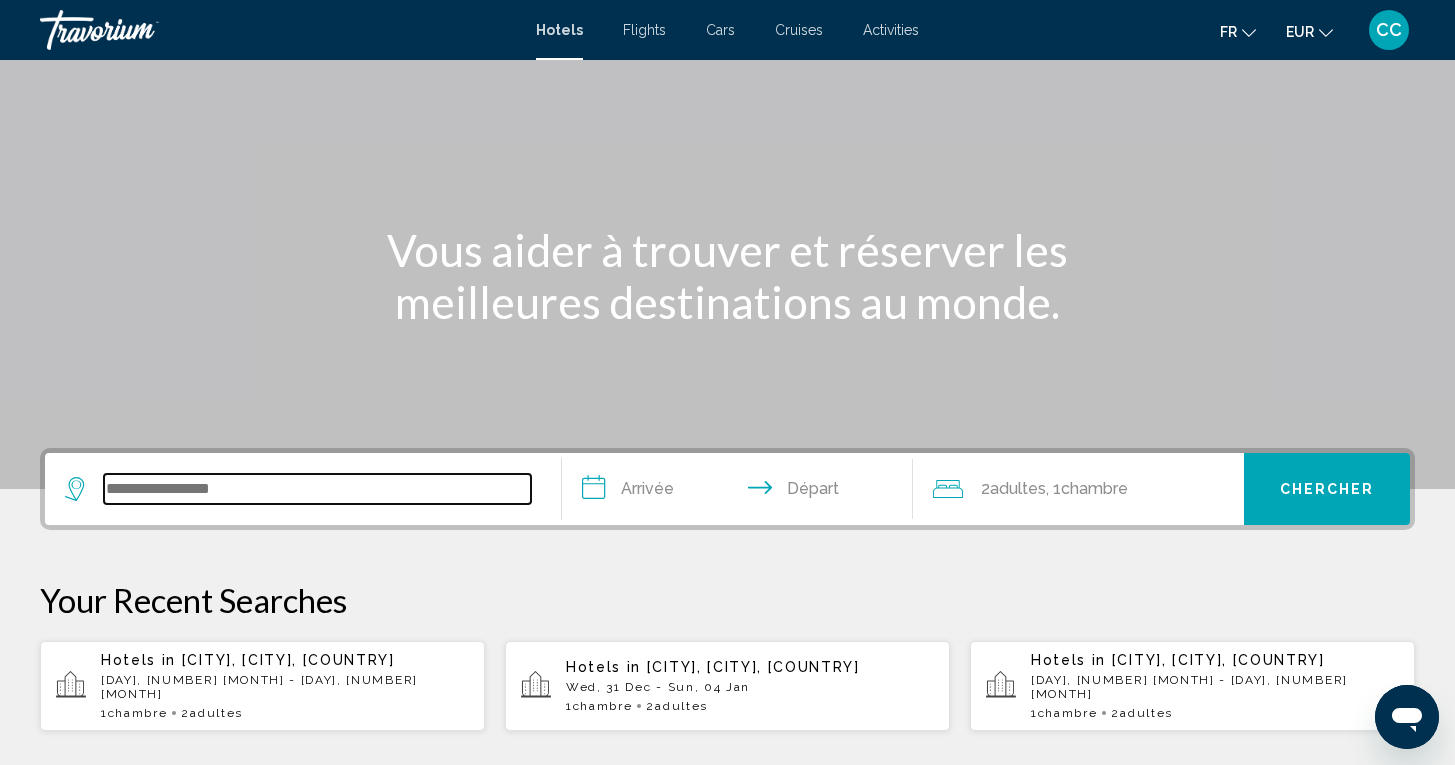click at bounding box center [317, 489] 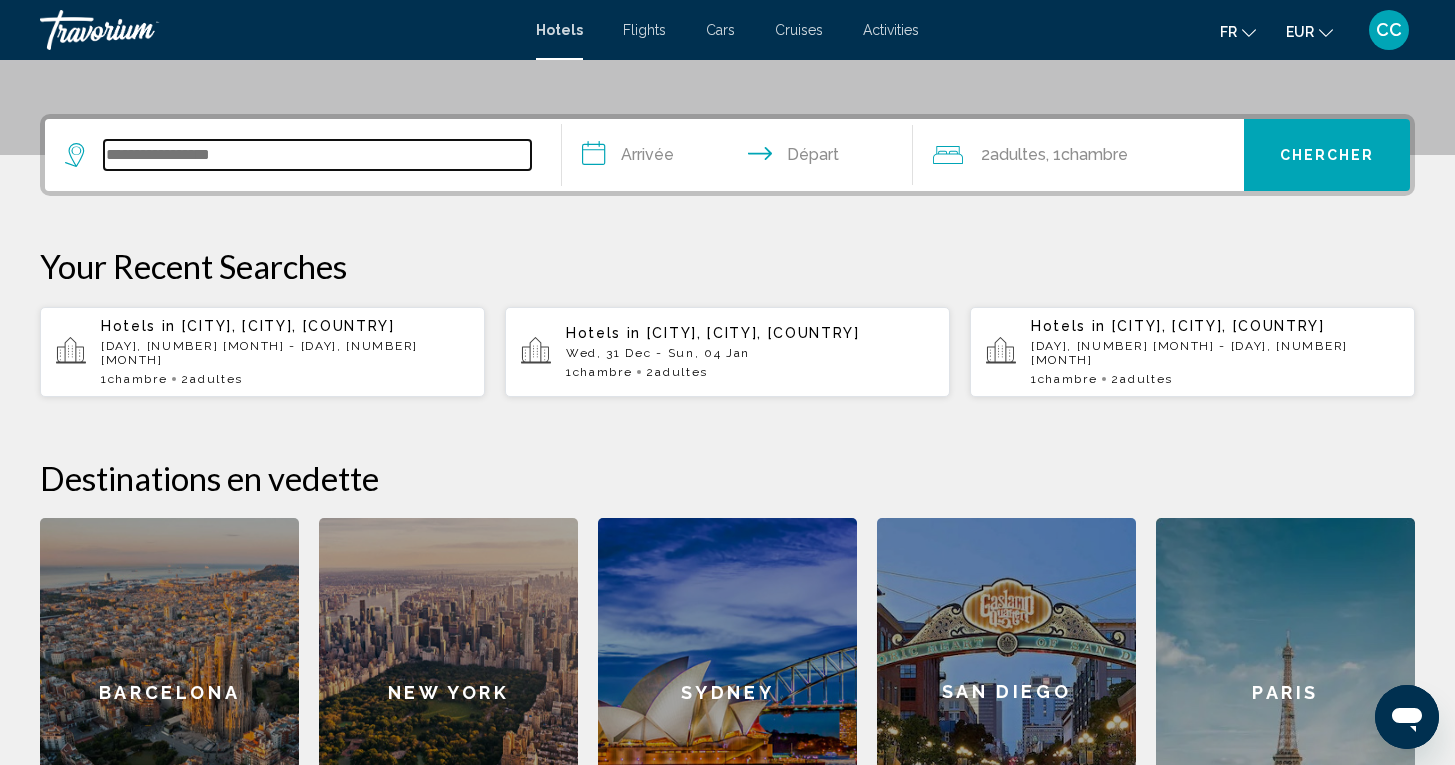 scroll, scrollTop: 494, scrollLeft: 0, axis: vertical 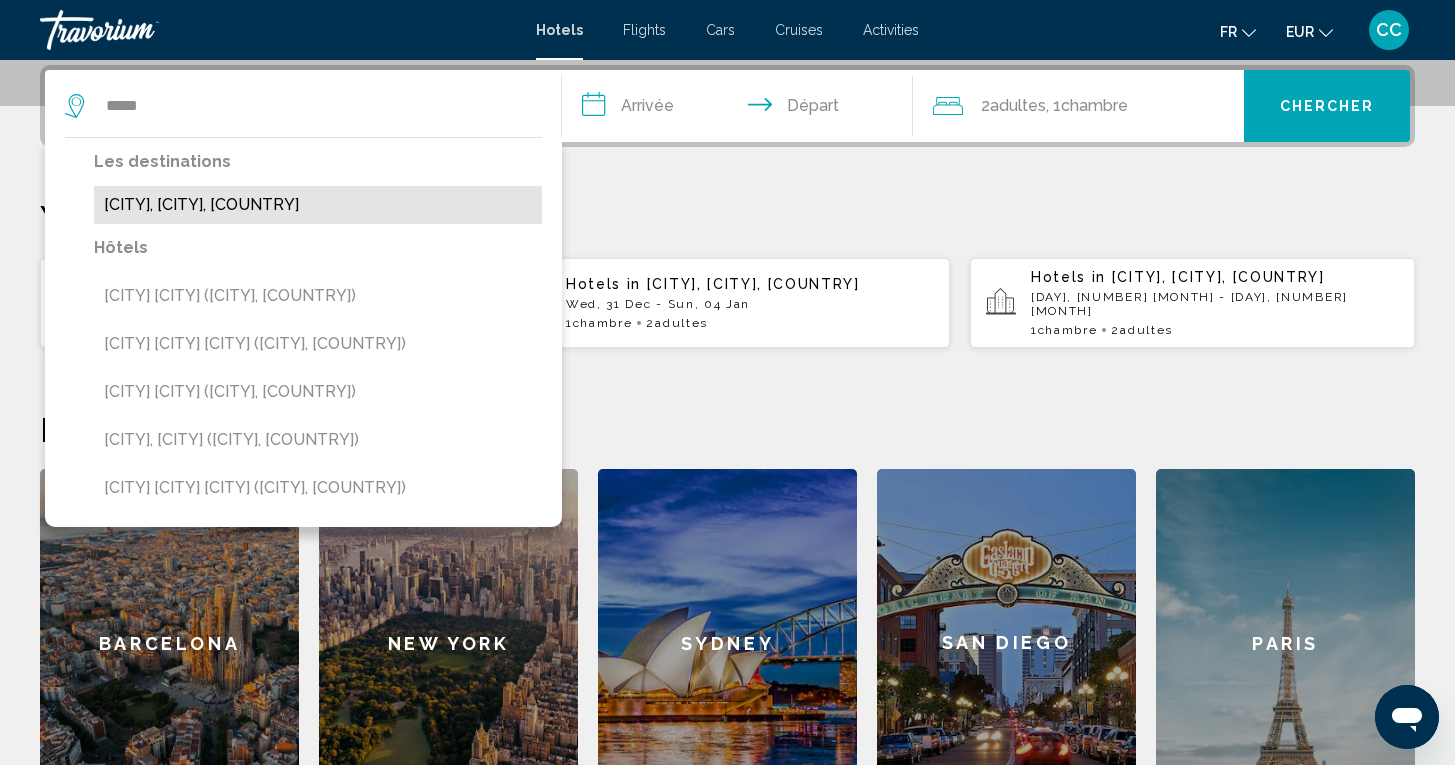 click on "[CITY], [CITY], [COUNTRY]" at bounding box center (318, 205) 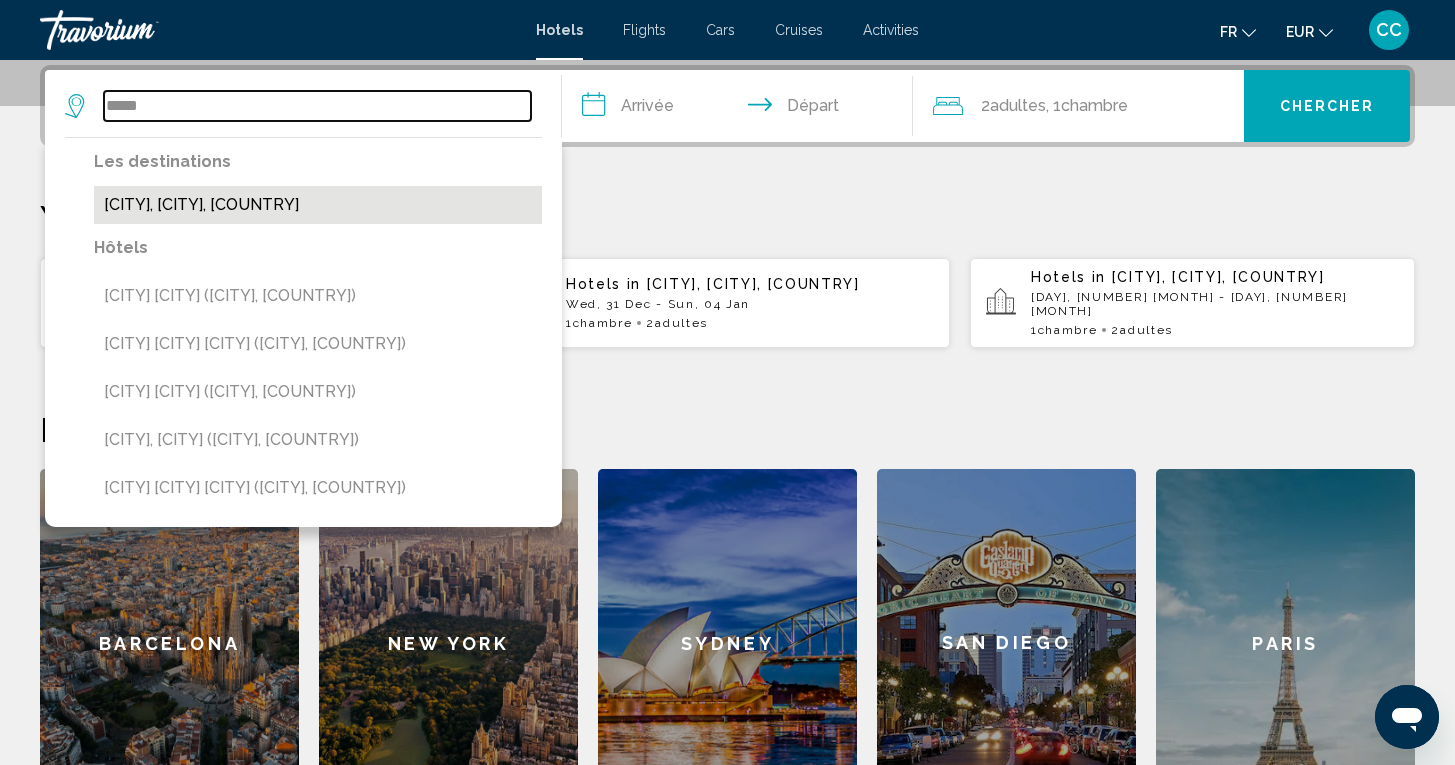 type on "**********" 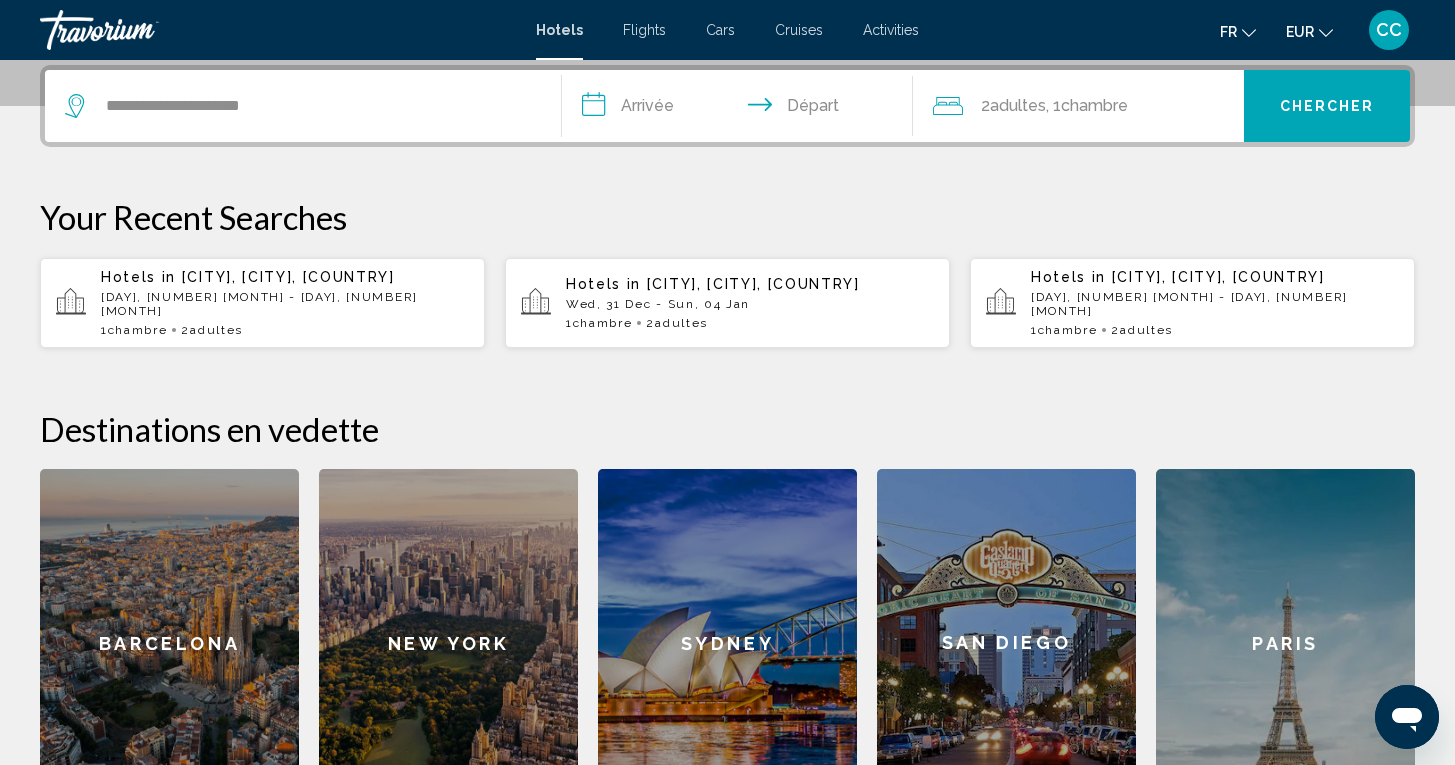 click on "**********" at bounding box center [741, 109] 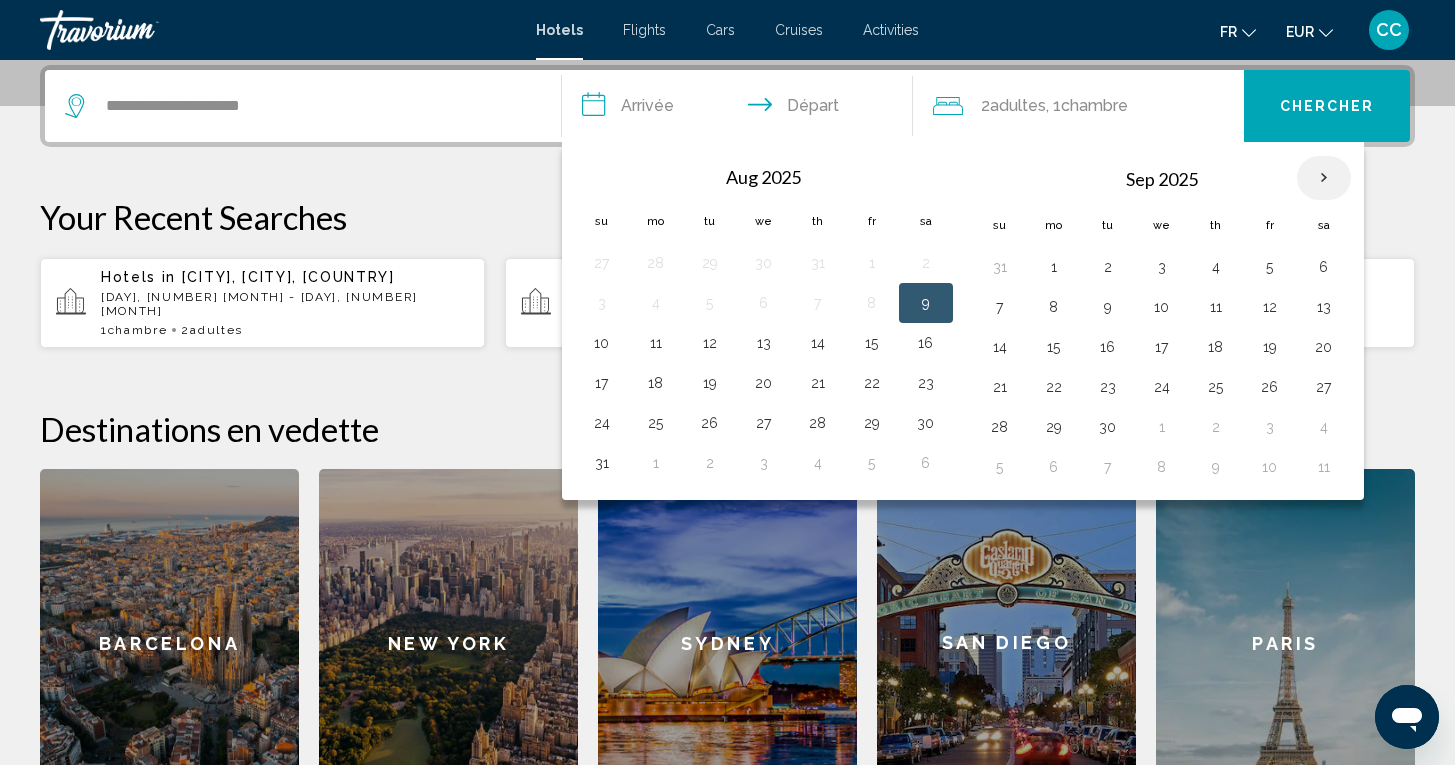 click at bounding box center [1324, 178] 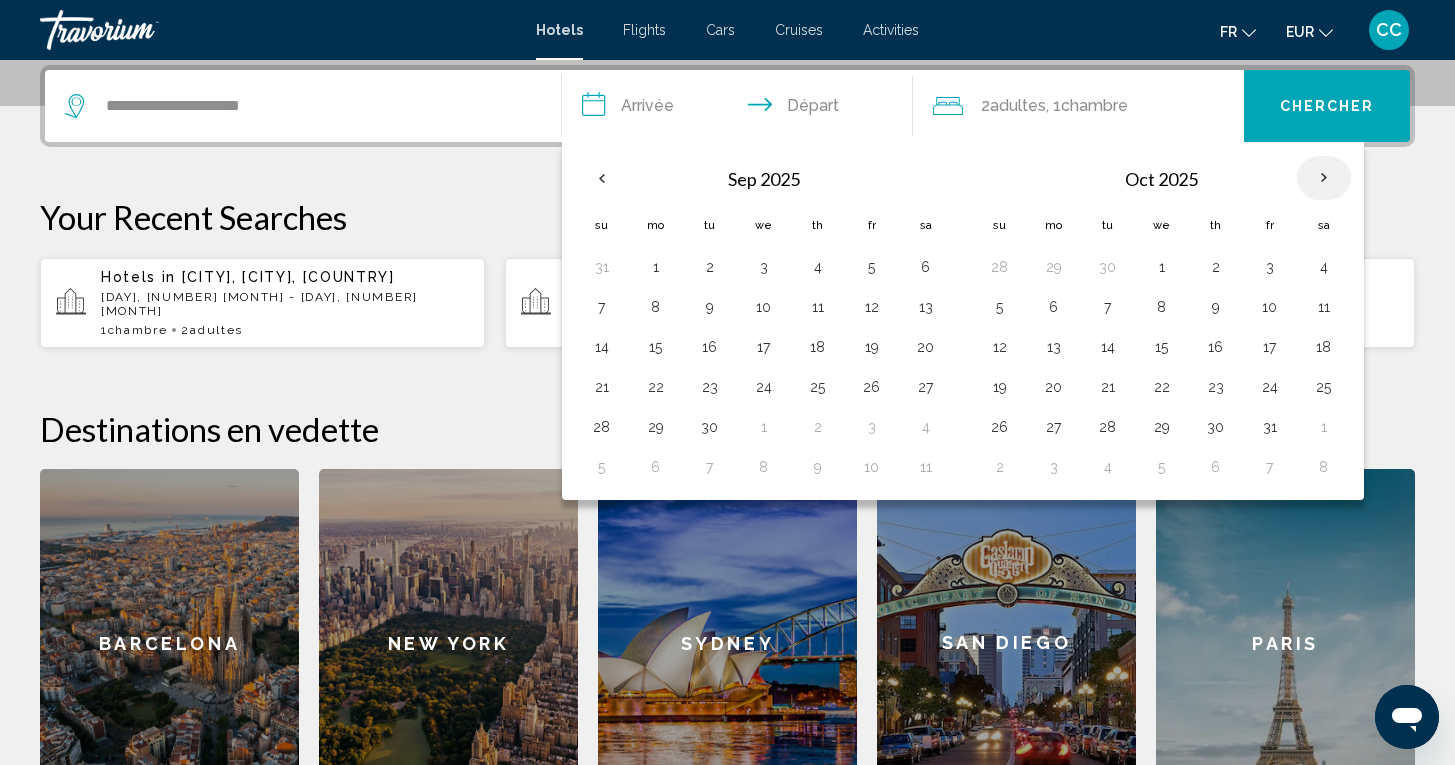 click at bounding box center [1324, 178] 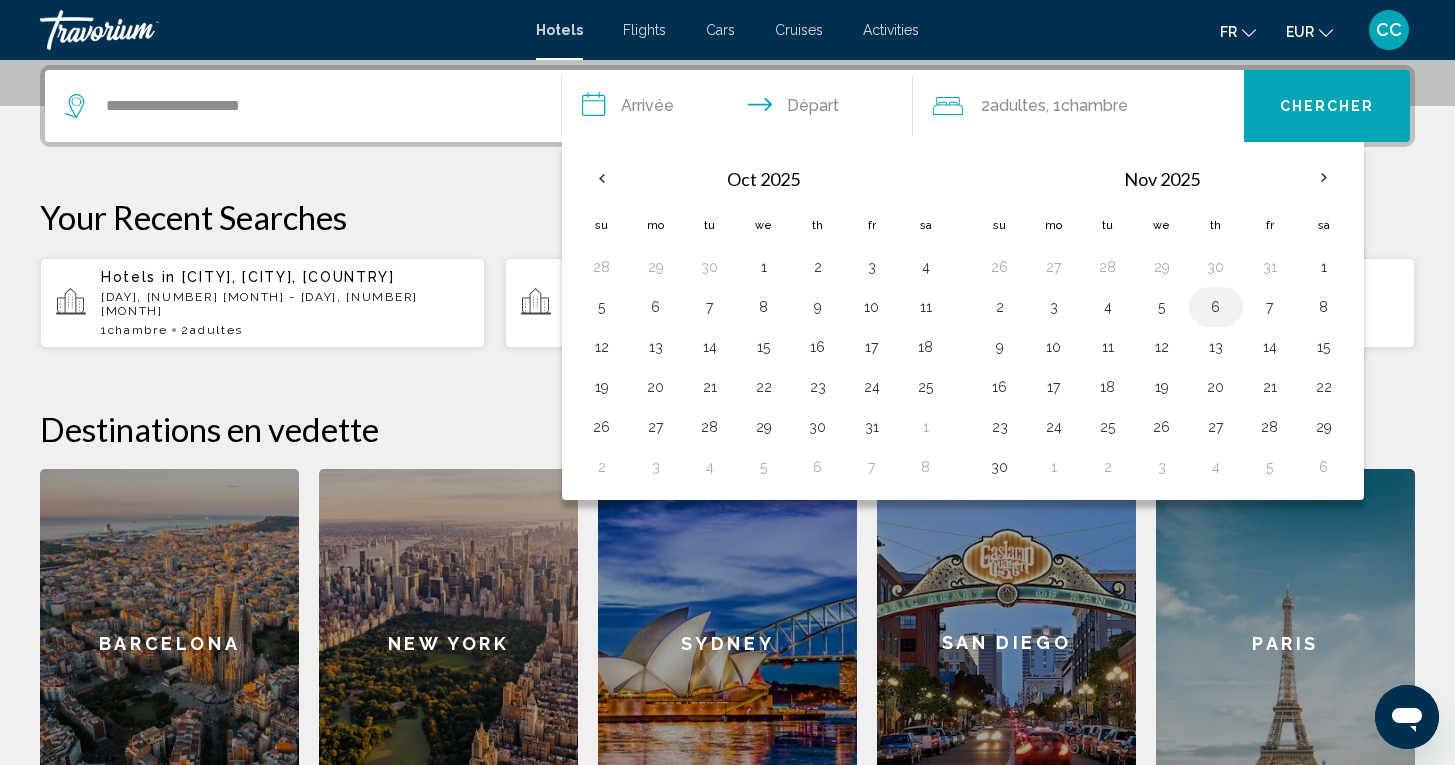 click on "6" at bounding box center [1216, 307] 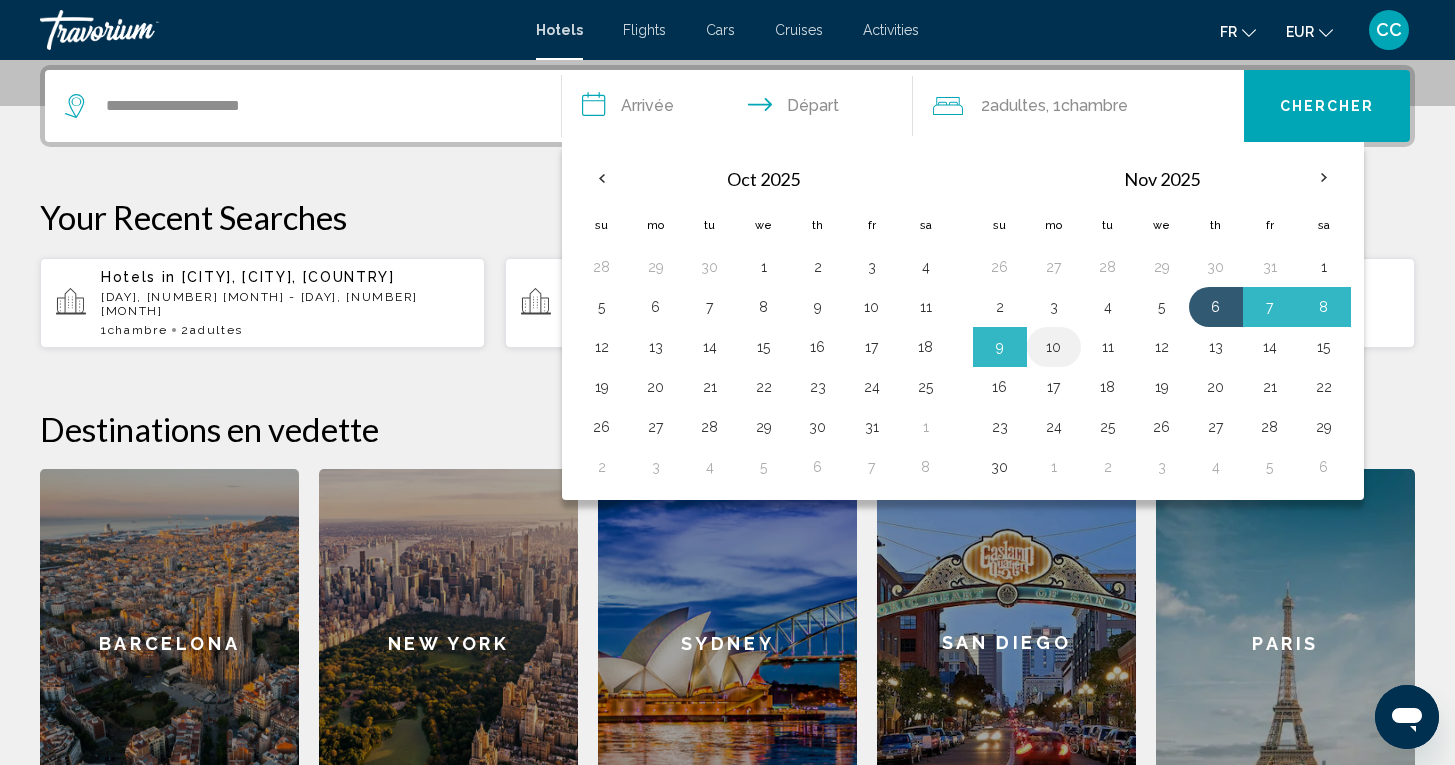 click on "10" at bounding box center [1054, 347] 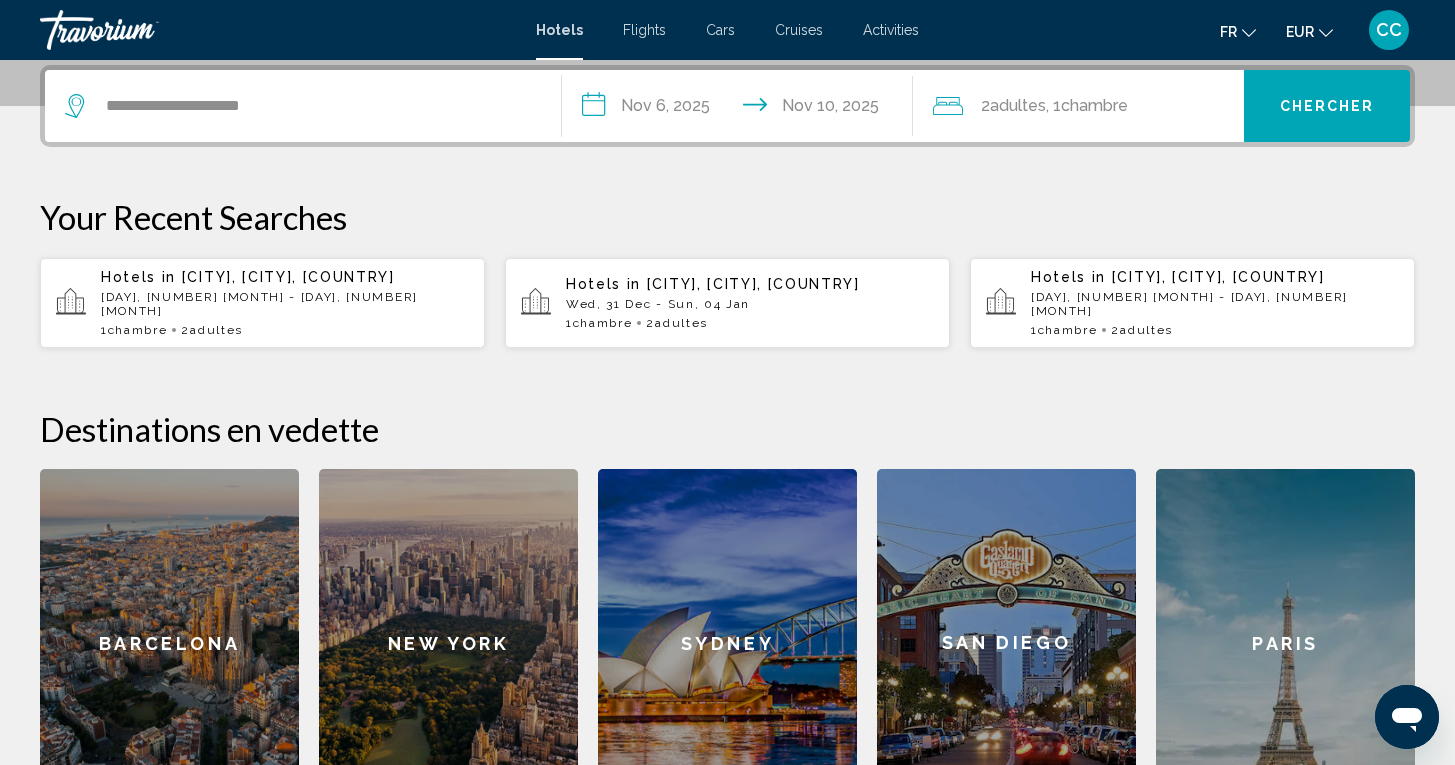 click on "Chercher" at bounding box center (1327, 107) 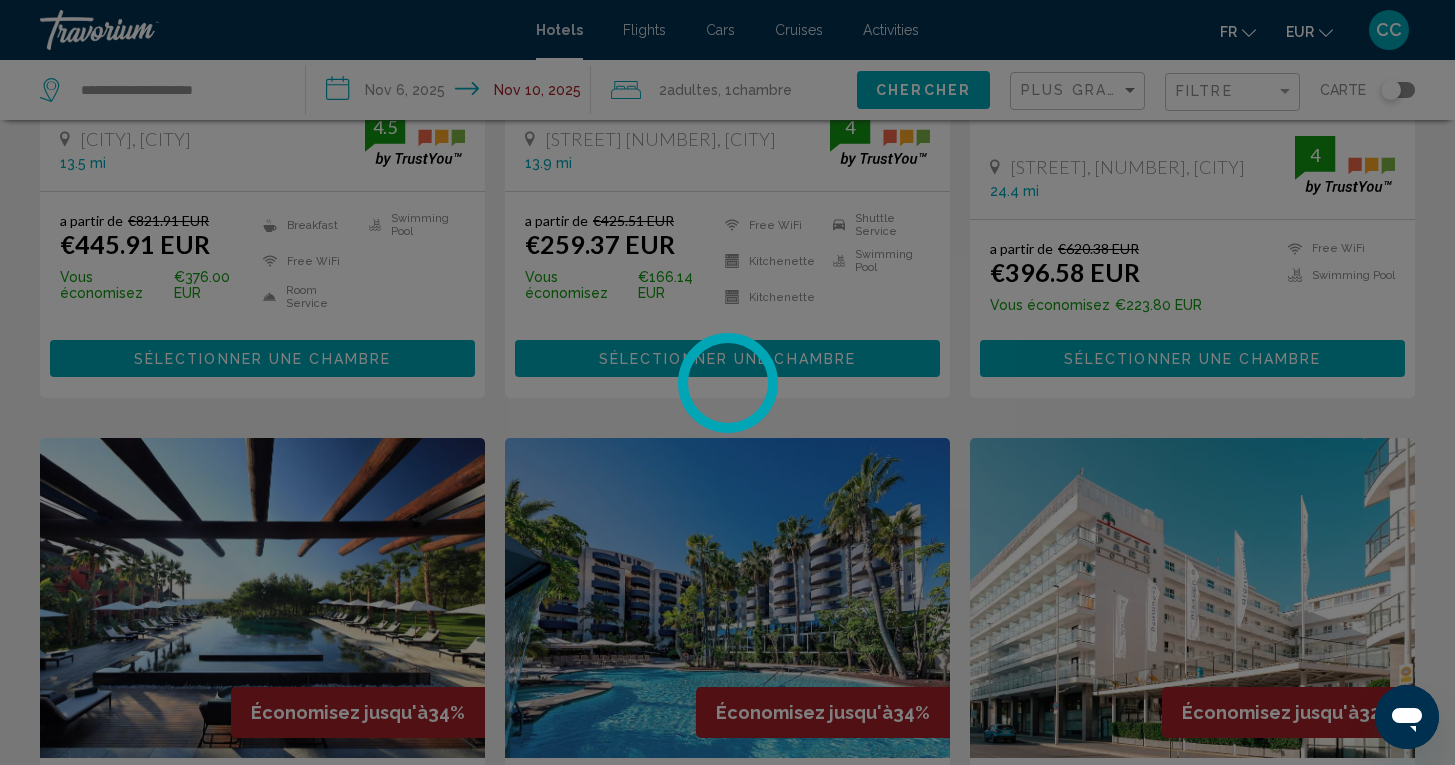 scroll, scrollTop: 0, scrollLeft: 0, axis: both 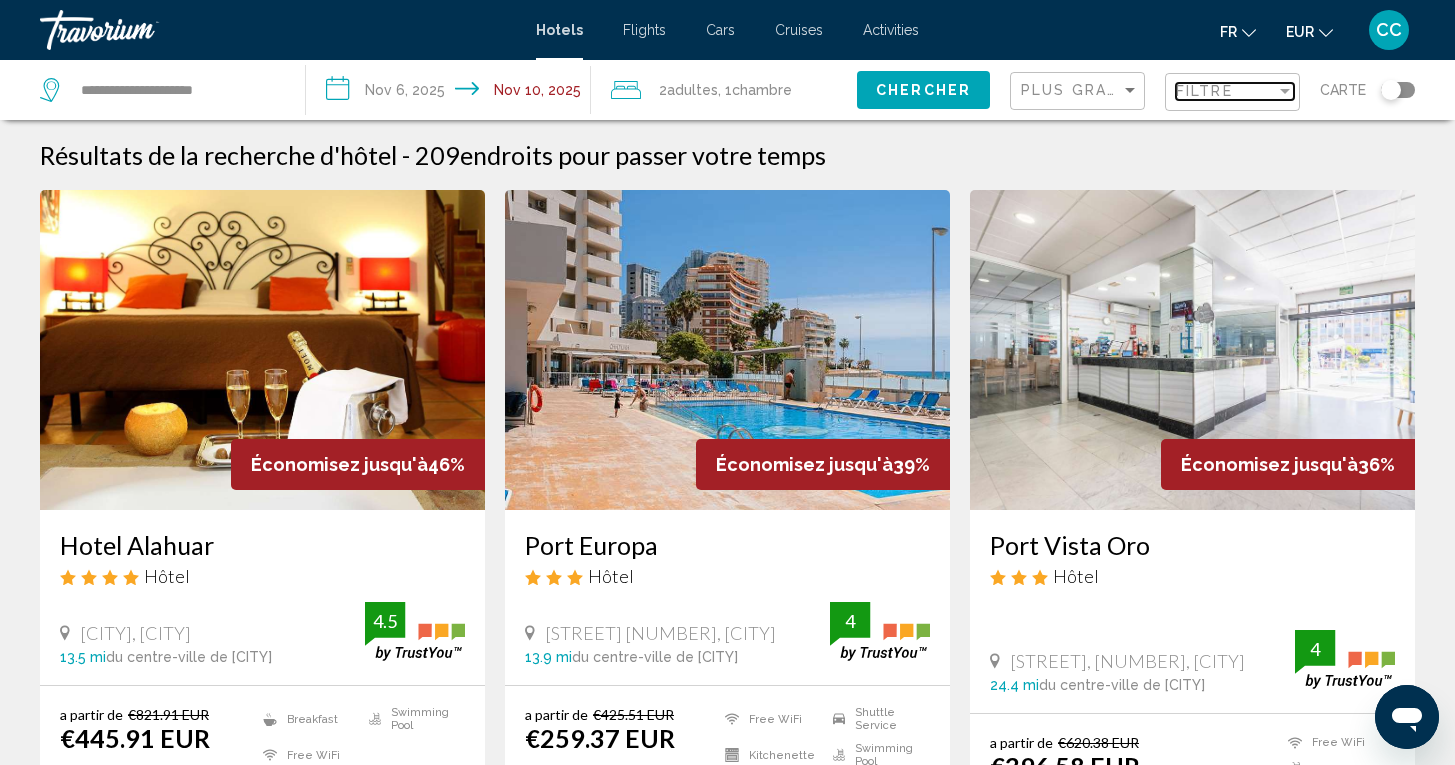 click on "Filtre" at bounding box center [1226, 91] 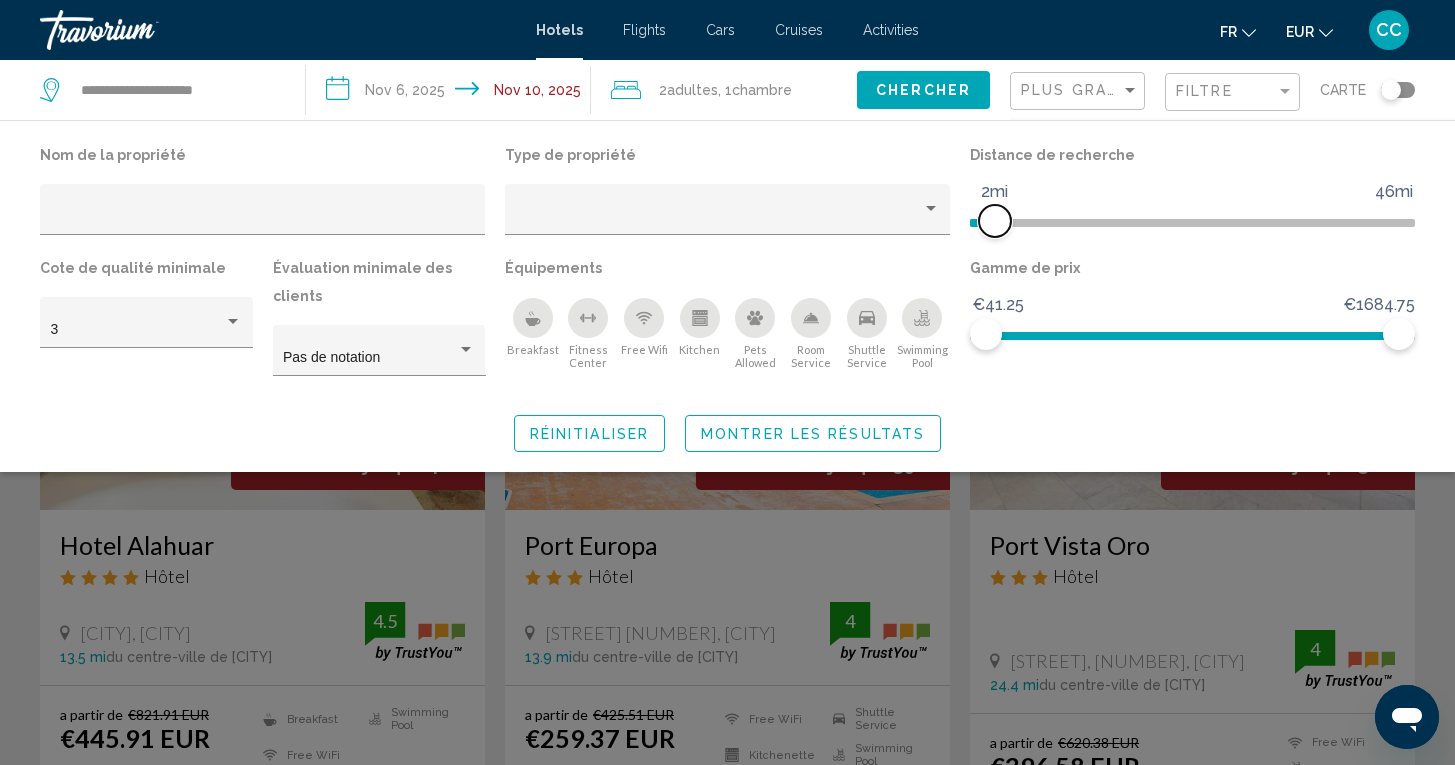 drag, startPoint x: 1247, startPoint y: 227, endPoint x: 1001, endPoint y: 226, distance: 246.00203 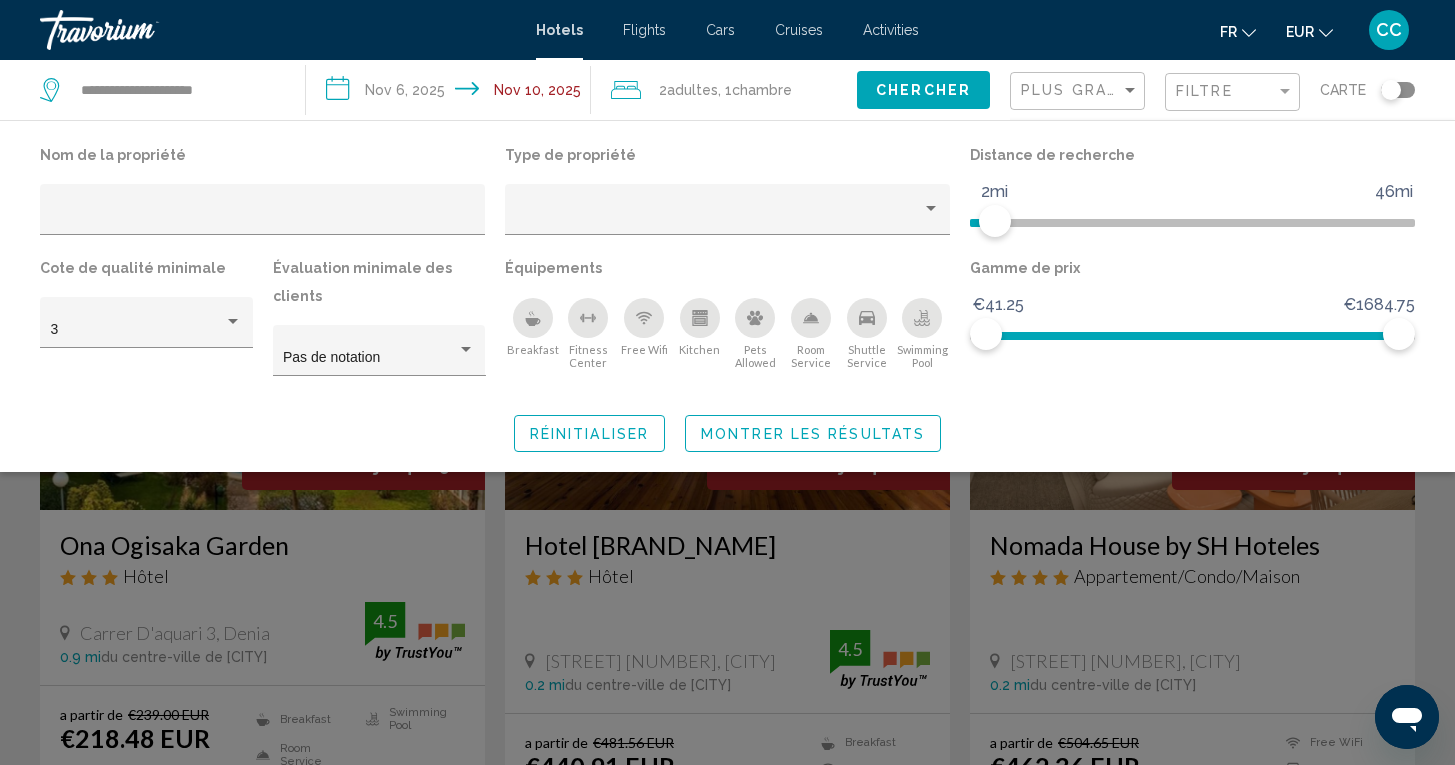 click on "Montrer les résultats" 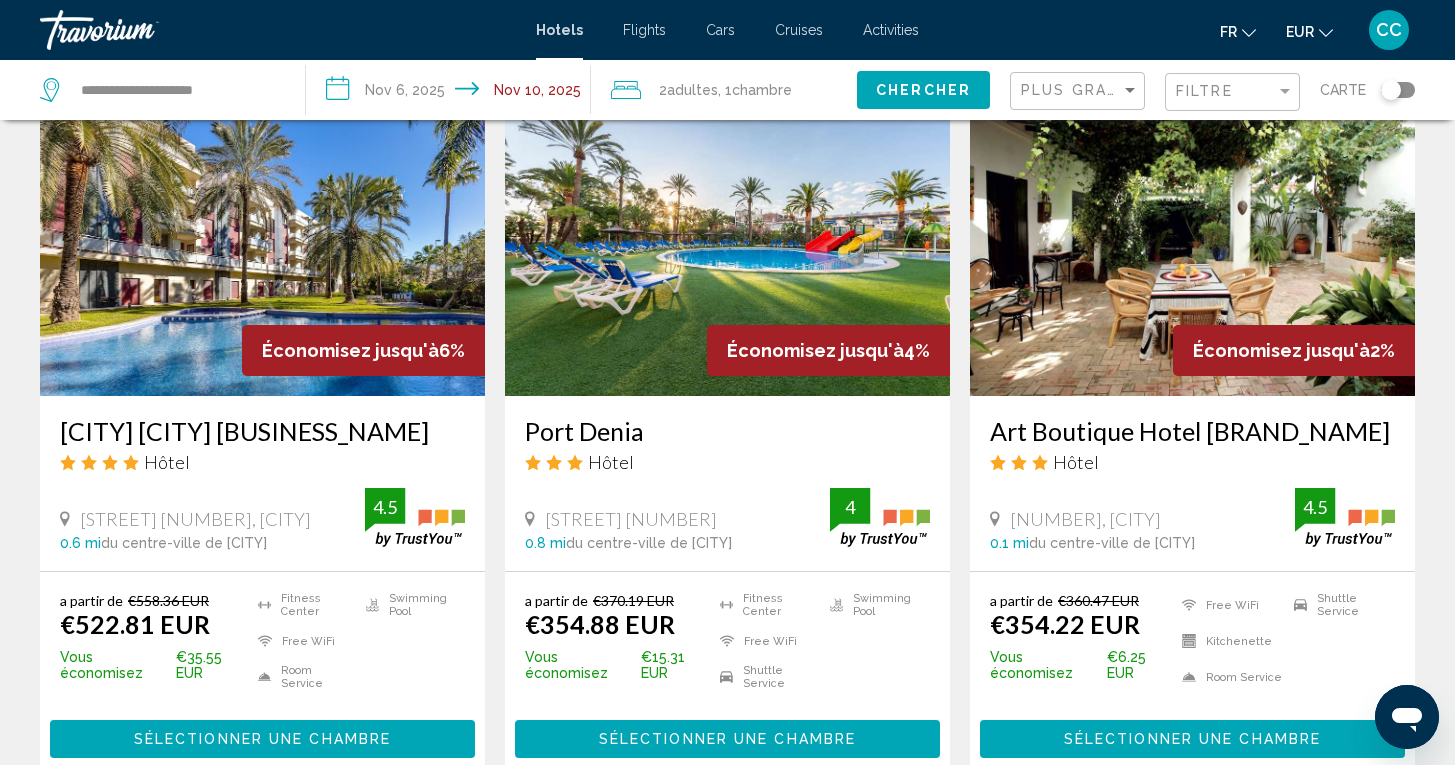 scroll, scrollTop: 858, scrollLeft: 0, axis: vertical 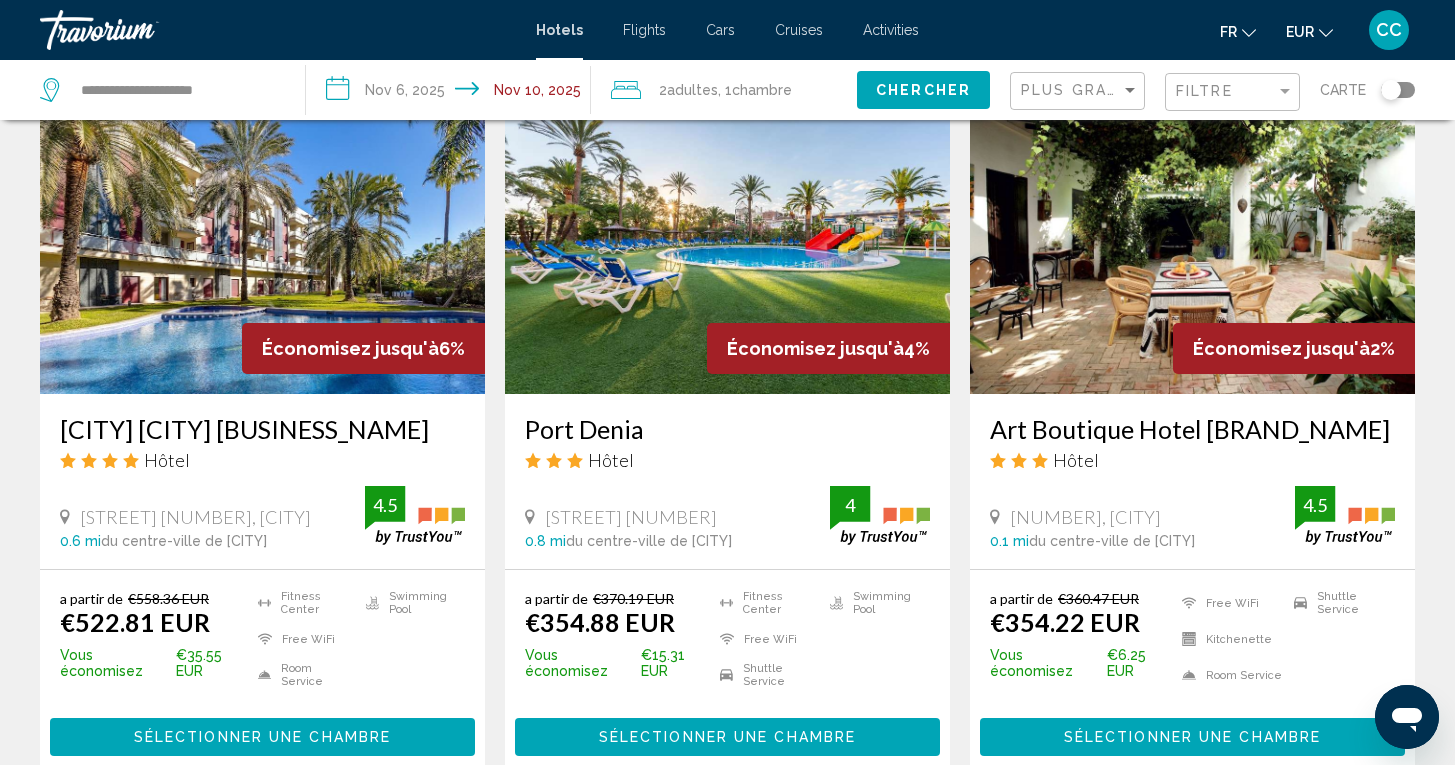 click on "[CITY] [CITY] [BUSINESS_NAME]" at bounding box center (262, 429) 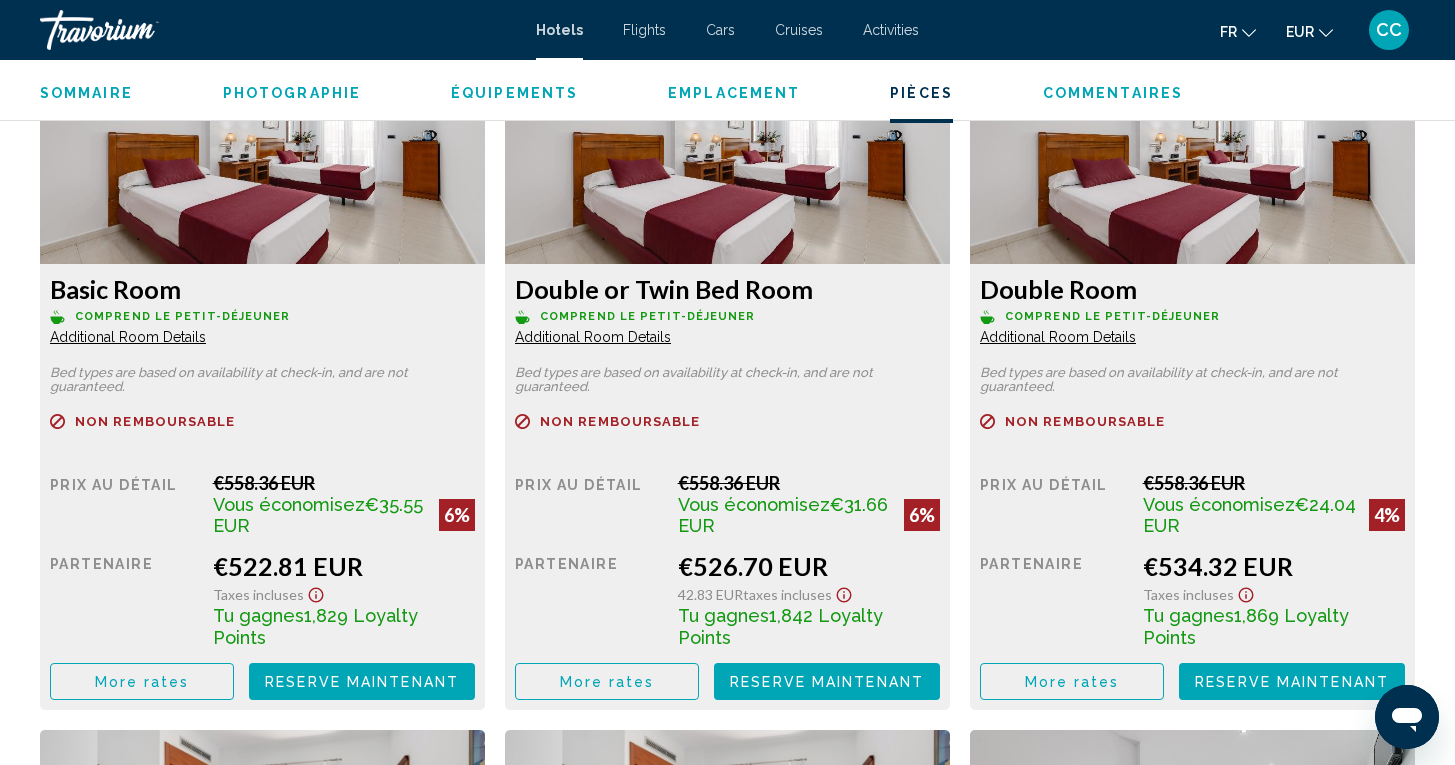 scroll, scrollTop: 2823, scrollLeft: 0, axis: vertical 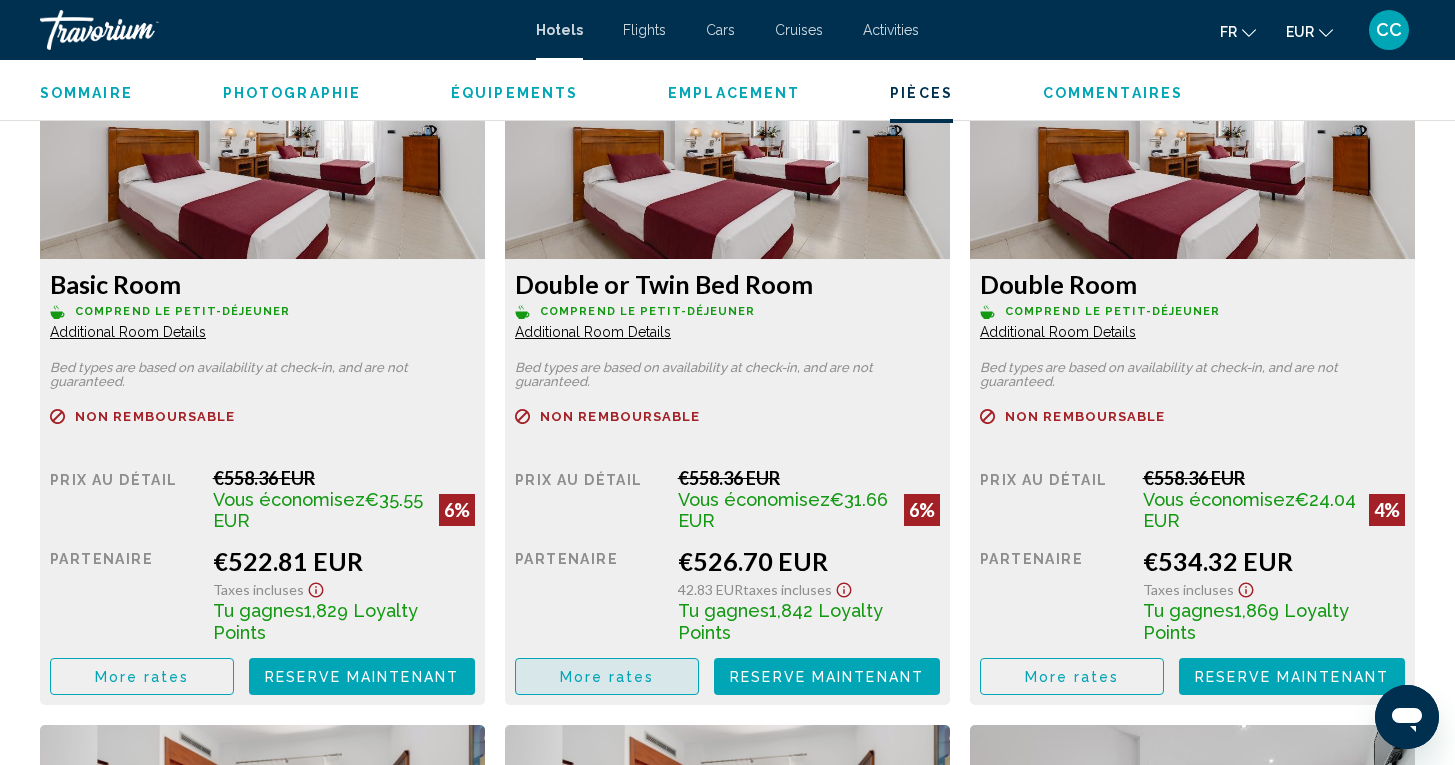 click on "More rates" at bounding box center (142, 677) 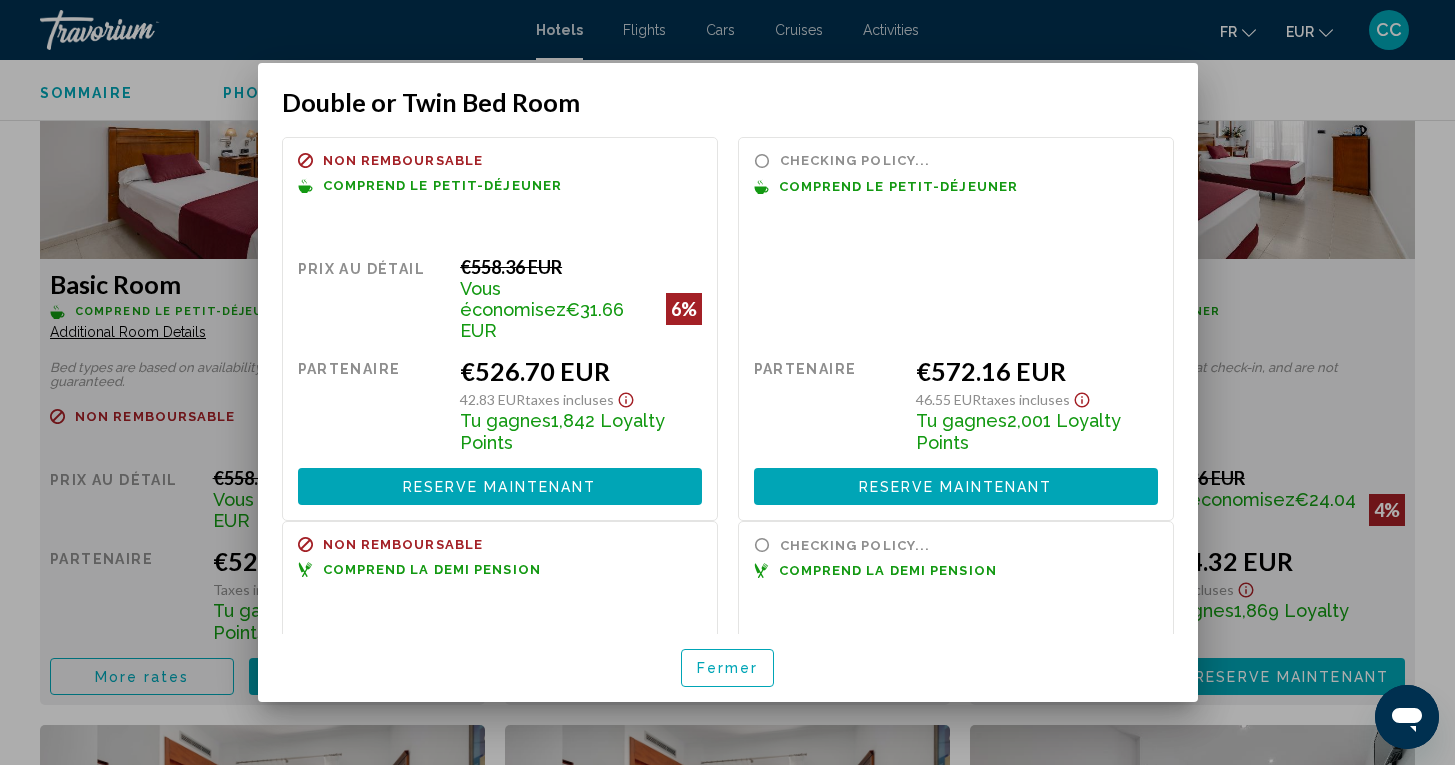scroll, scrollTop: 0, scrollLeft: 0, axis: both 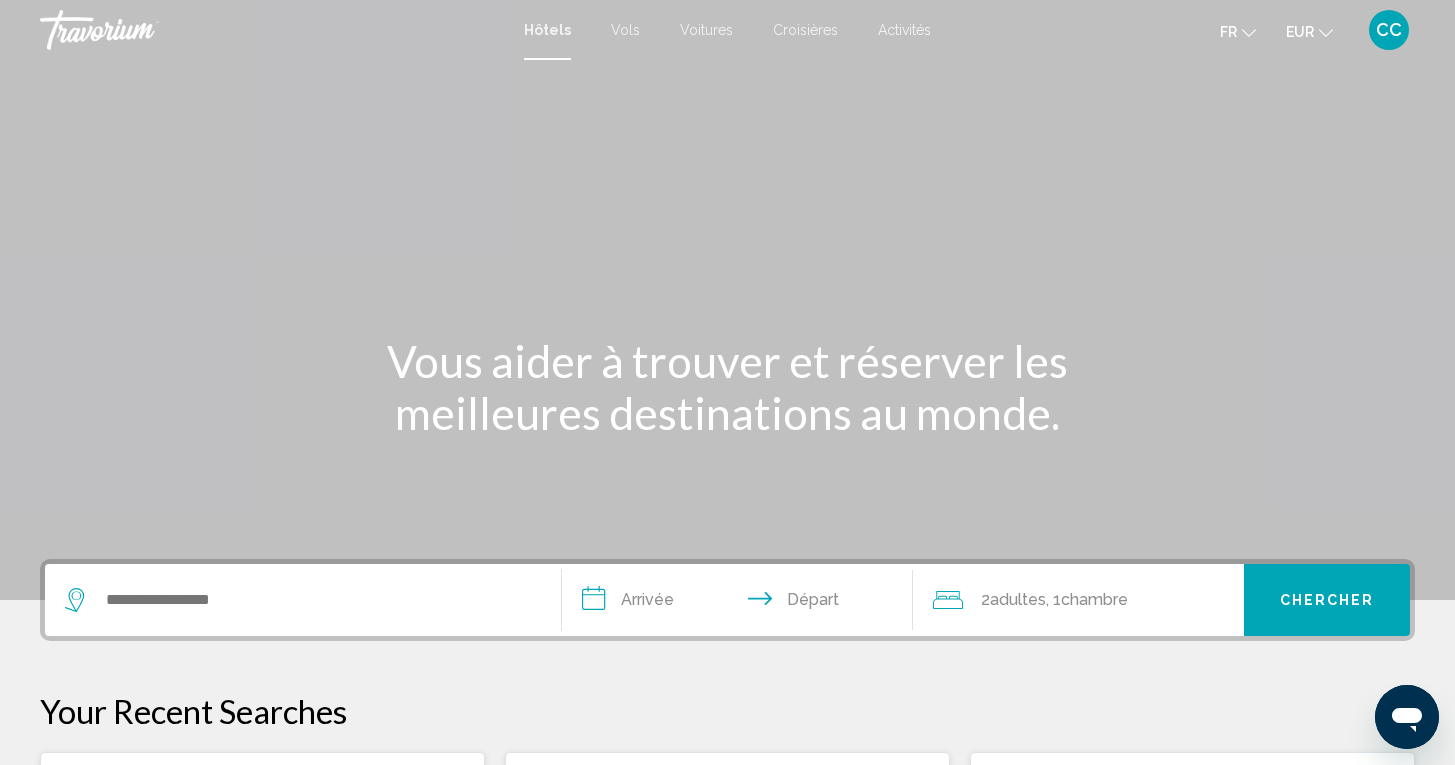 click on "Activités" at bounding box center [904, 30] 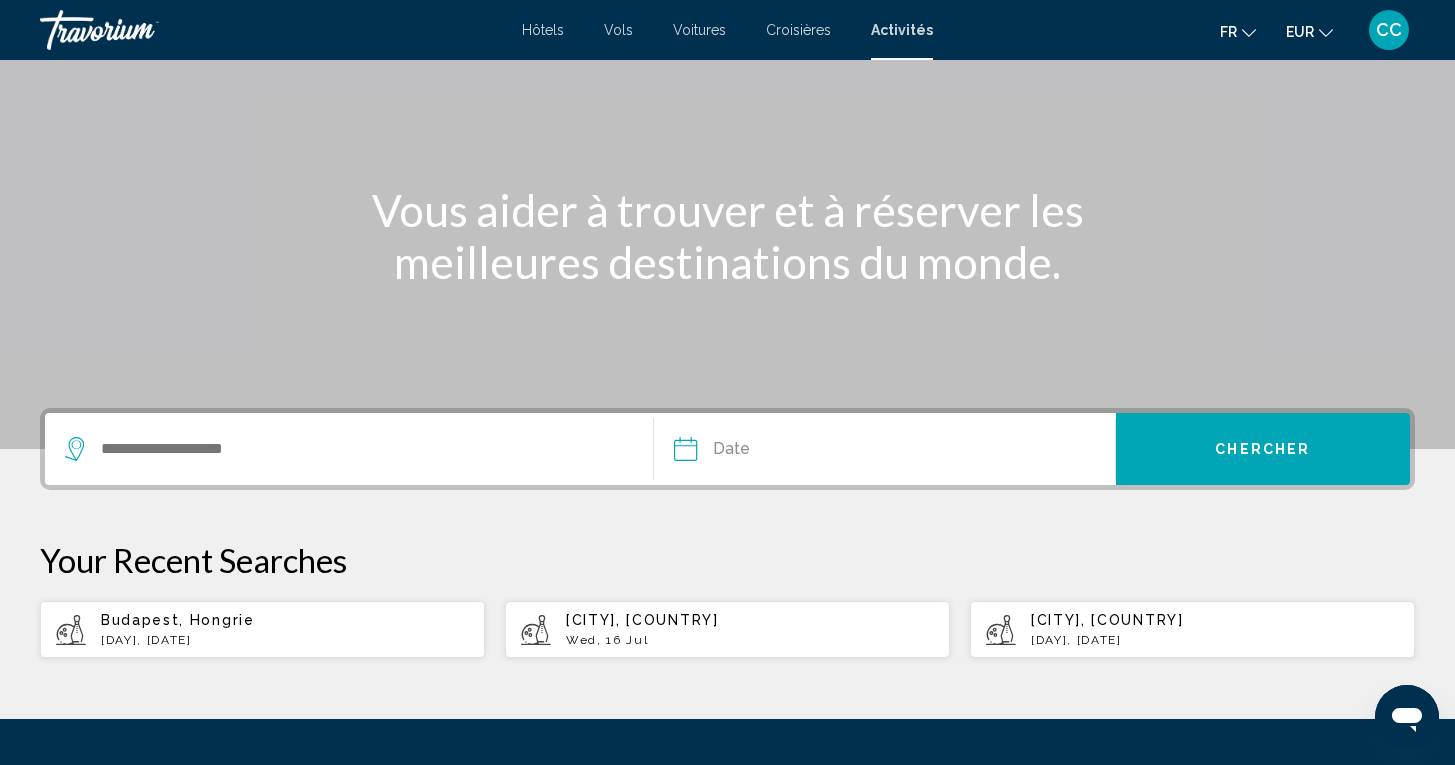 scroll, scrollTop: 168, scrollLeft: 0, axis: vertical 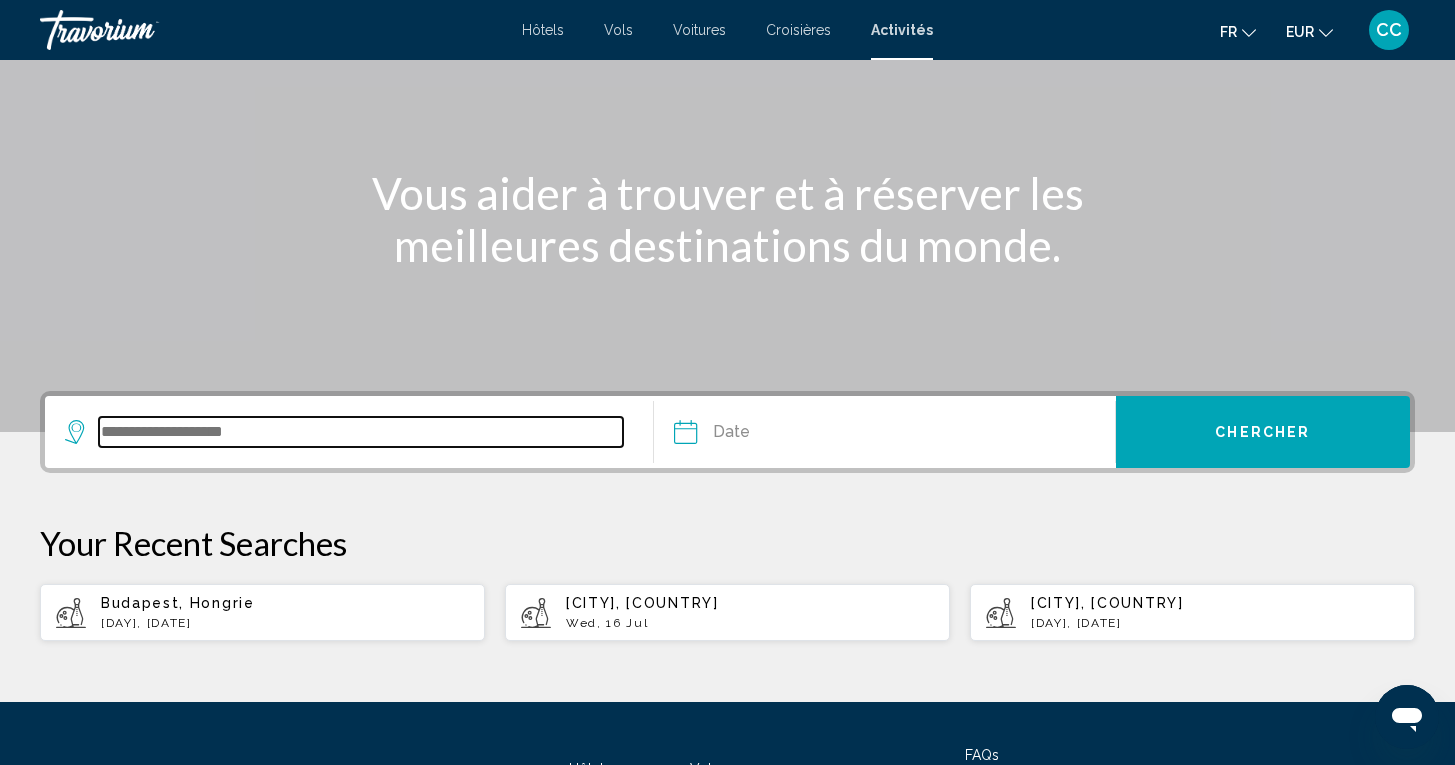 click at bounding box center [361, 432] 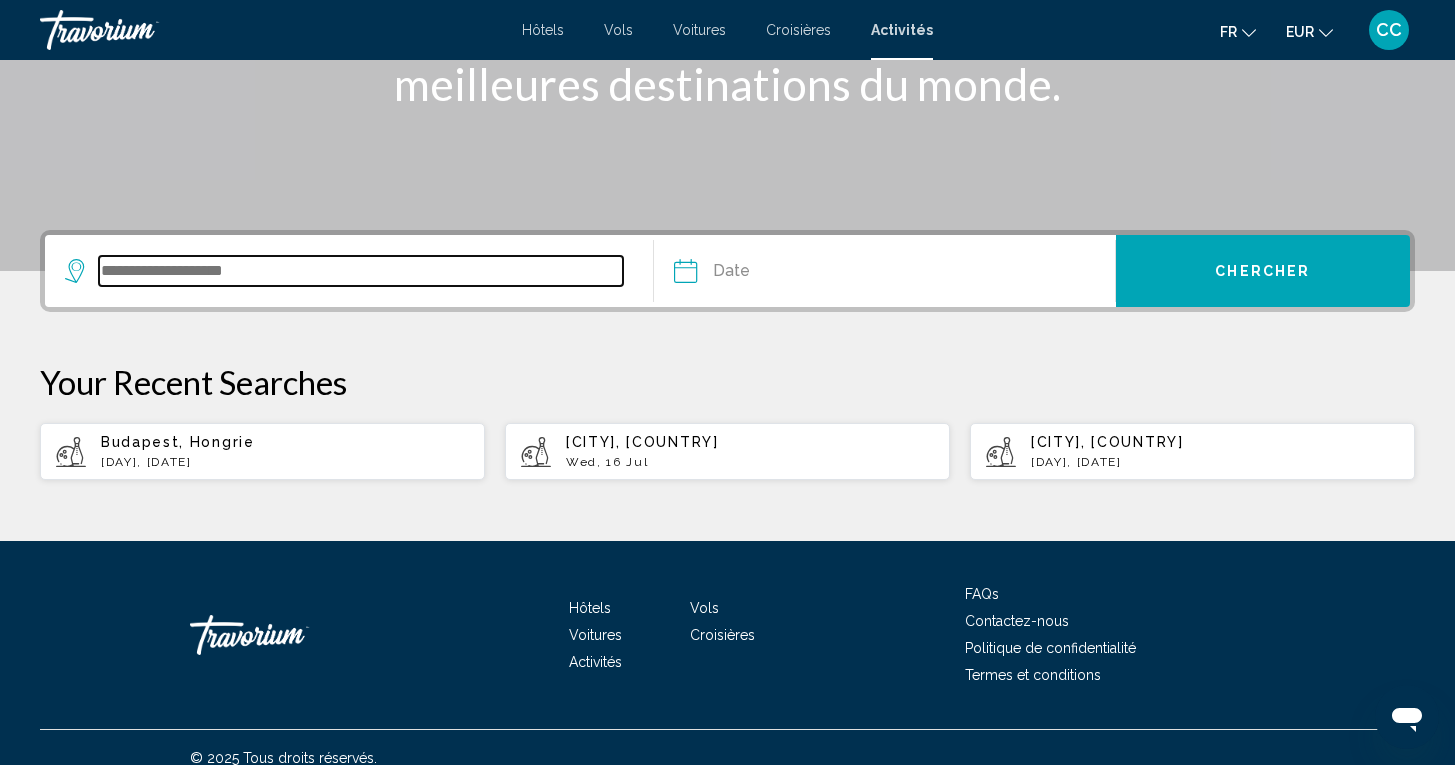 scroll, scrollTop: 353, scrollLeft: 0, axis: vertical 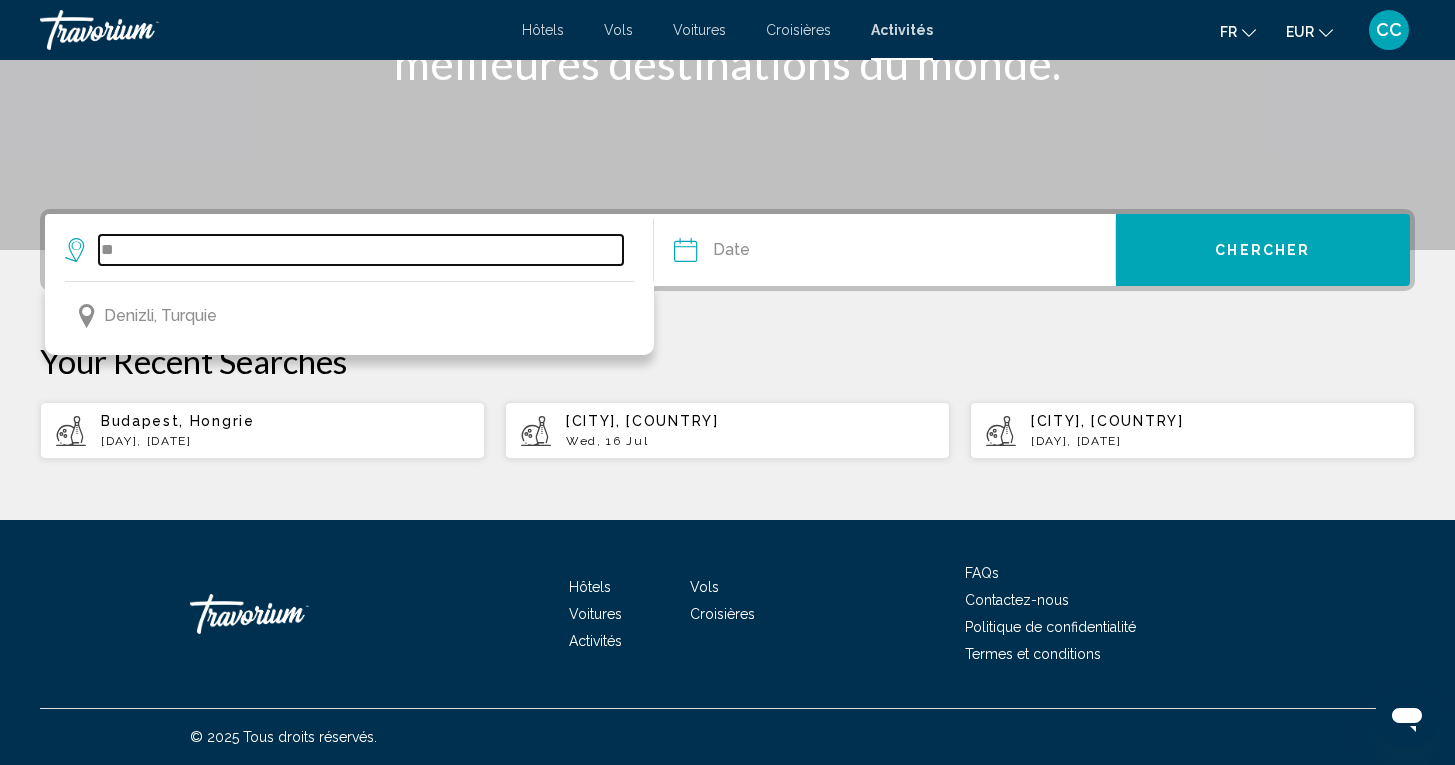 type on "*" 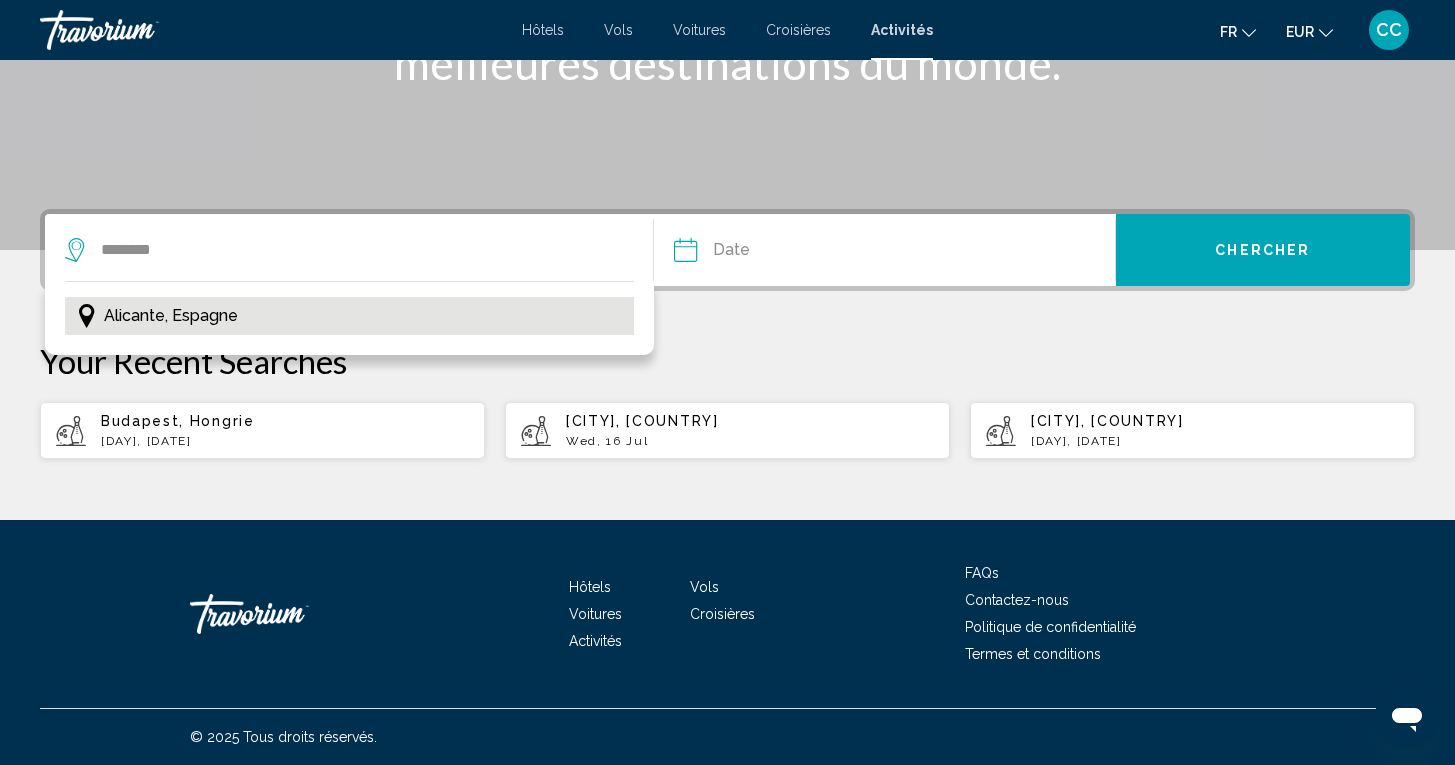 click on "Alicante, Espagne" at bounding box center (349, 316) 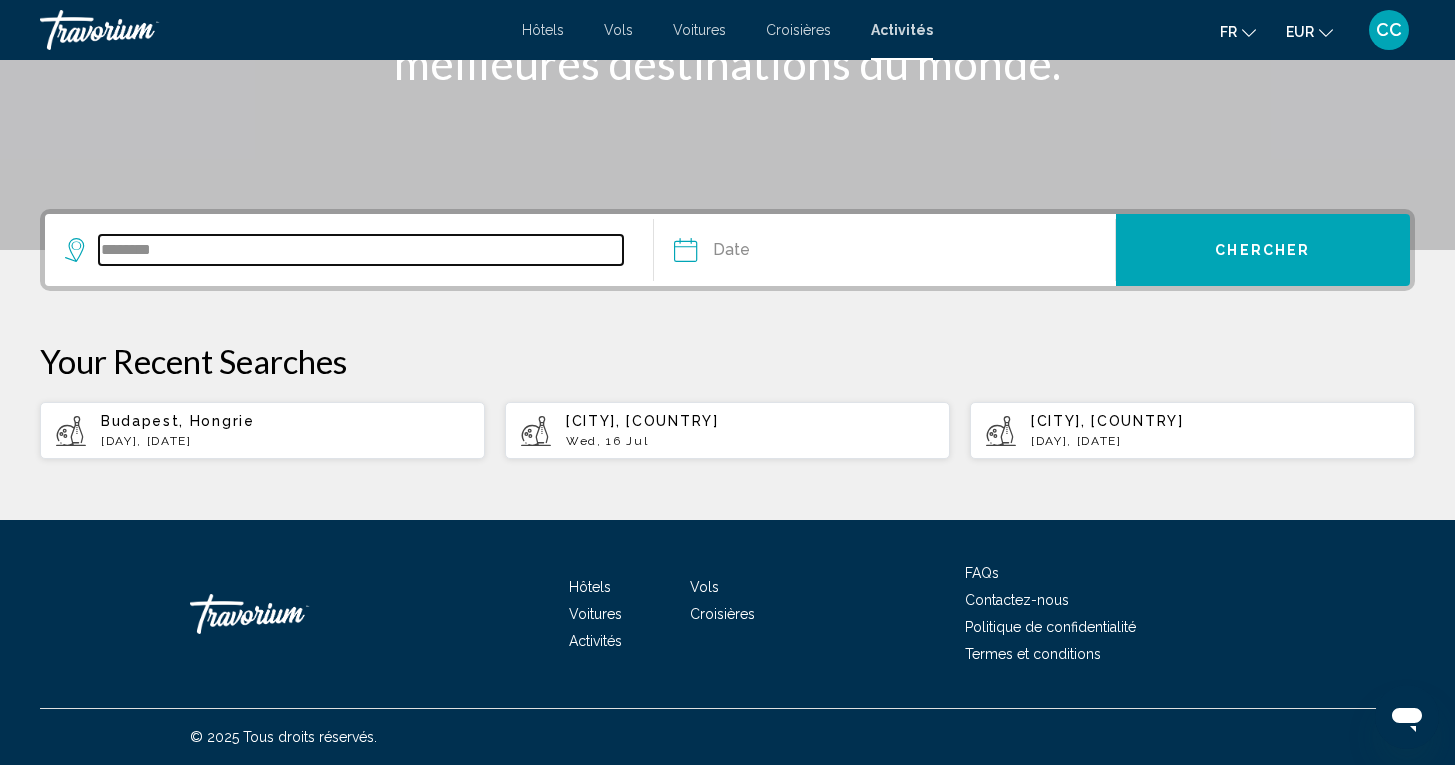 type on "**********" 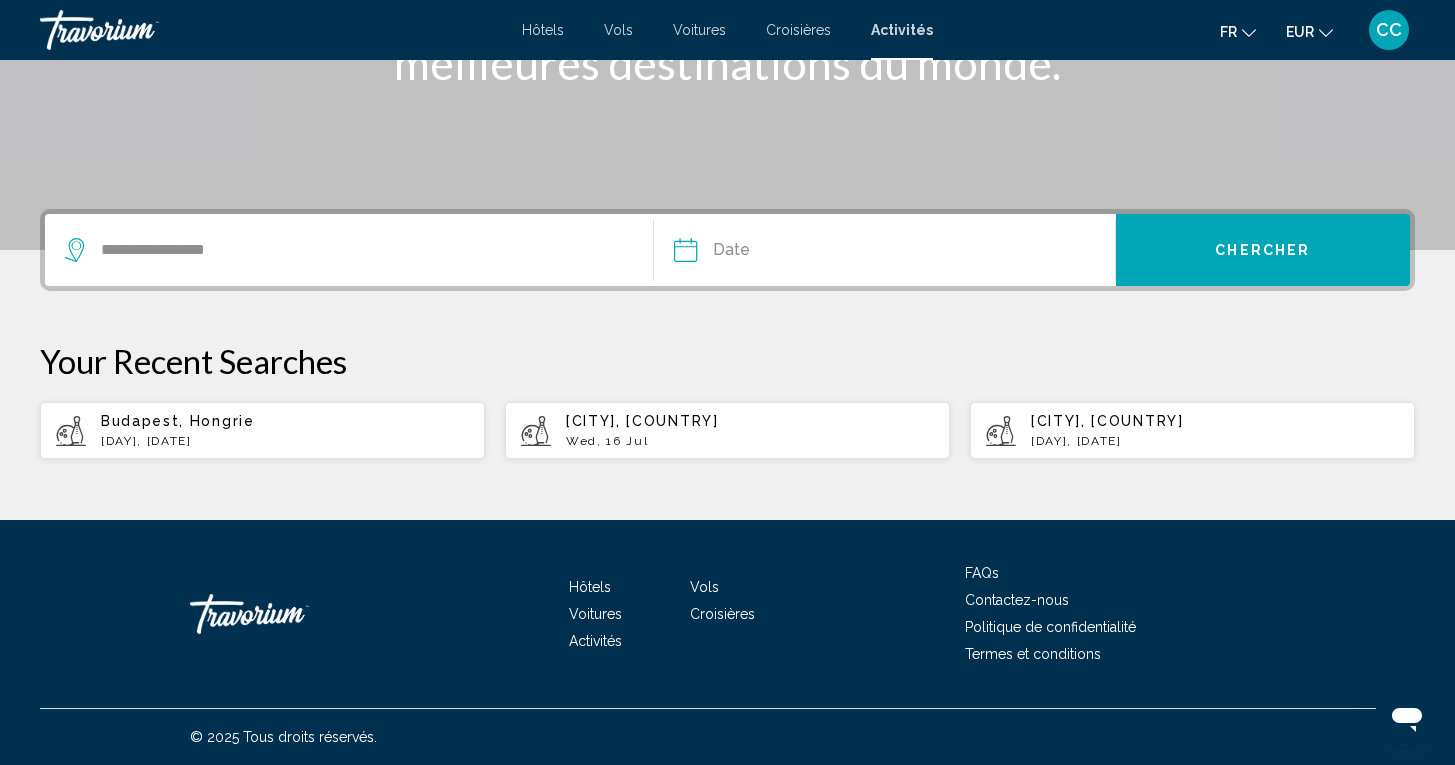 click at bounding box center (783, 253) 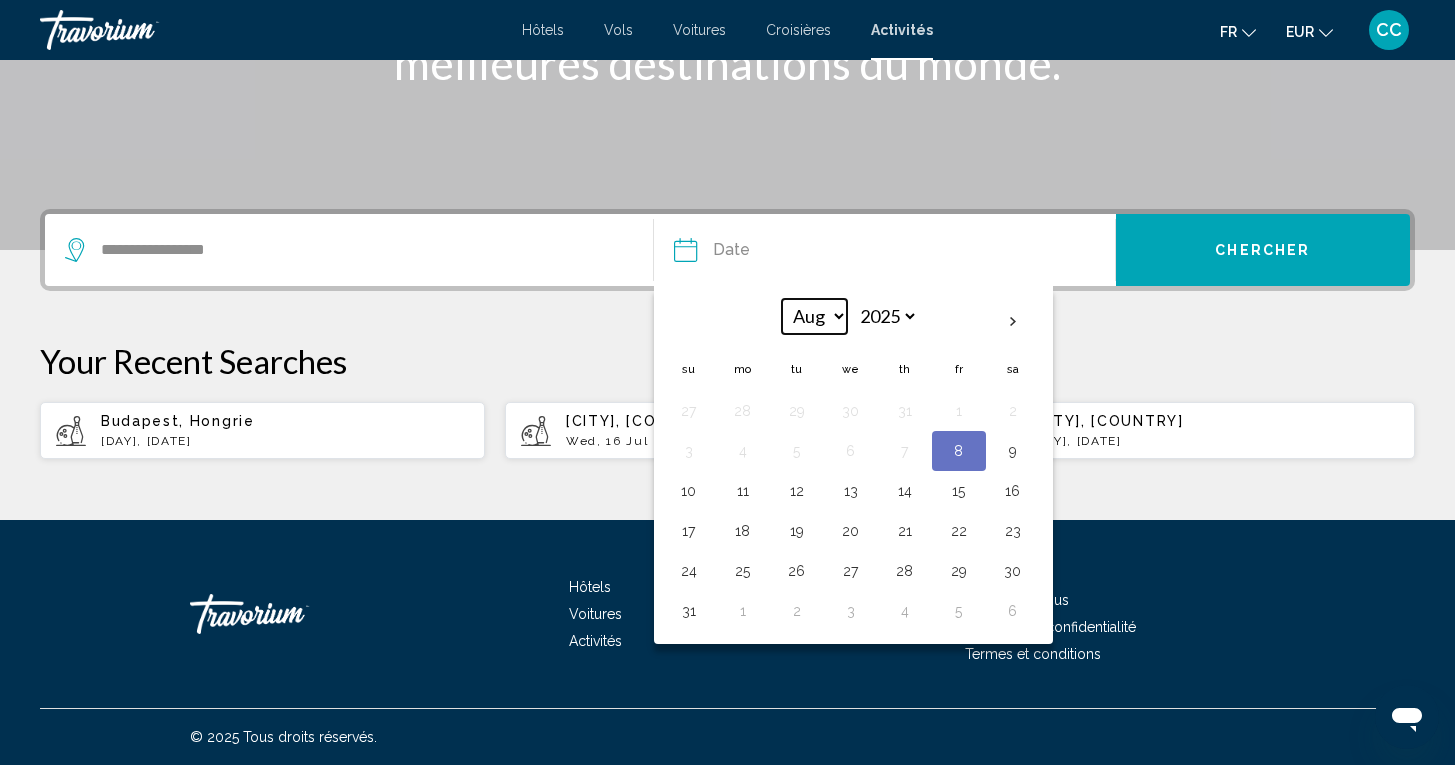 select on "**" 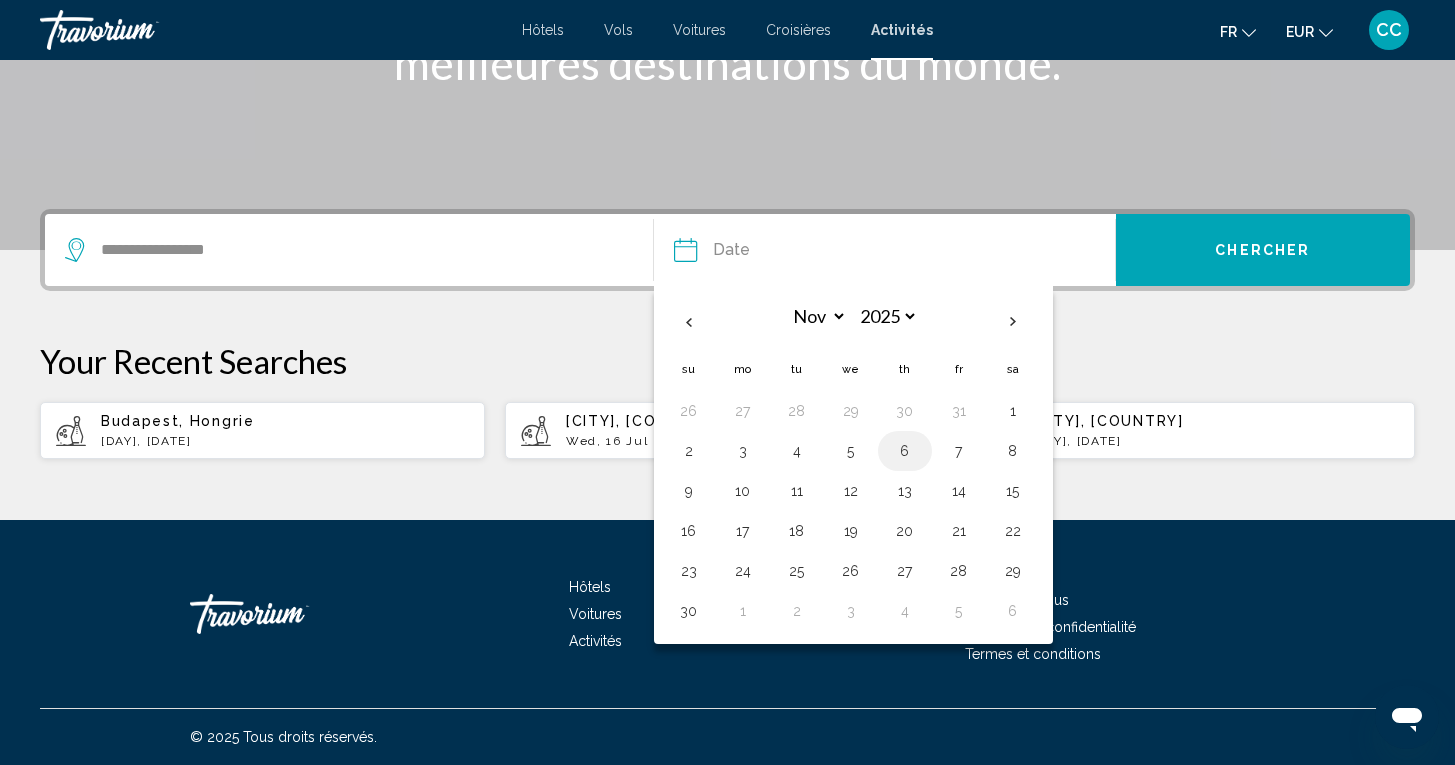 click on "6" at bounding box center [905, 451] 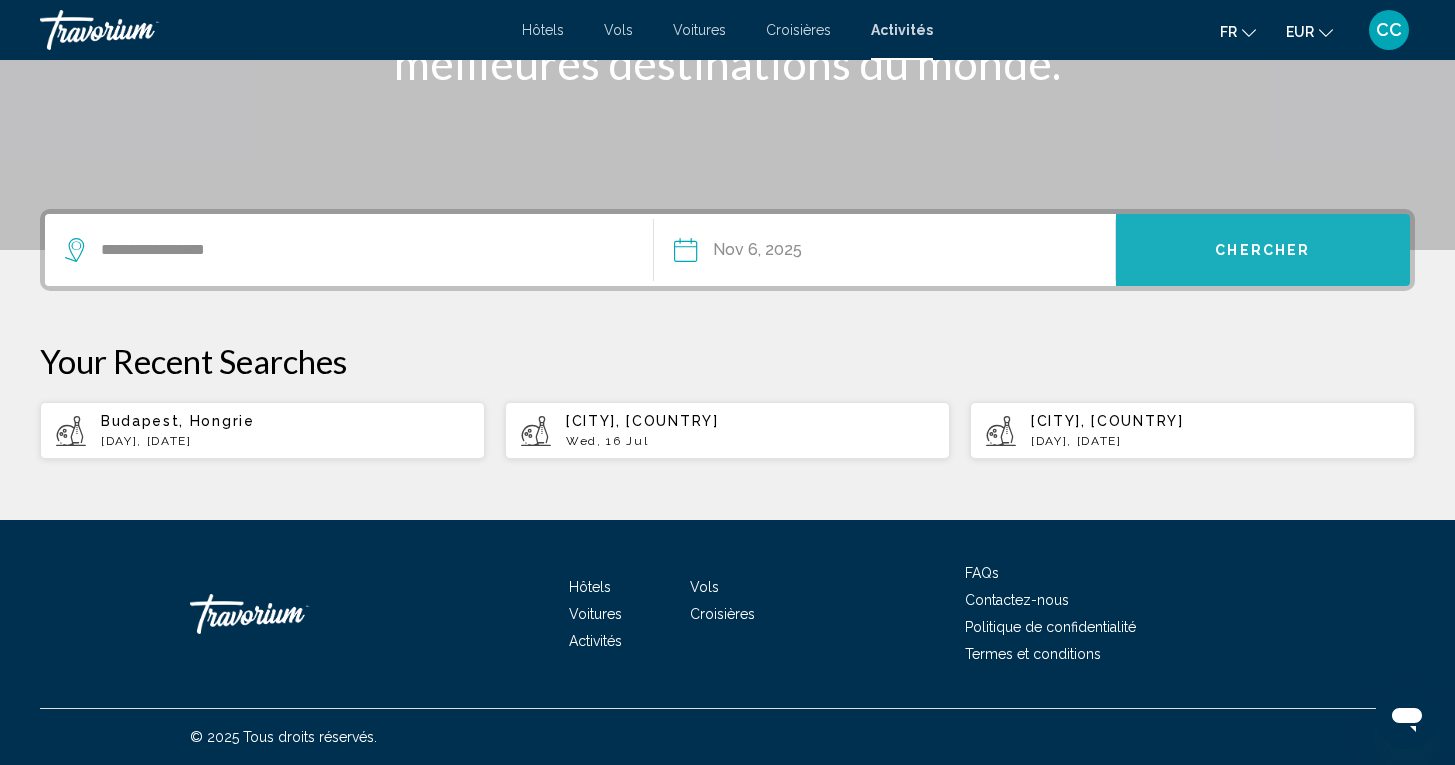 click on "Chercher" at bounding box center (1262, 251) 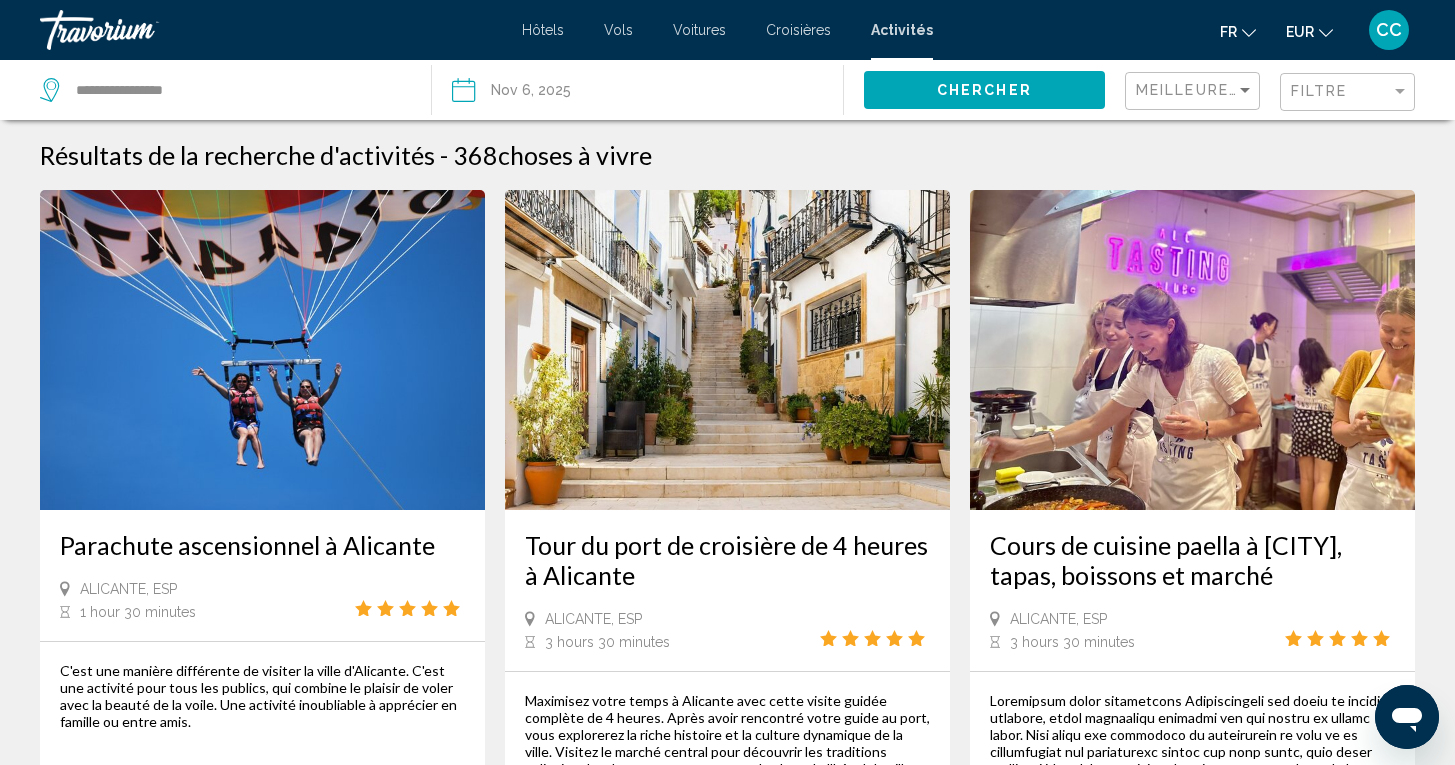 scroll, scrollTop: 0, scrollLeft: 0, axis: both 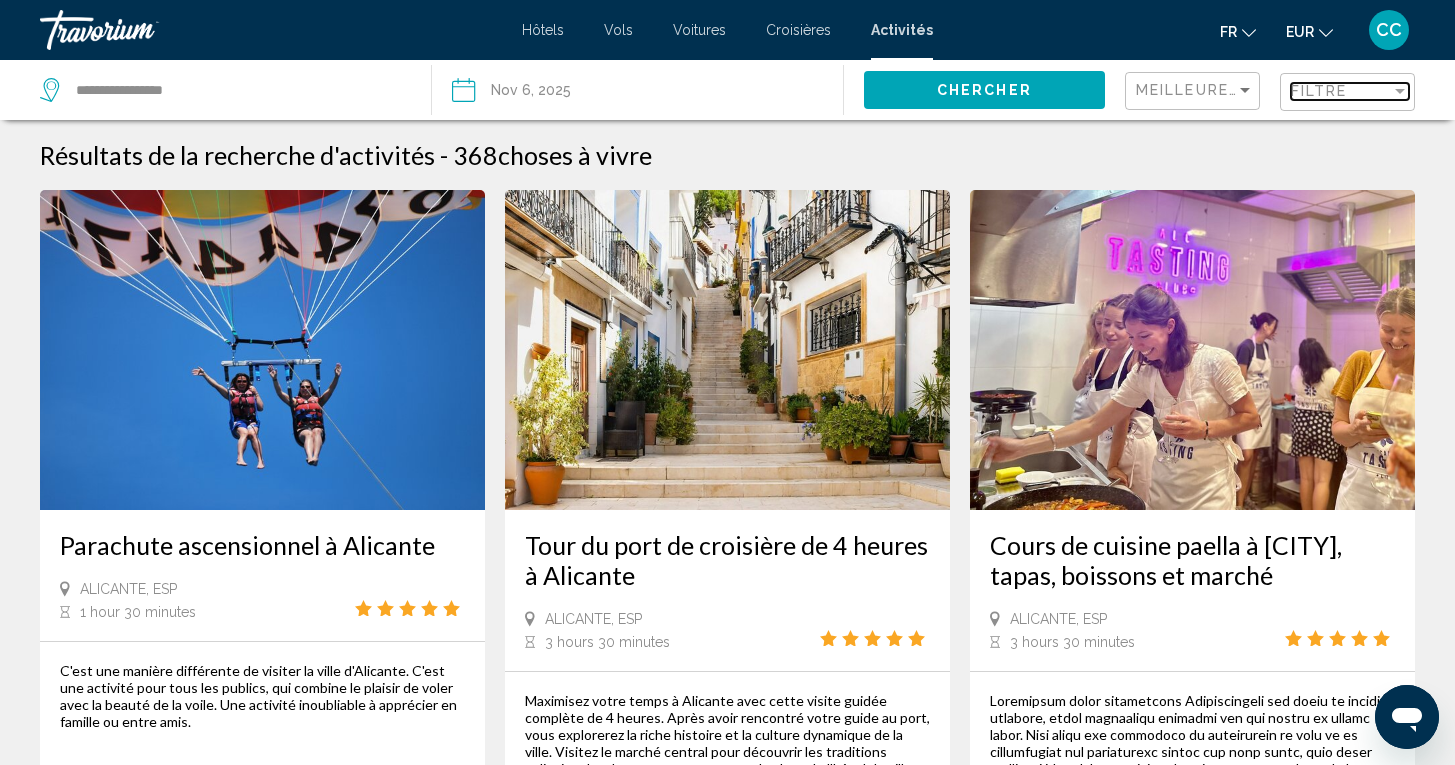 click on "Filtre" at bounding box center [1319, 91] 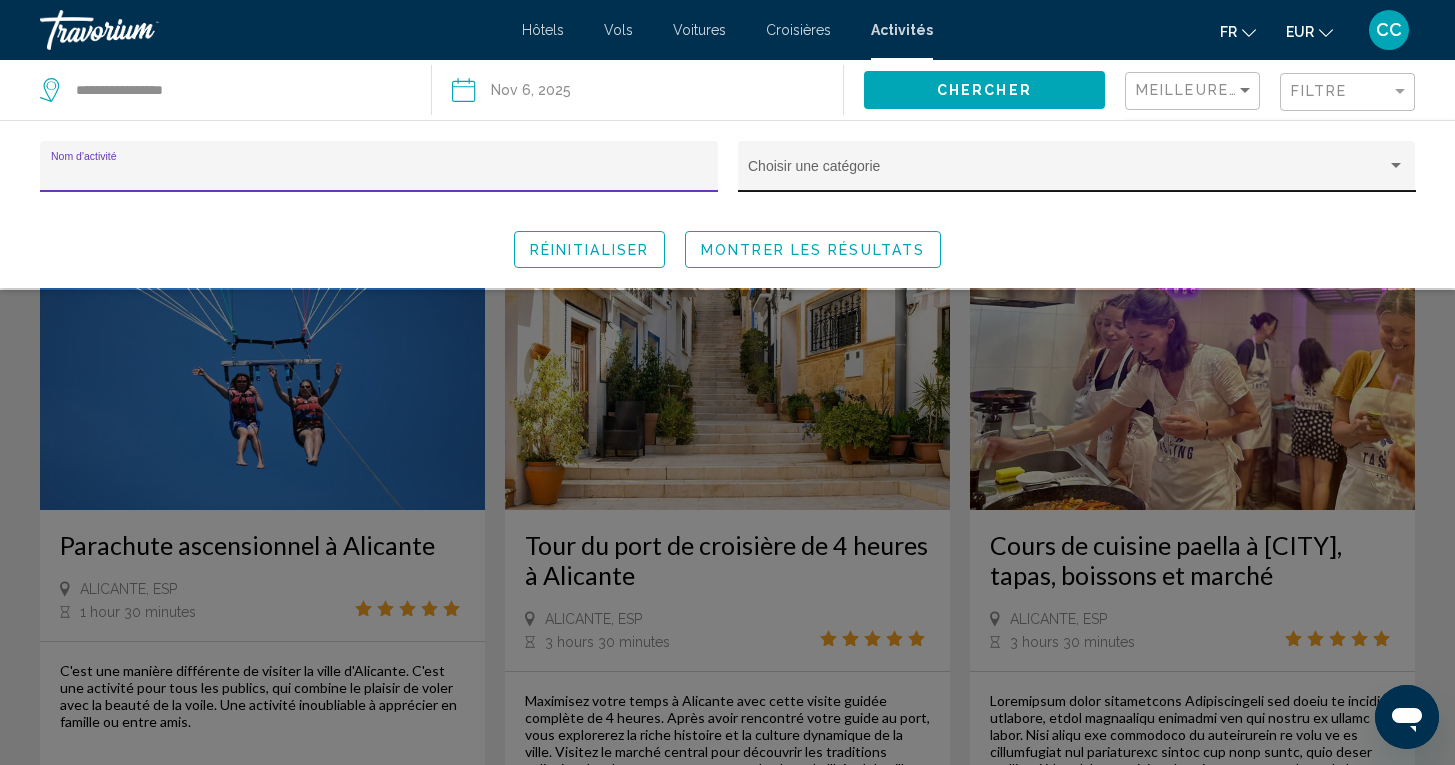 click at bounding box center (1067, 174) 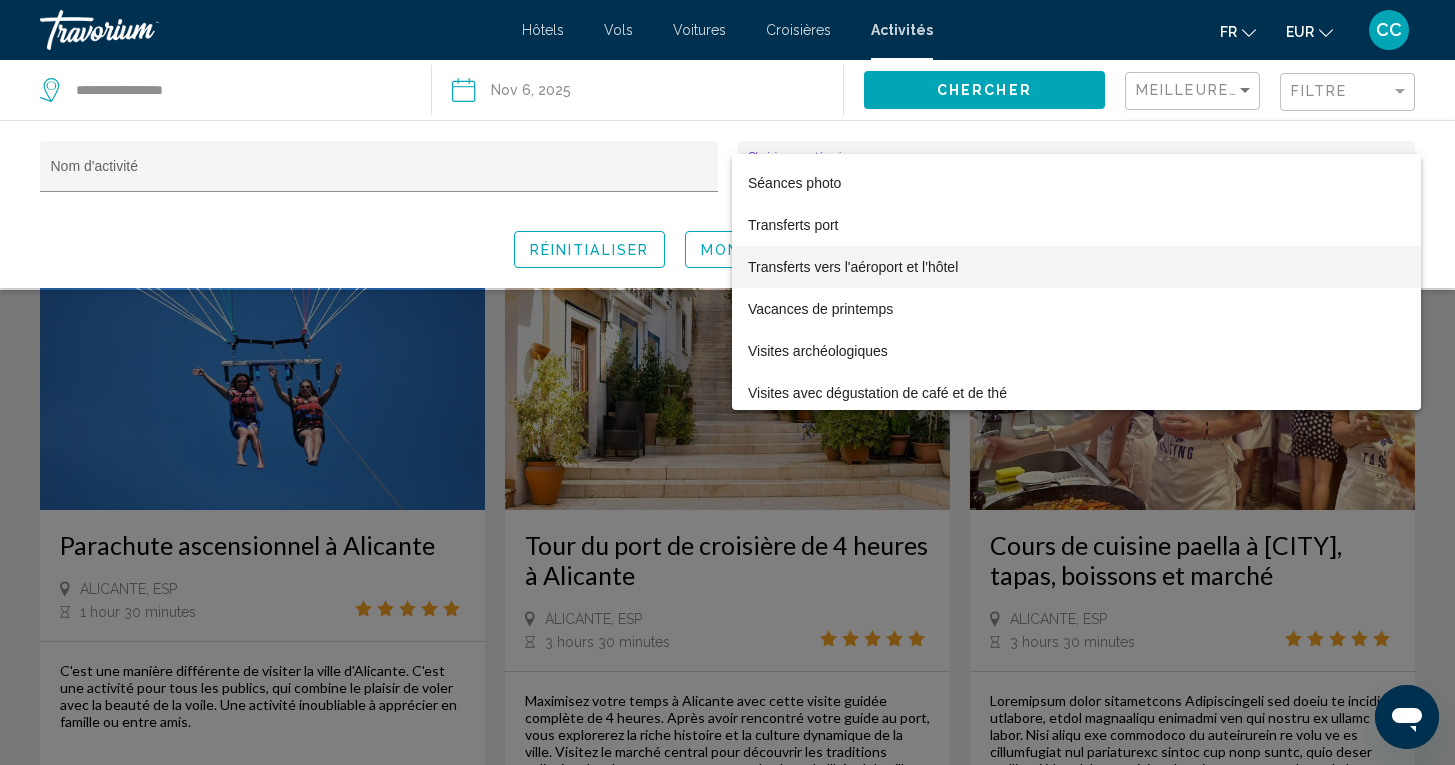 scroll, scrollTop: 3438, scrollLeft: 0, axis: vertical 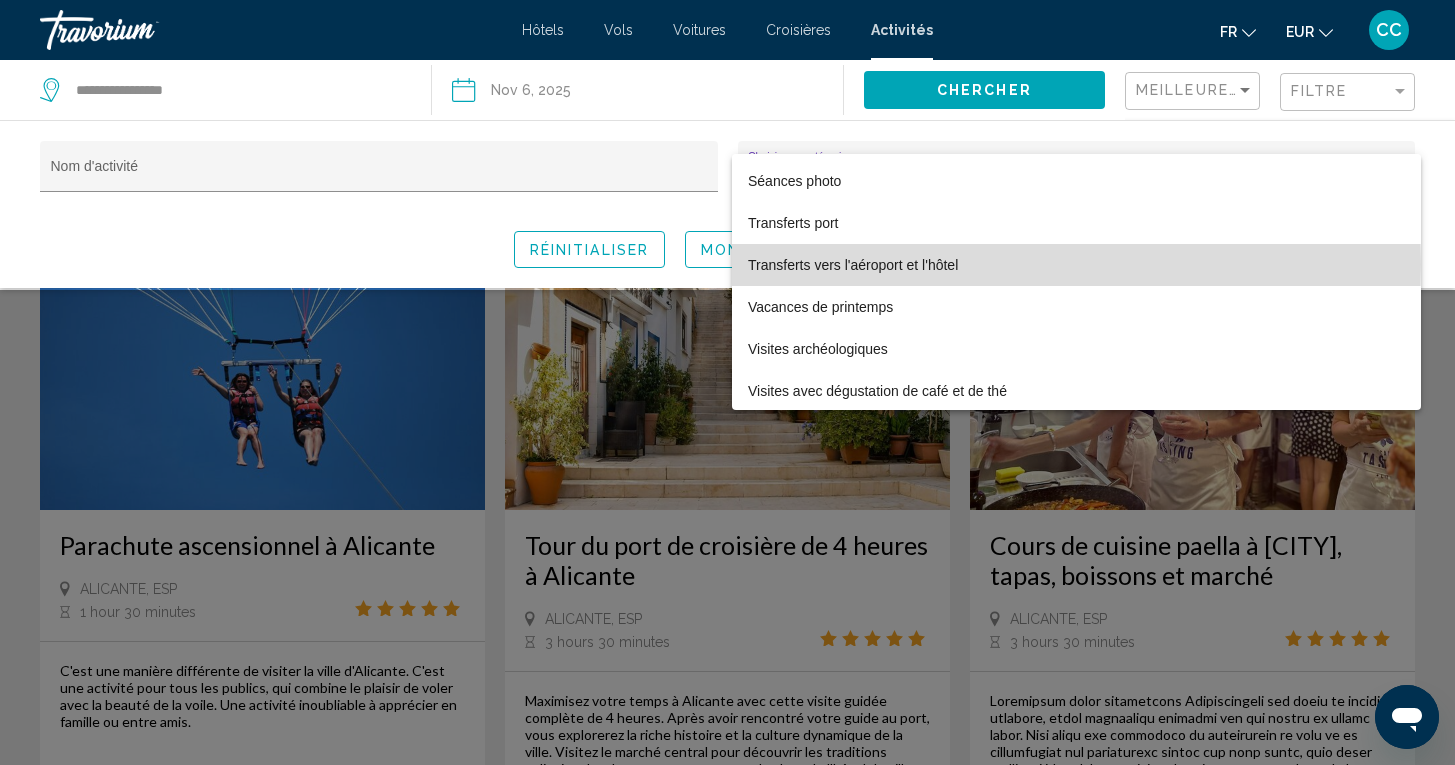 click on "Transferts vers l'aéroport et l'hôtel" at bounding box center [1076, 265] 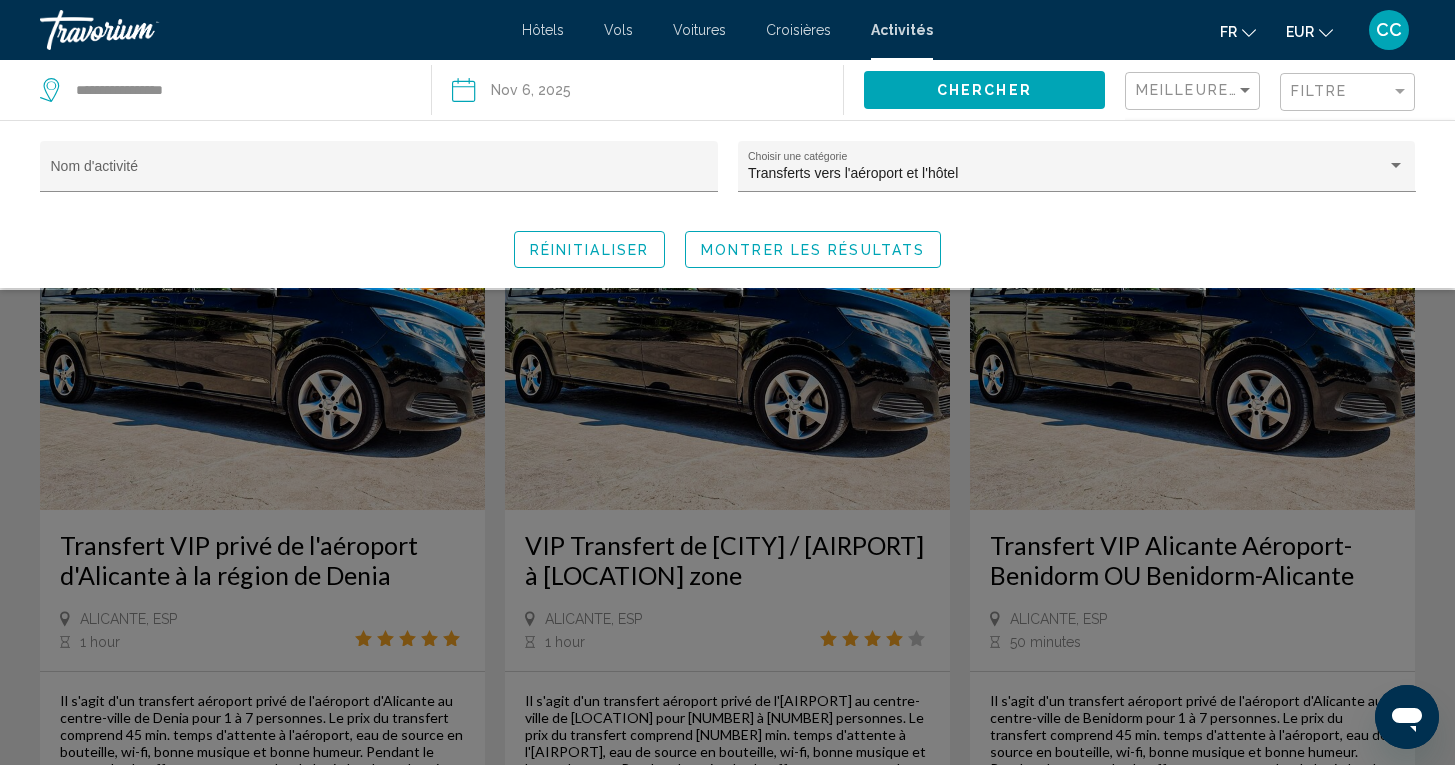 click 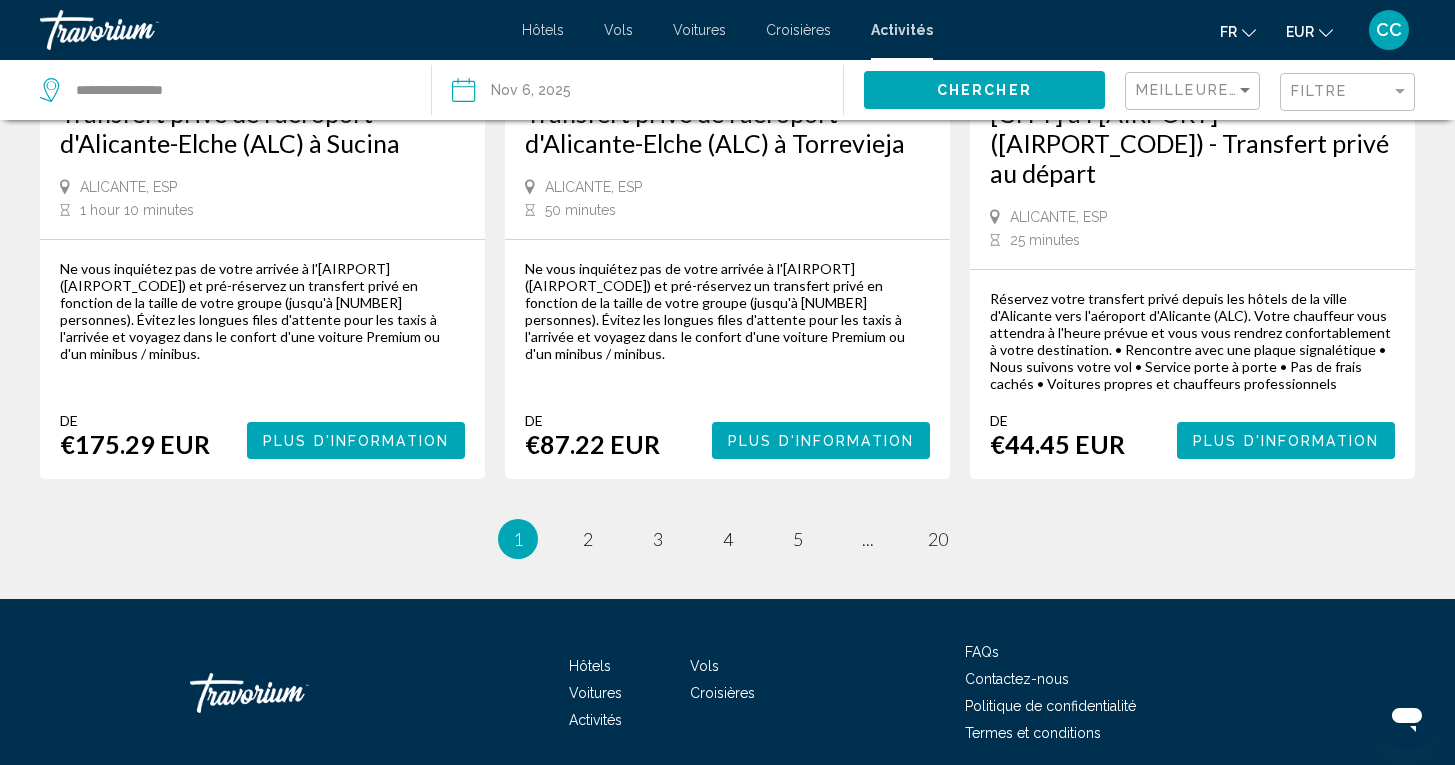 scroll, scrollTop: 2726, scrollLeft: 0, axis: vertical 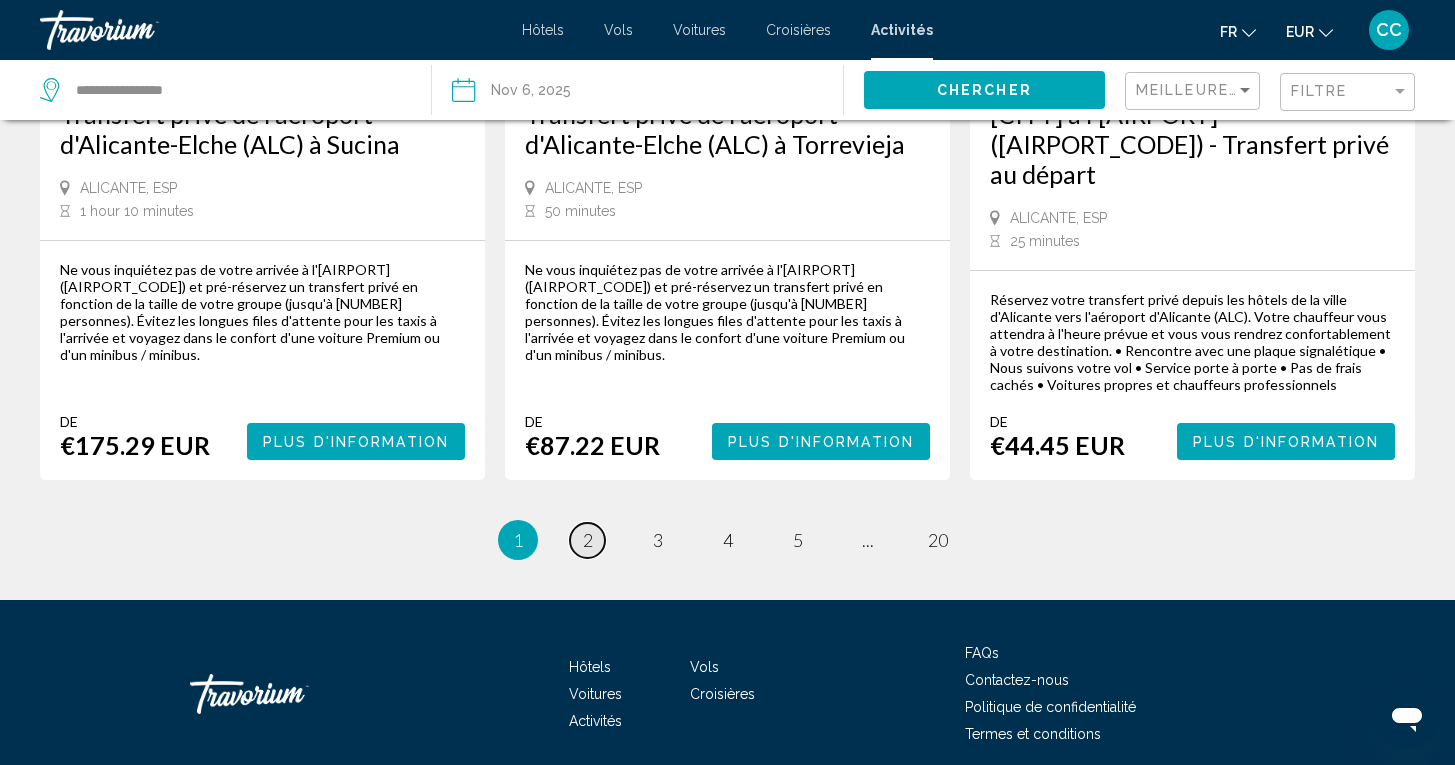 click on "2" at bounding box center [588, 540] 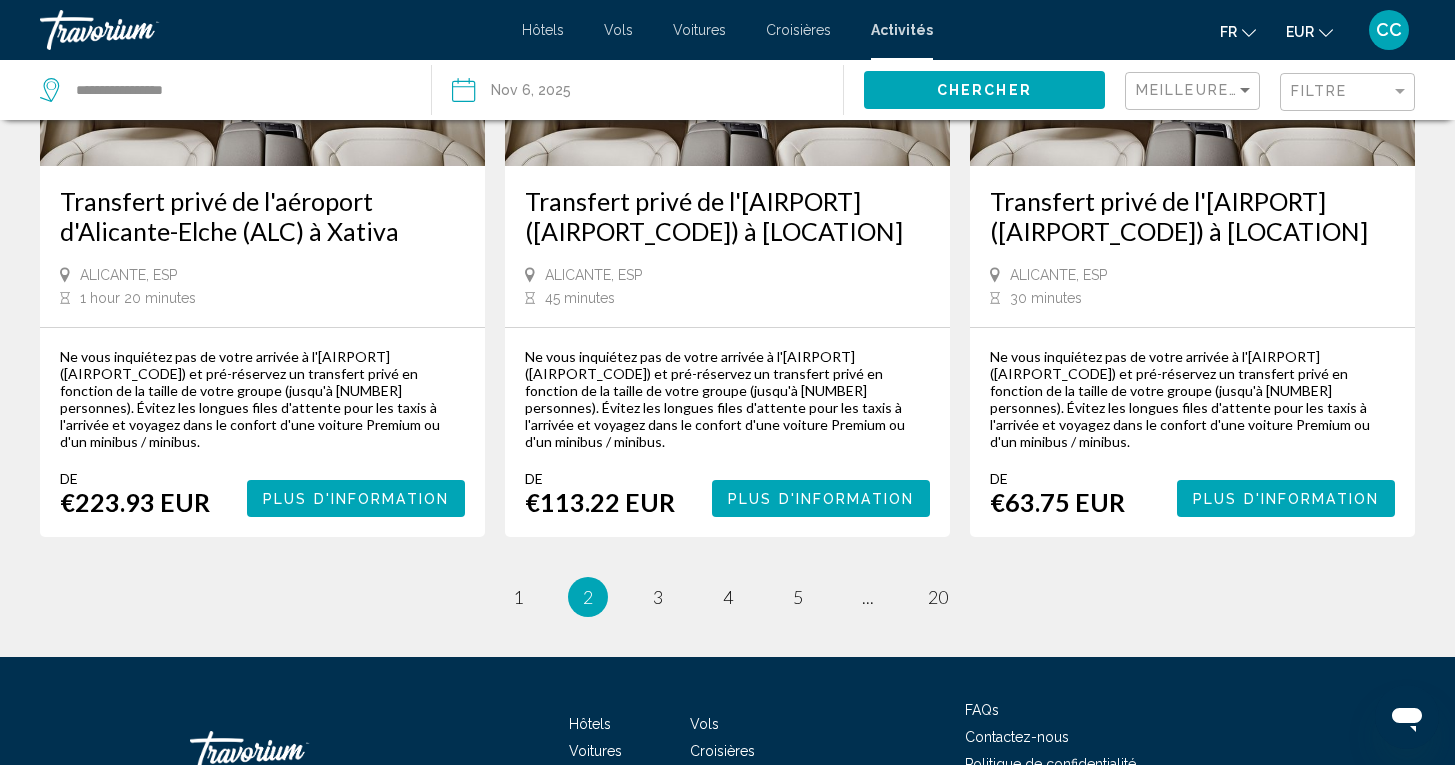 scroll, scrollTop: 2706, scrollLeft: 0, axis: vertical 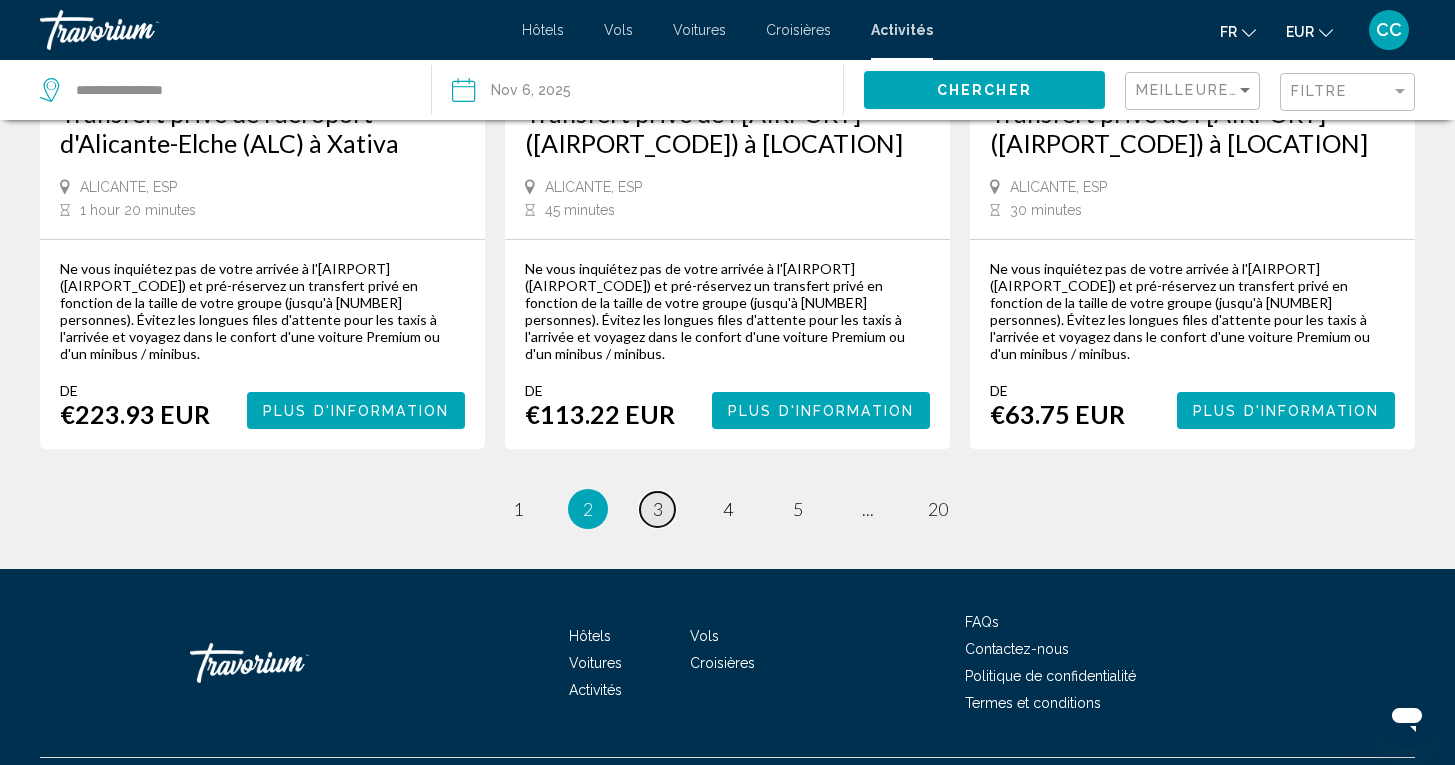 click on "3" at bounding box center (658, 509) 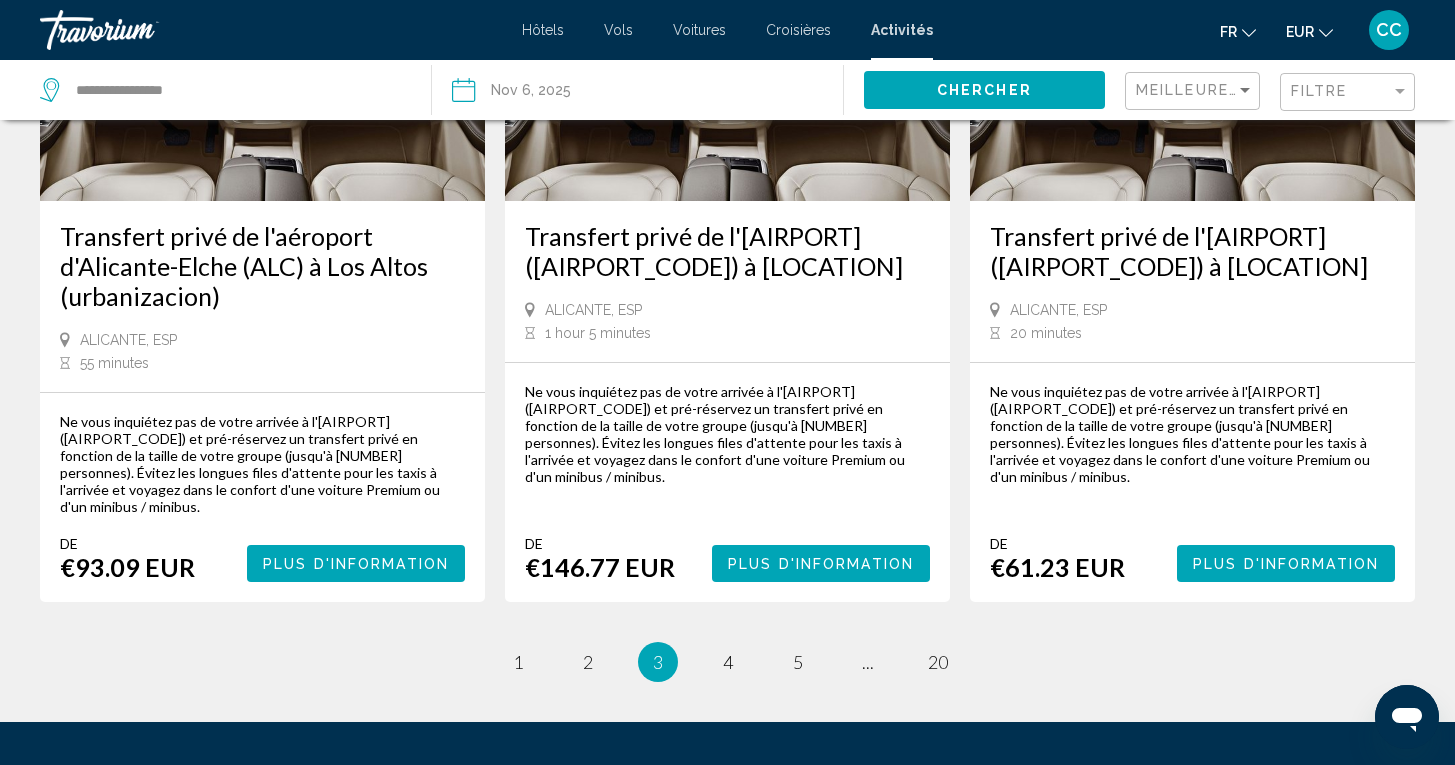 scroll, scrollTop: 2552, scrollLeft: 0, axis: vertical 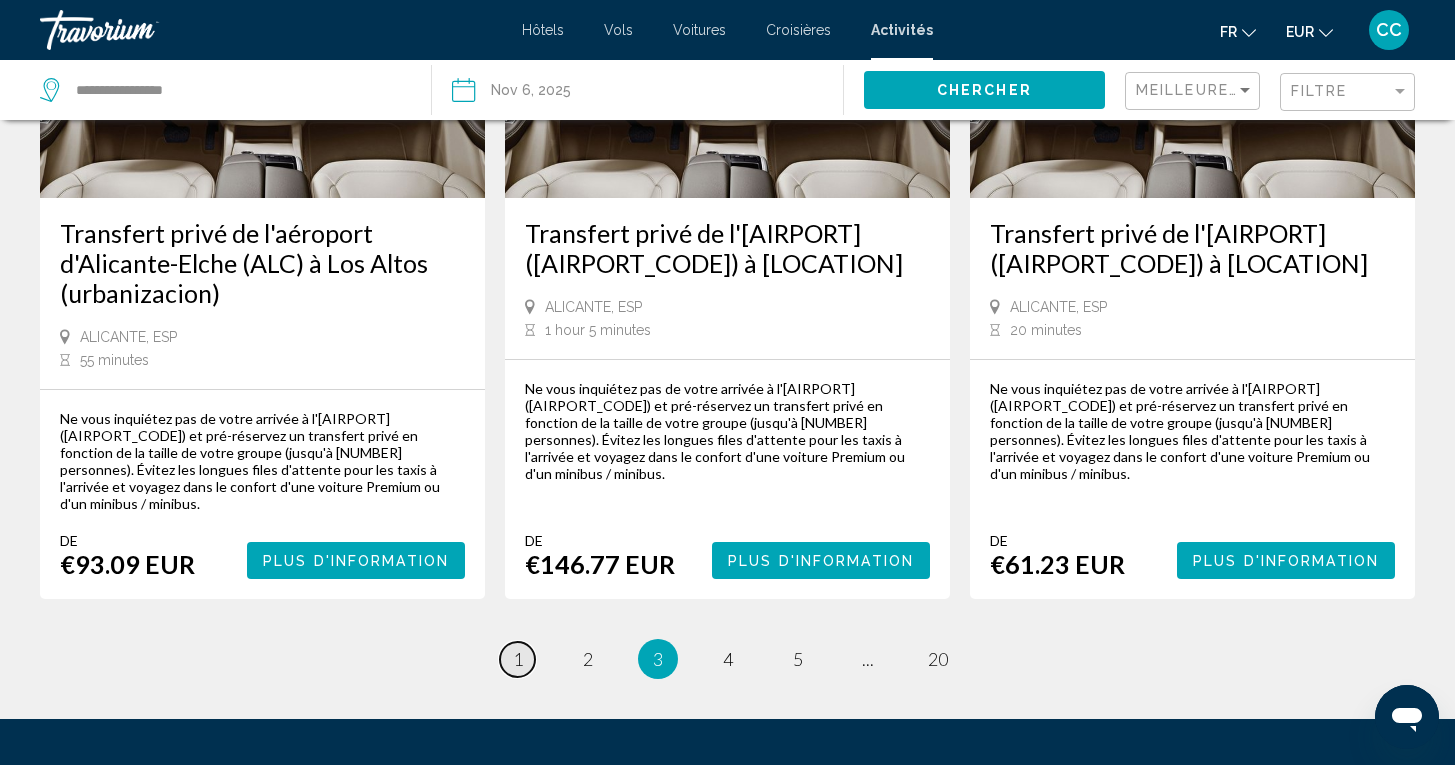 click on "1" at bounding box center (518, 659) 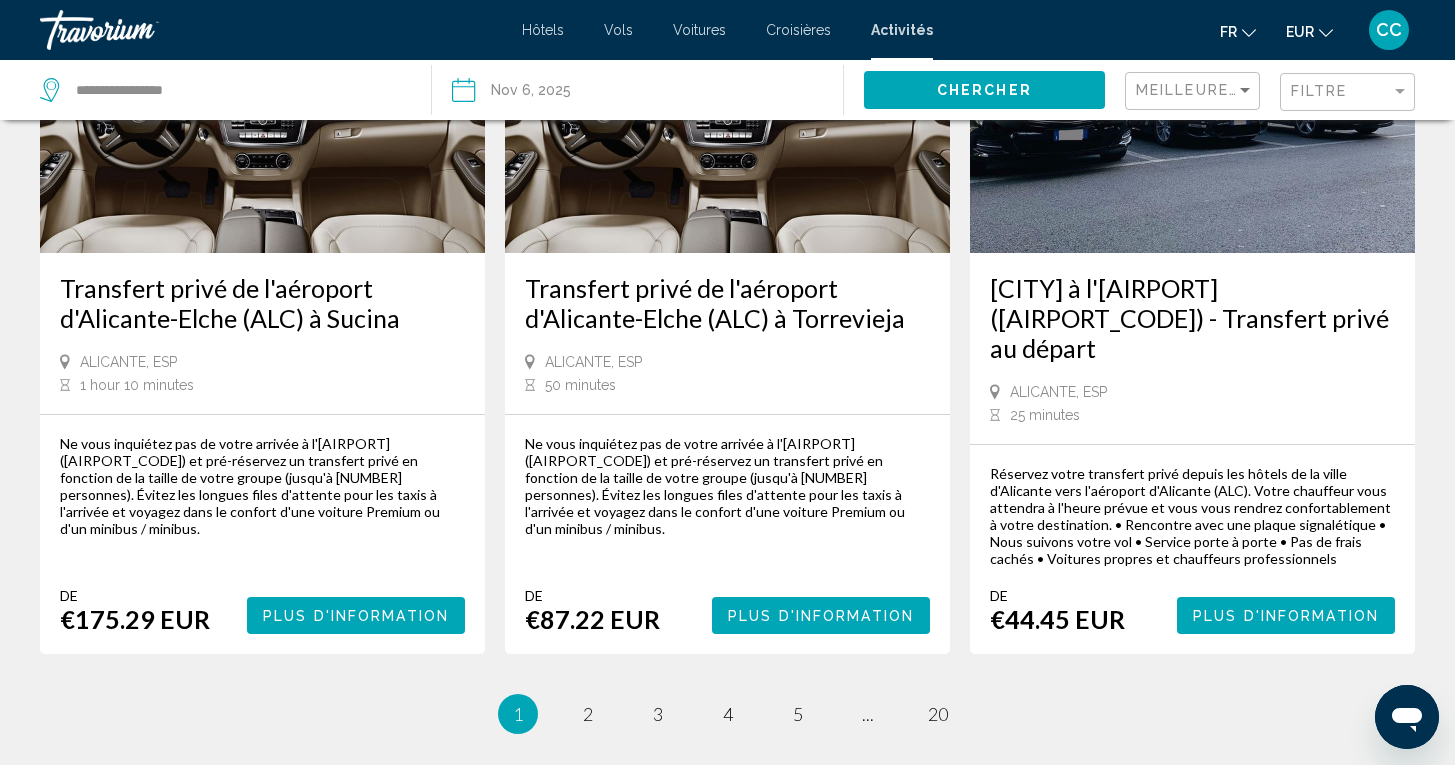 scroll, scrollTop: 0, scrollLeft: 0, axis: both 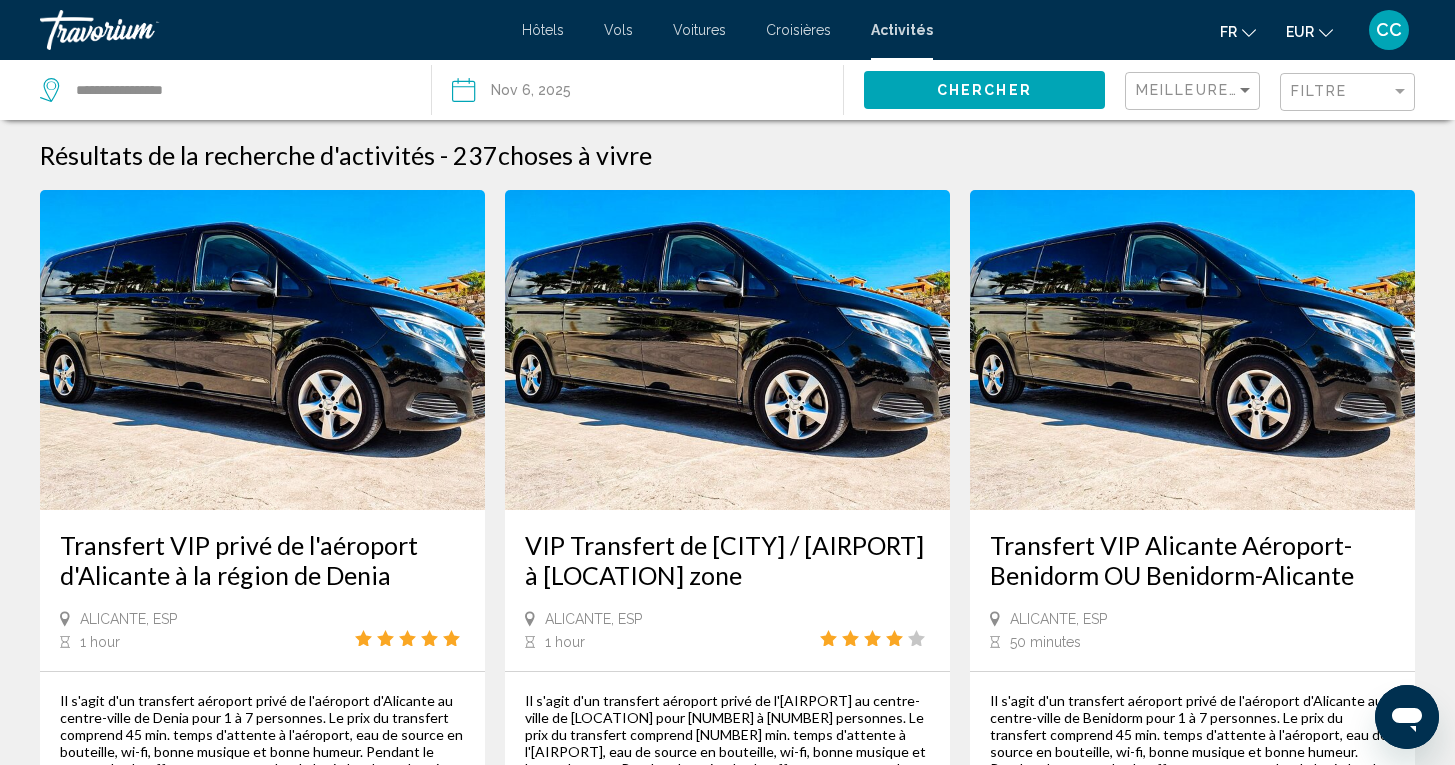 click on "Transfert VIP privé de l'aéroport d'Alicante à la région de Denia" at bounding box center (262, 560) 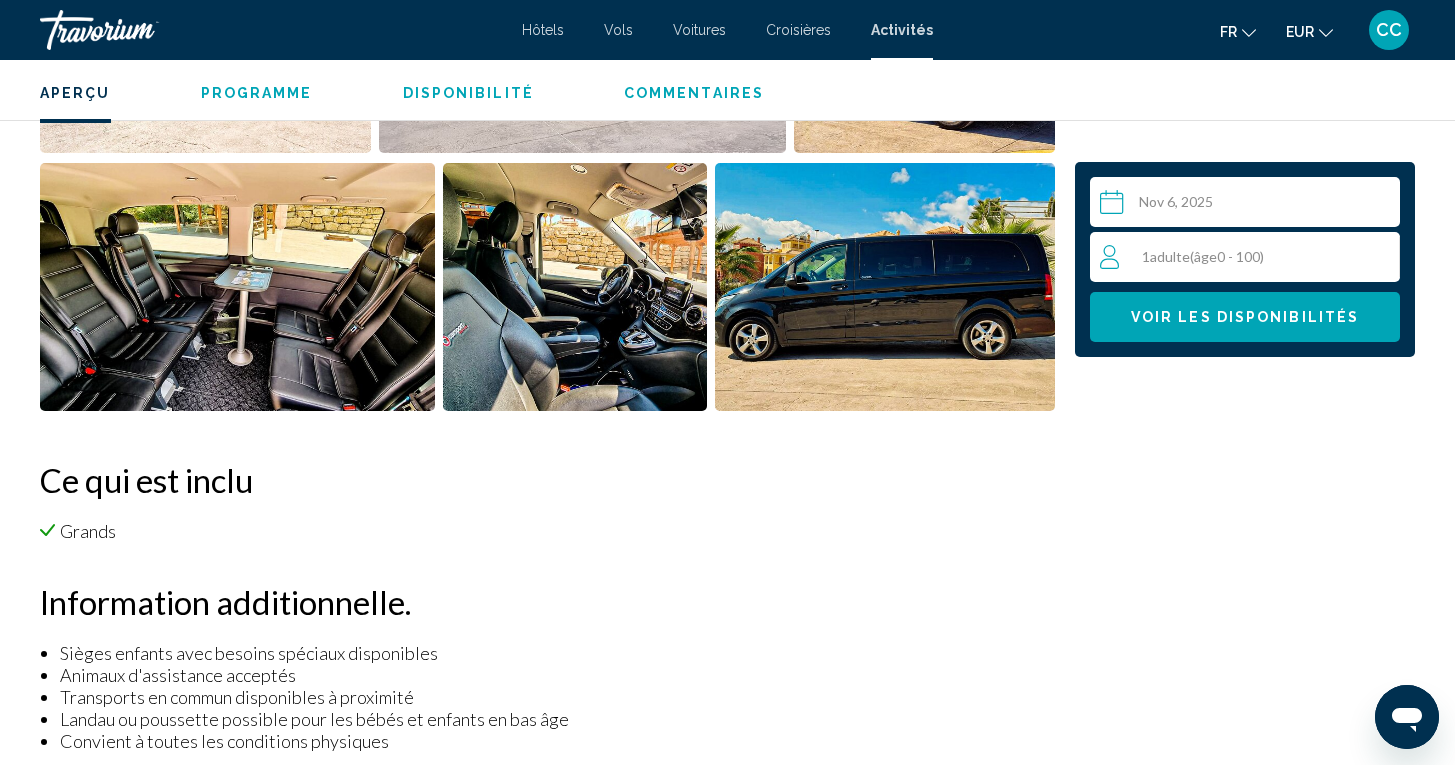 scroll, scrollTop: 1014, scrollLeft: 0, axis: vertical 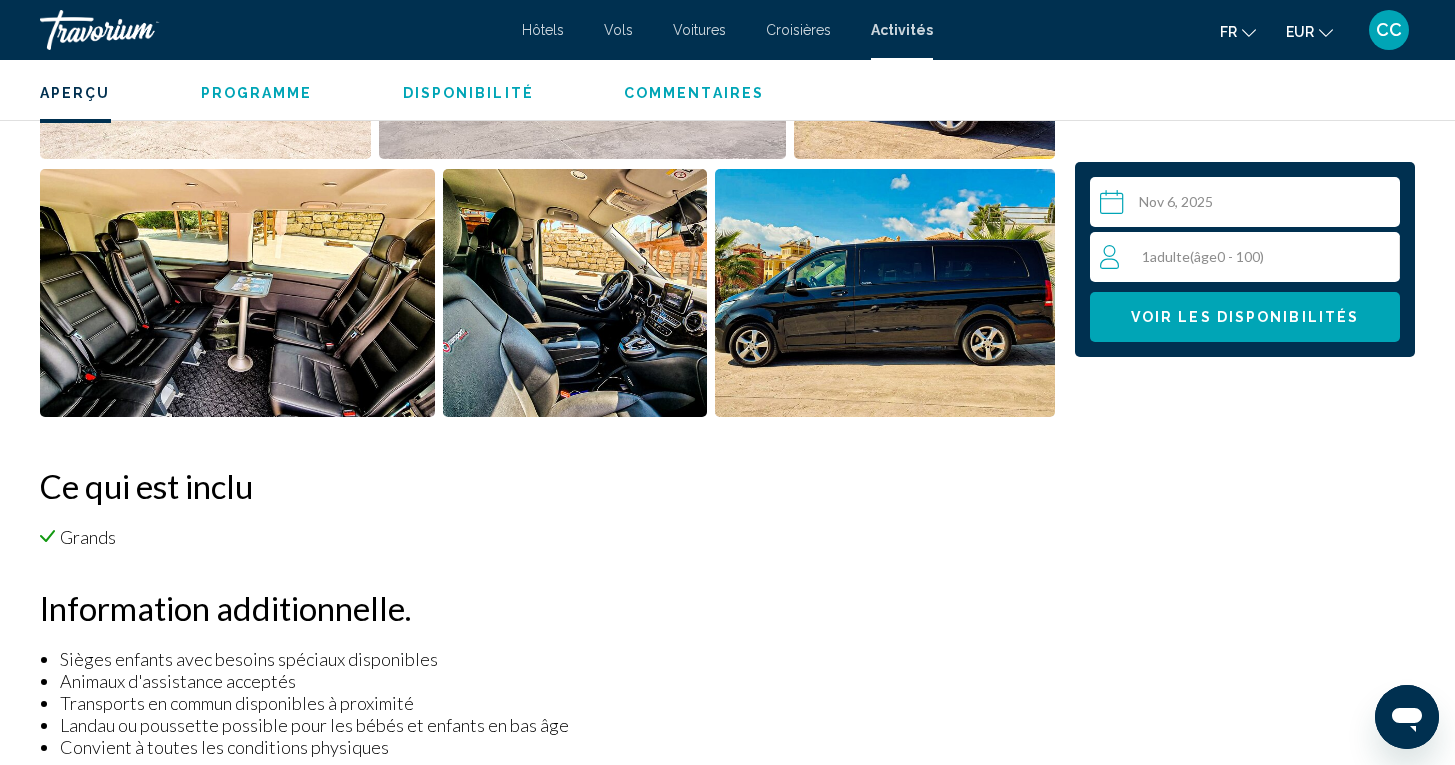 click on "( âge  0 - 100)" at bounding box center [1227, 256] 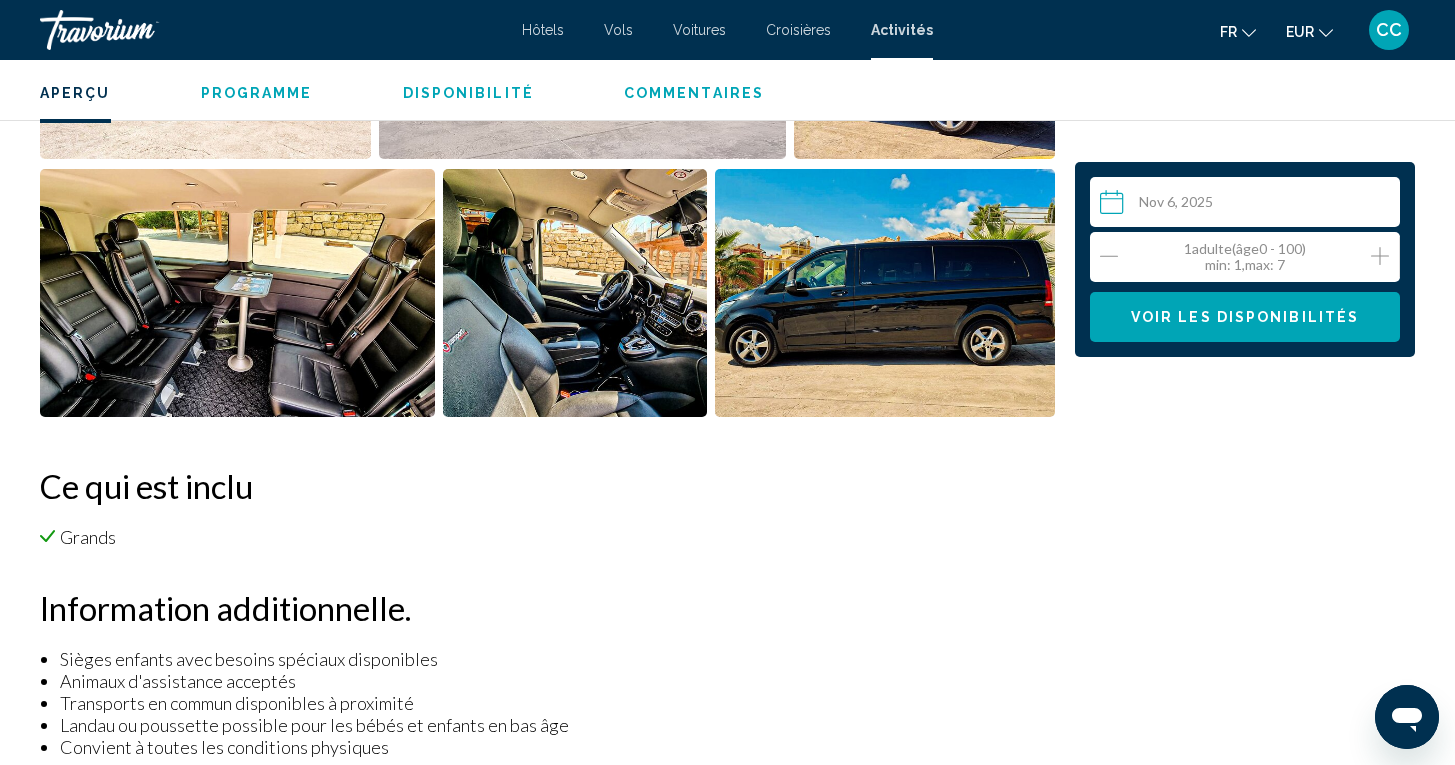 click 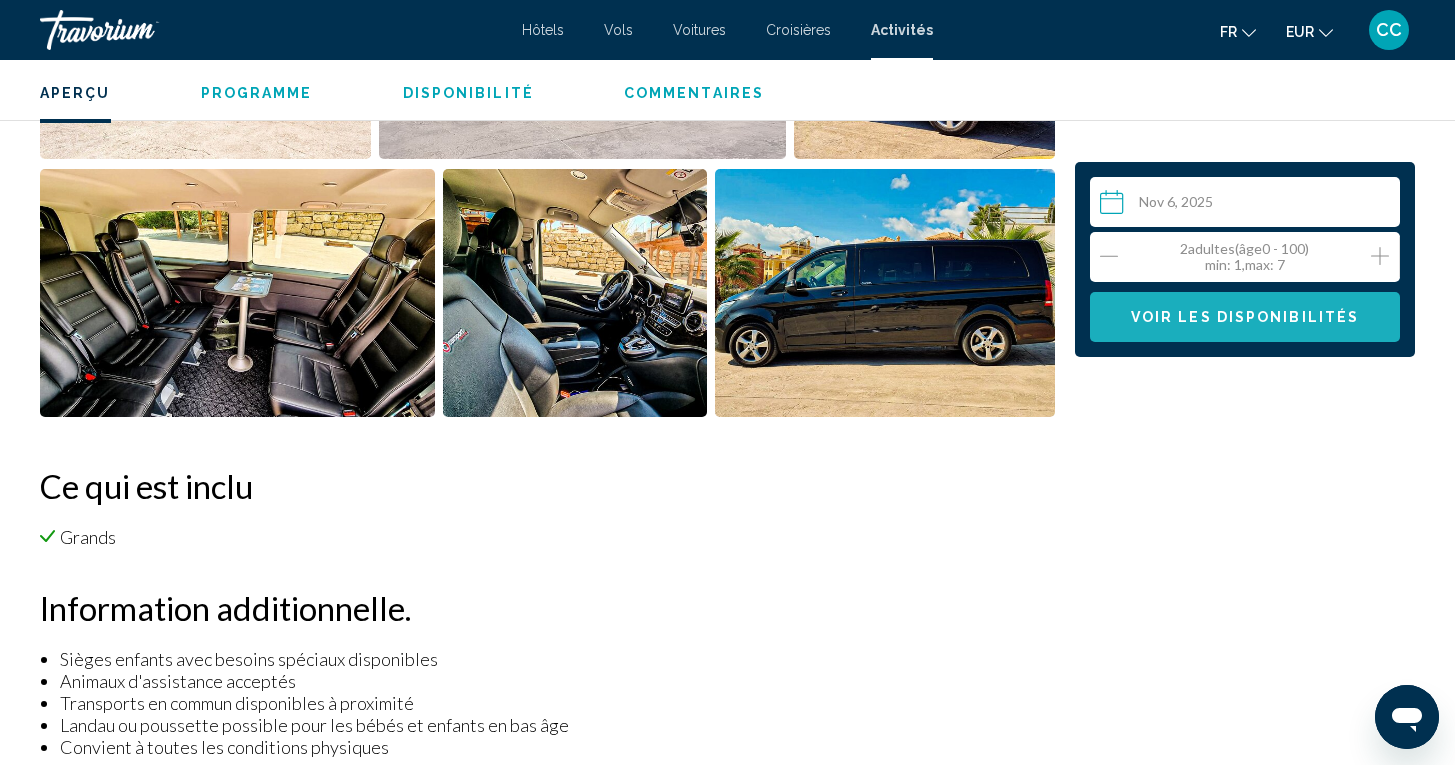 click on "Voir les disponibilités" at bounding box center [1245, 318] 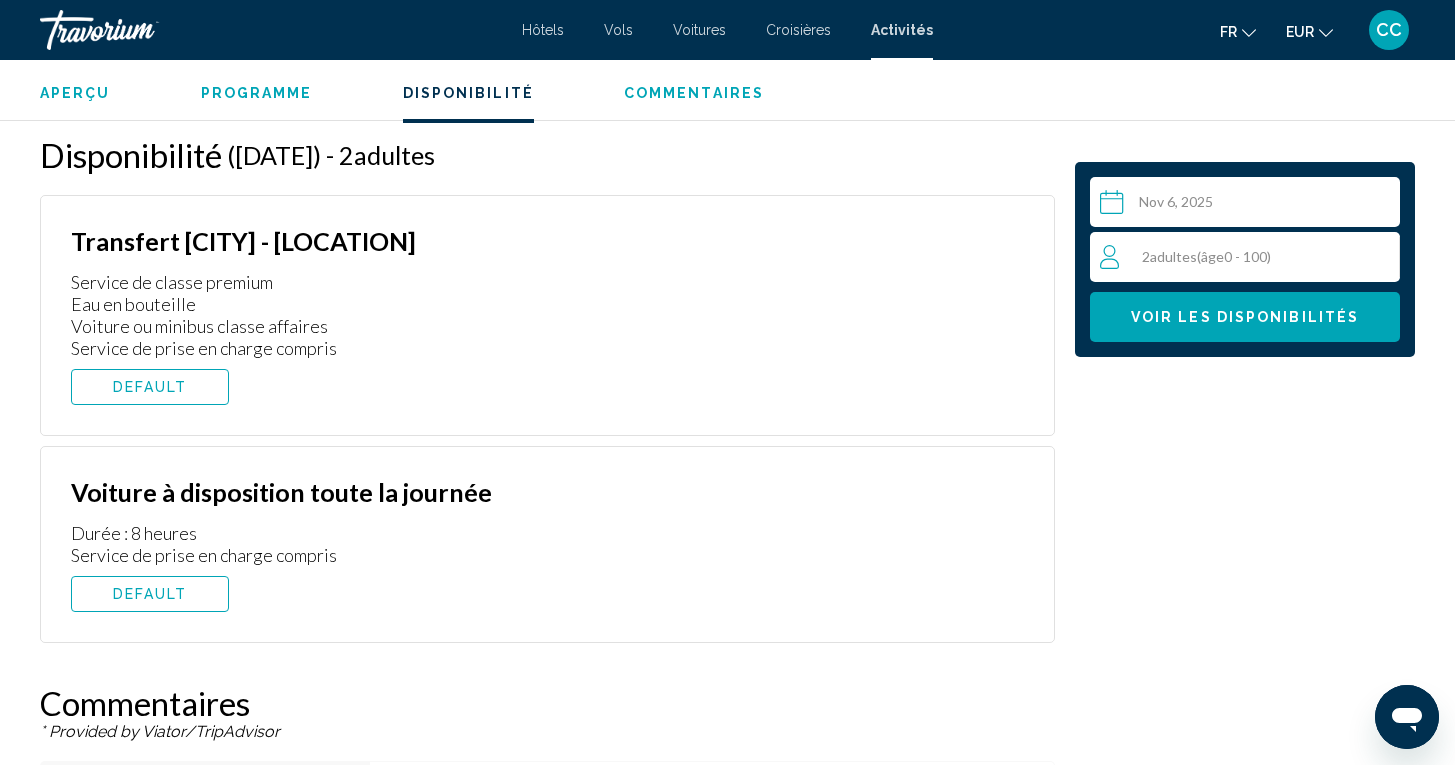 scroll, scrollTop: 2950, scrollLeft: 0, axis: vertical 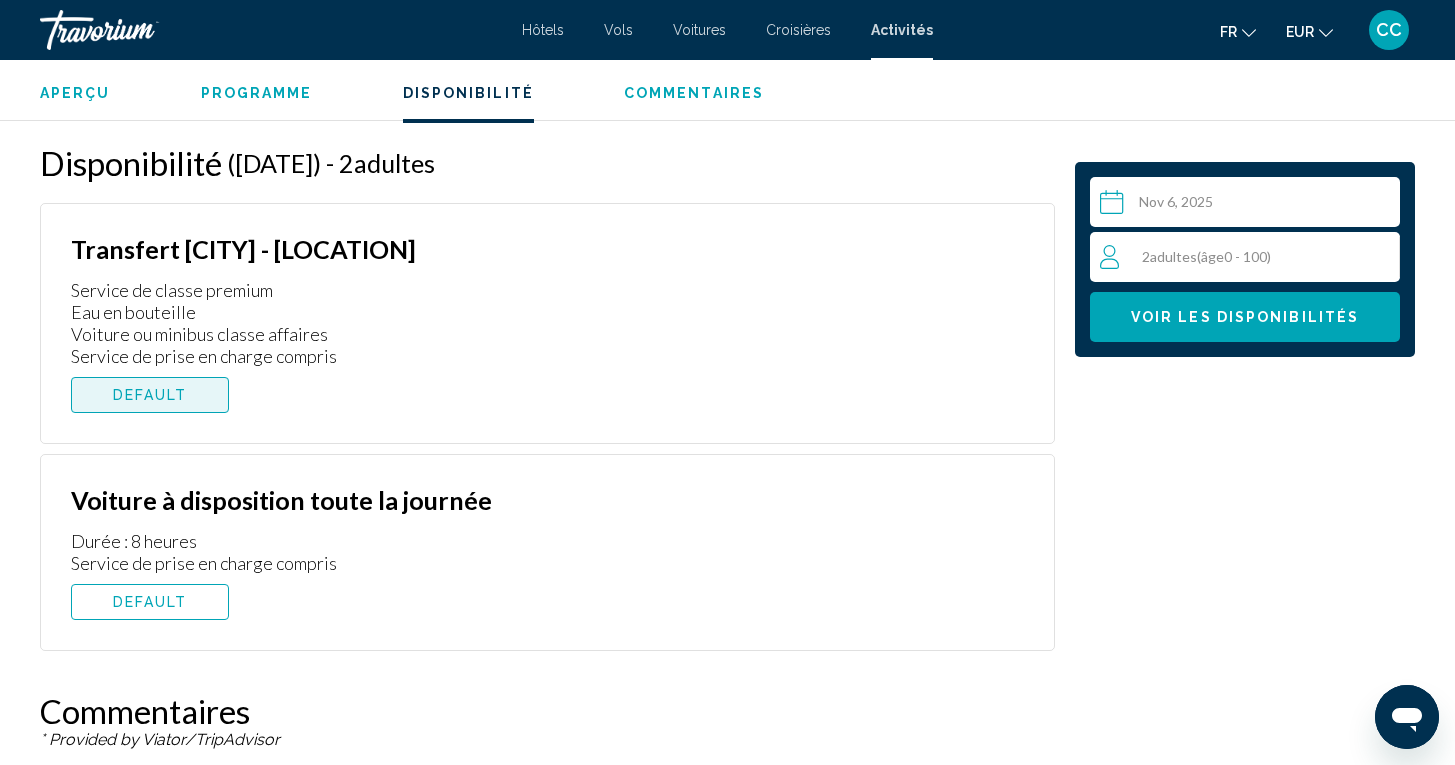 click on "DEFAULT" at bounding box center (150, 395) 